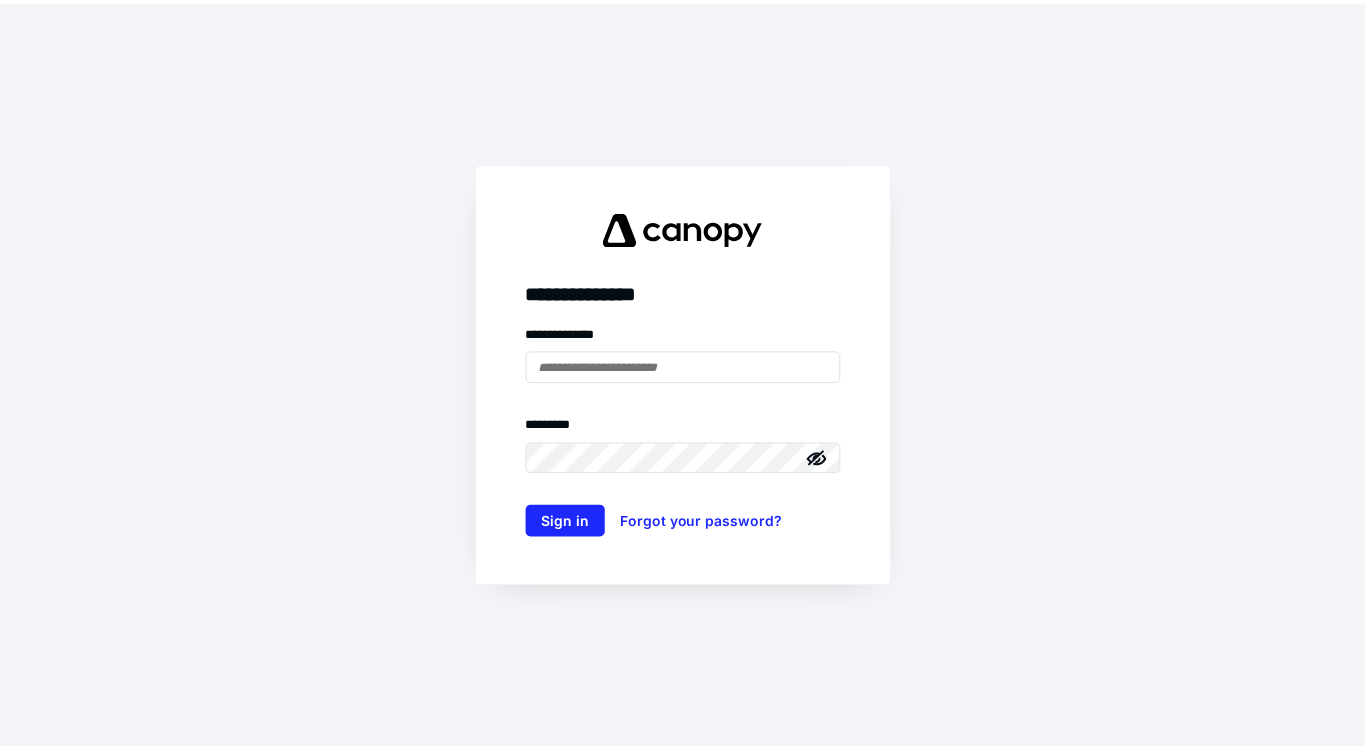 scroll, scrollTop: 0, scrollLeft: 0, axis: both 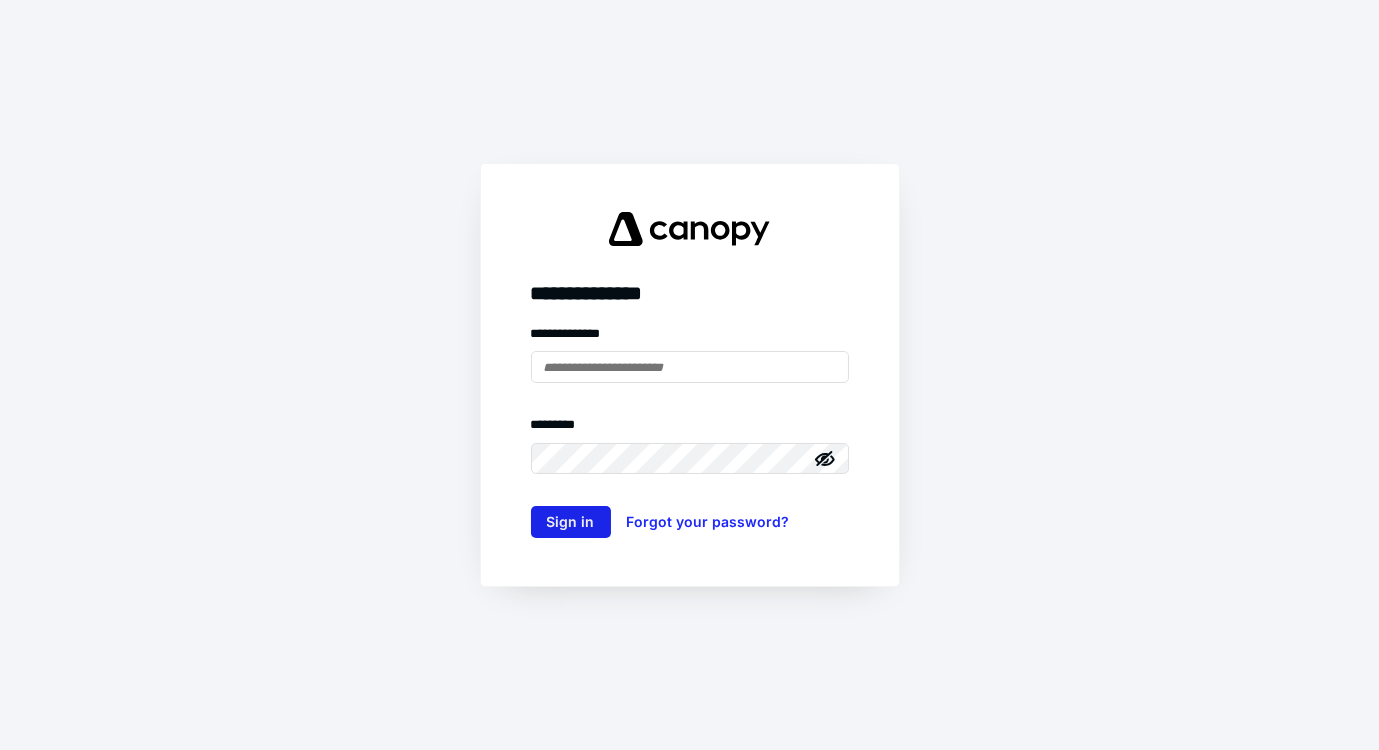 type on "**********" 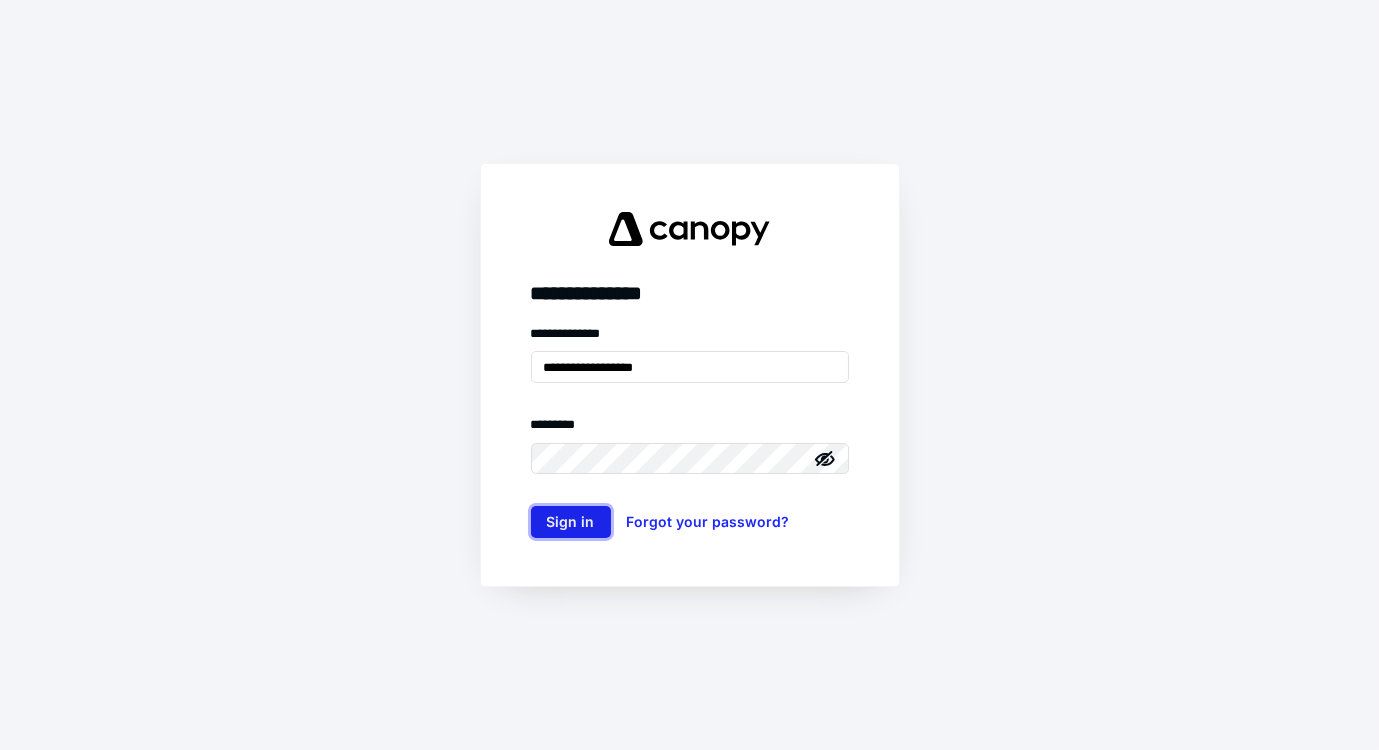 click on "Sign in" at bounding box center [571, 522] 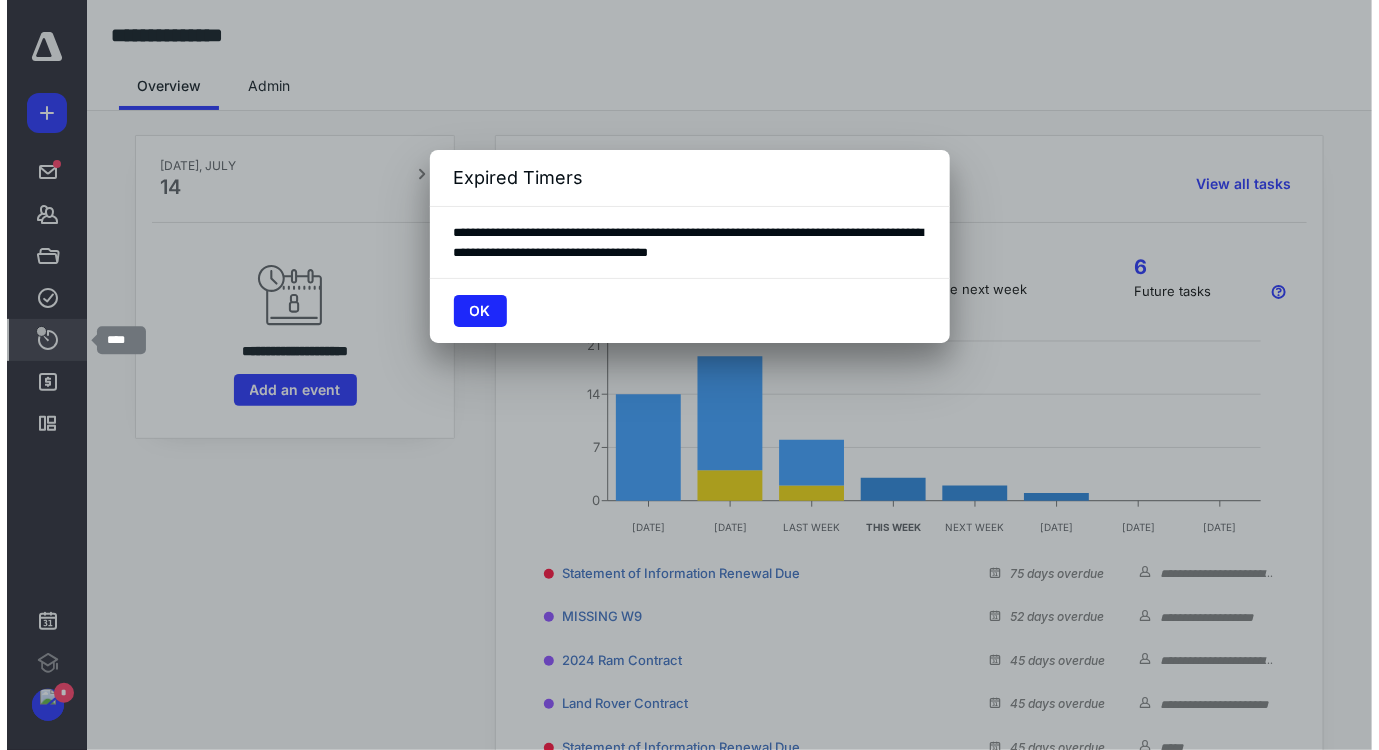 scroll, scrollTop: 0, scrollLeft: 0, axis: both 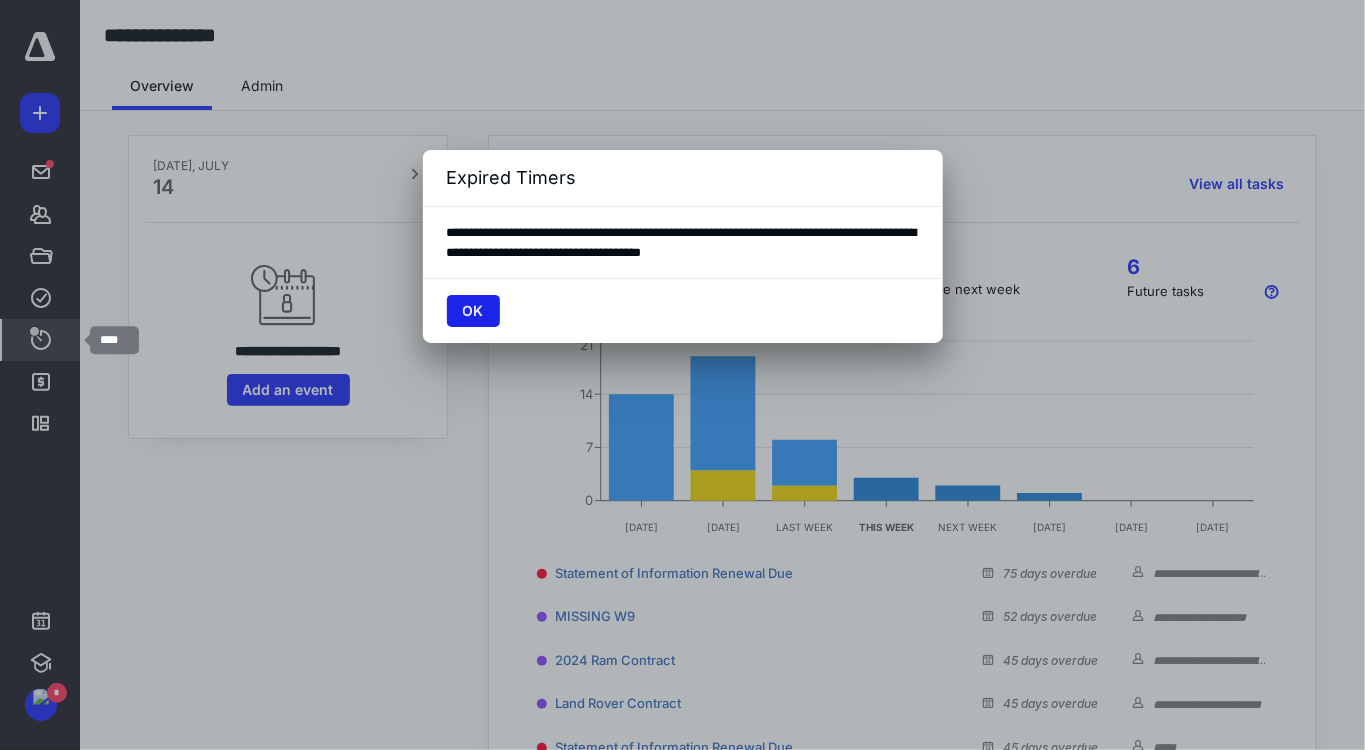 click on "OK" at bounding box center (473, 311) 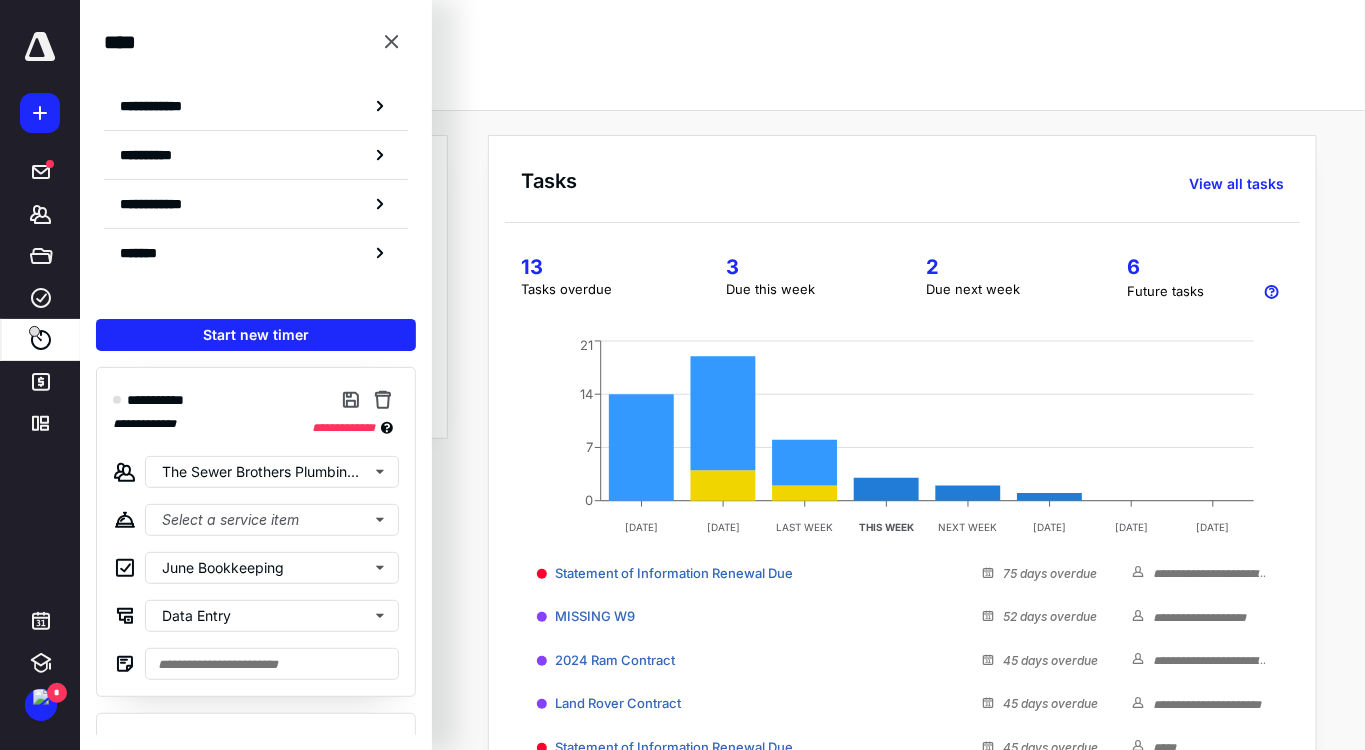 click on "**********" at bounding box center (155, 400) 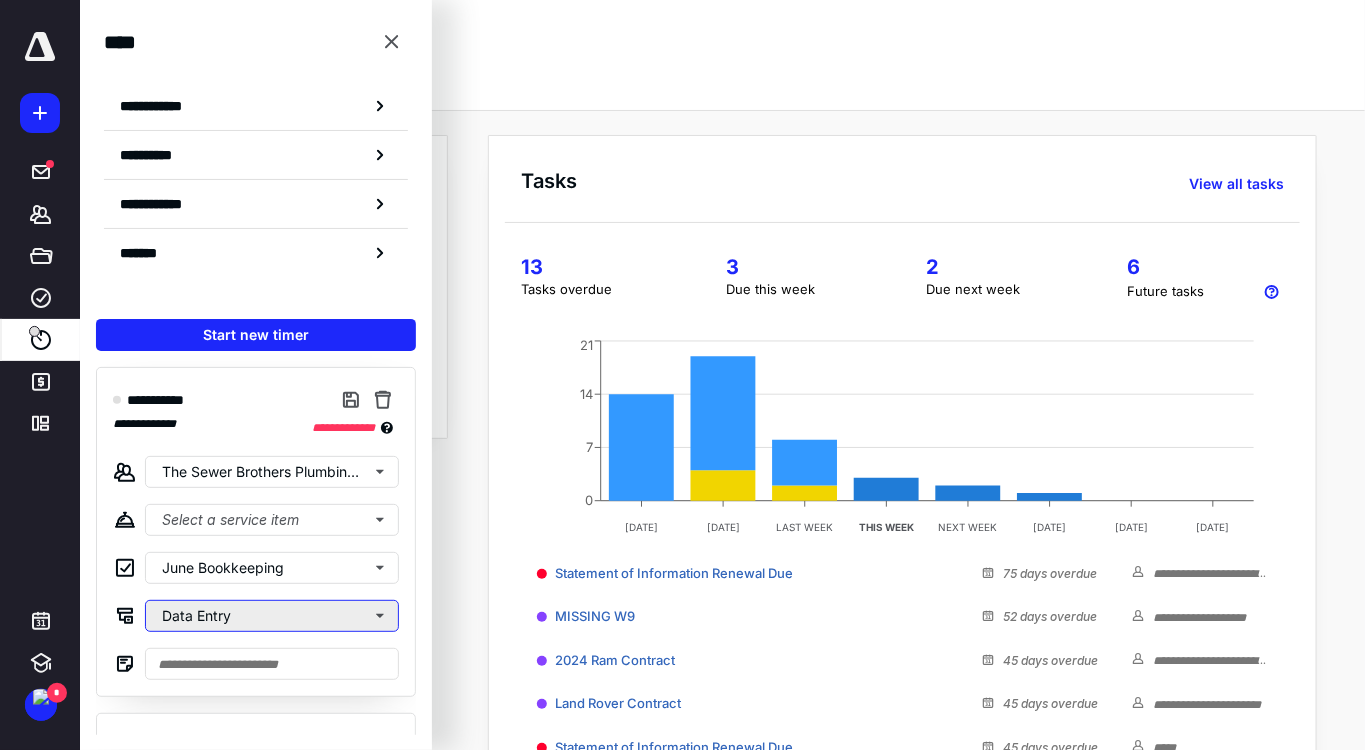 click on "Data Entry" at bounding box center [272, 616] 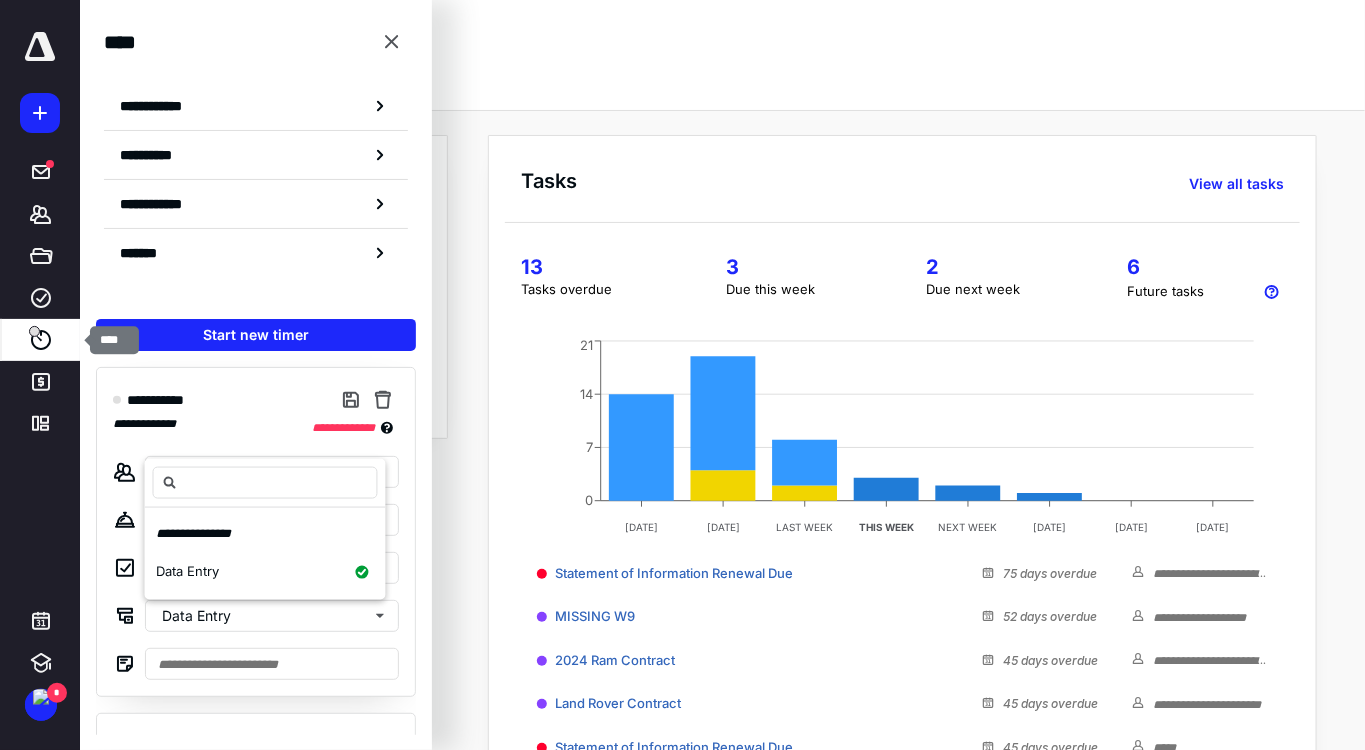 click on "****" at bounding box center [41, 340] 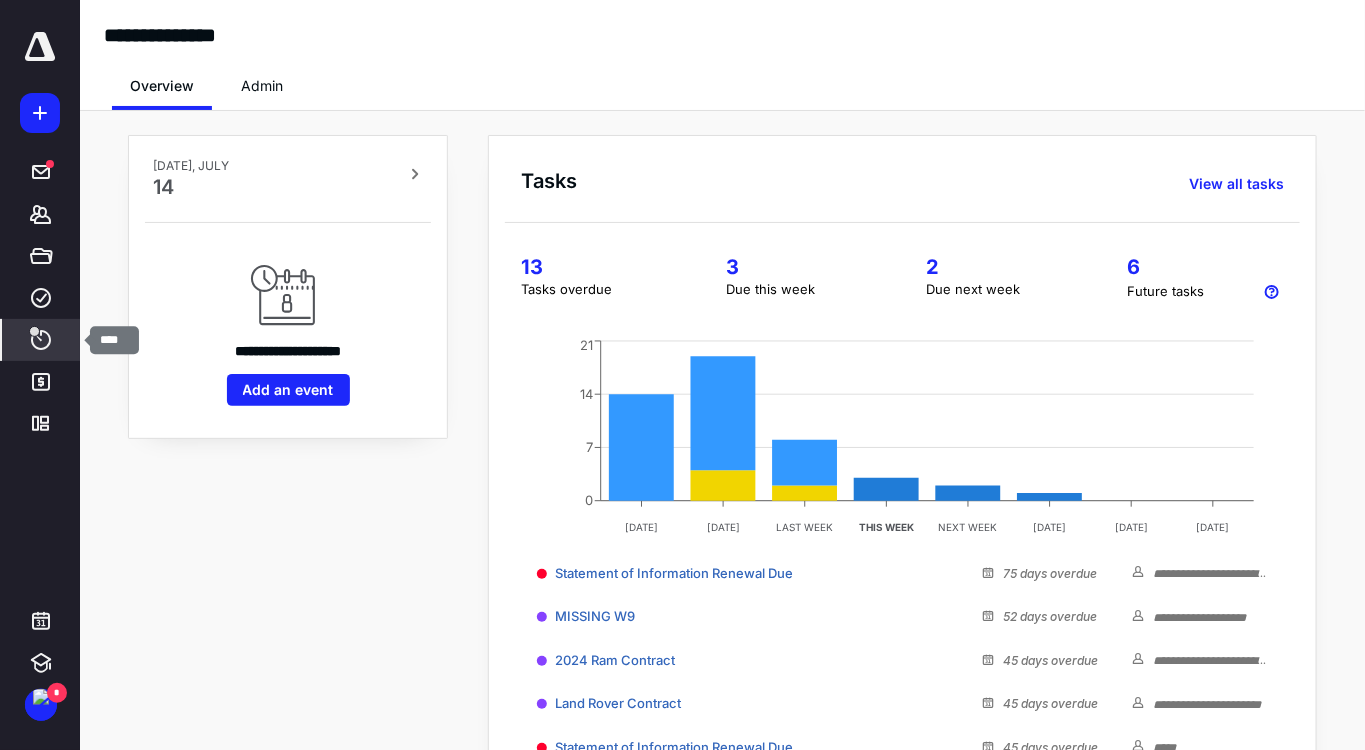 click on "****" at bounding box center (41, 340) 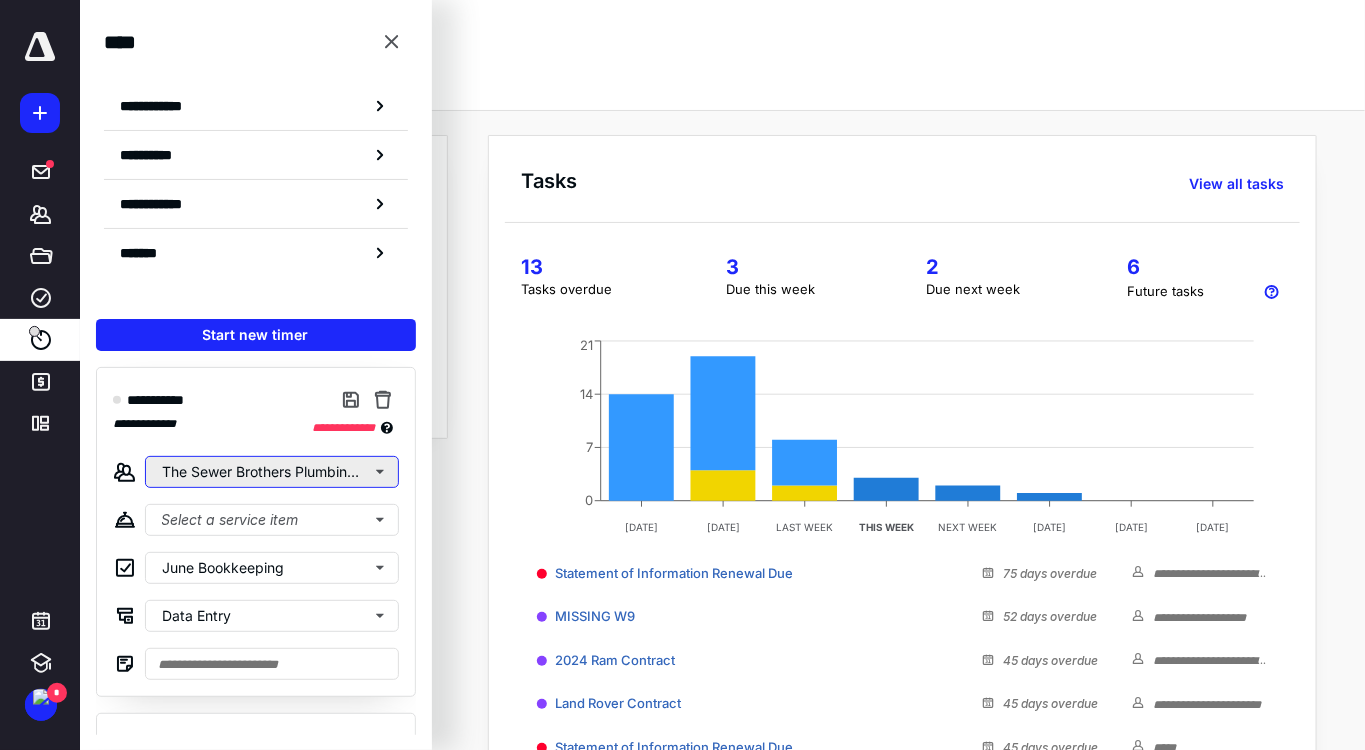 click on "The Sewer Brothers Plumbing & Rooter Inc" at bounding box center (272, 472) 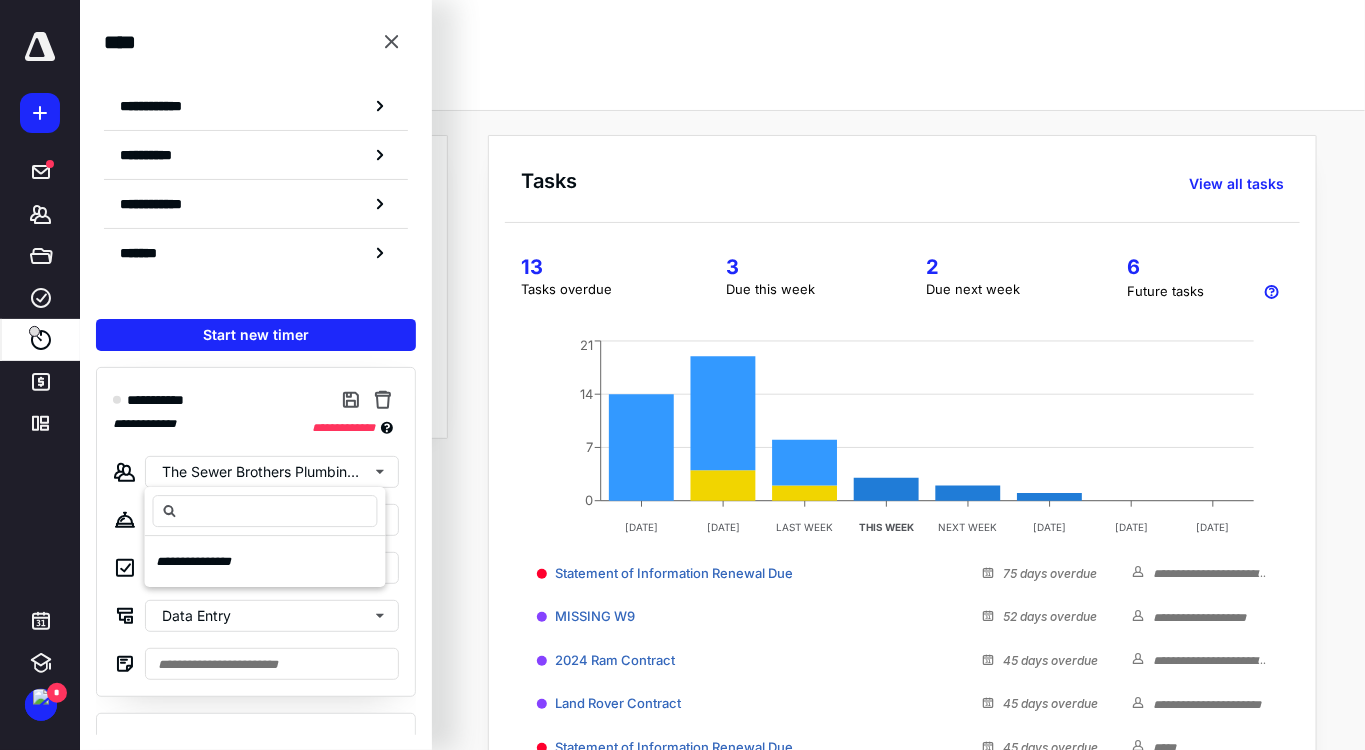 click 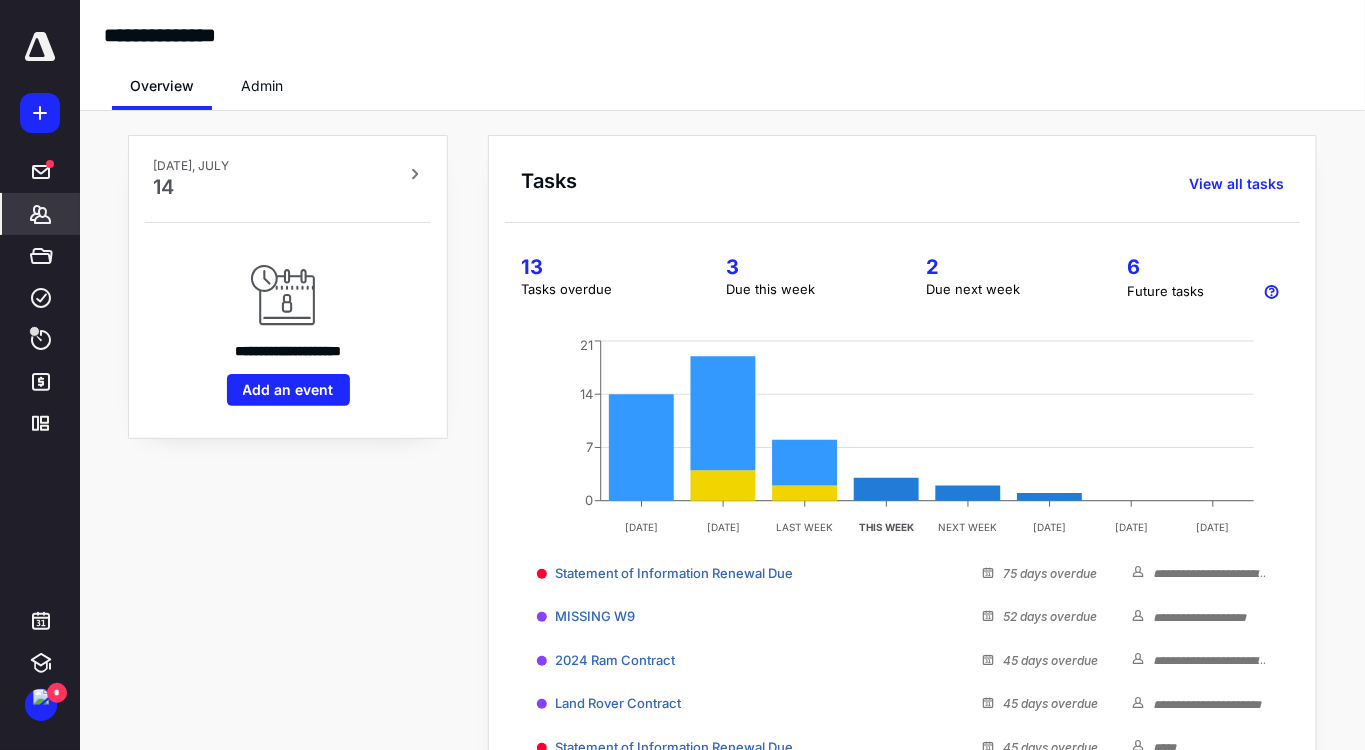 click on "*******" at bounding box center [41, 214] 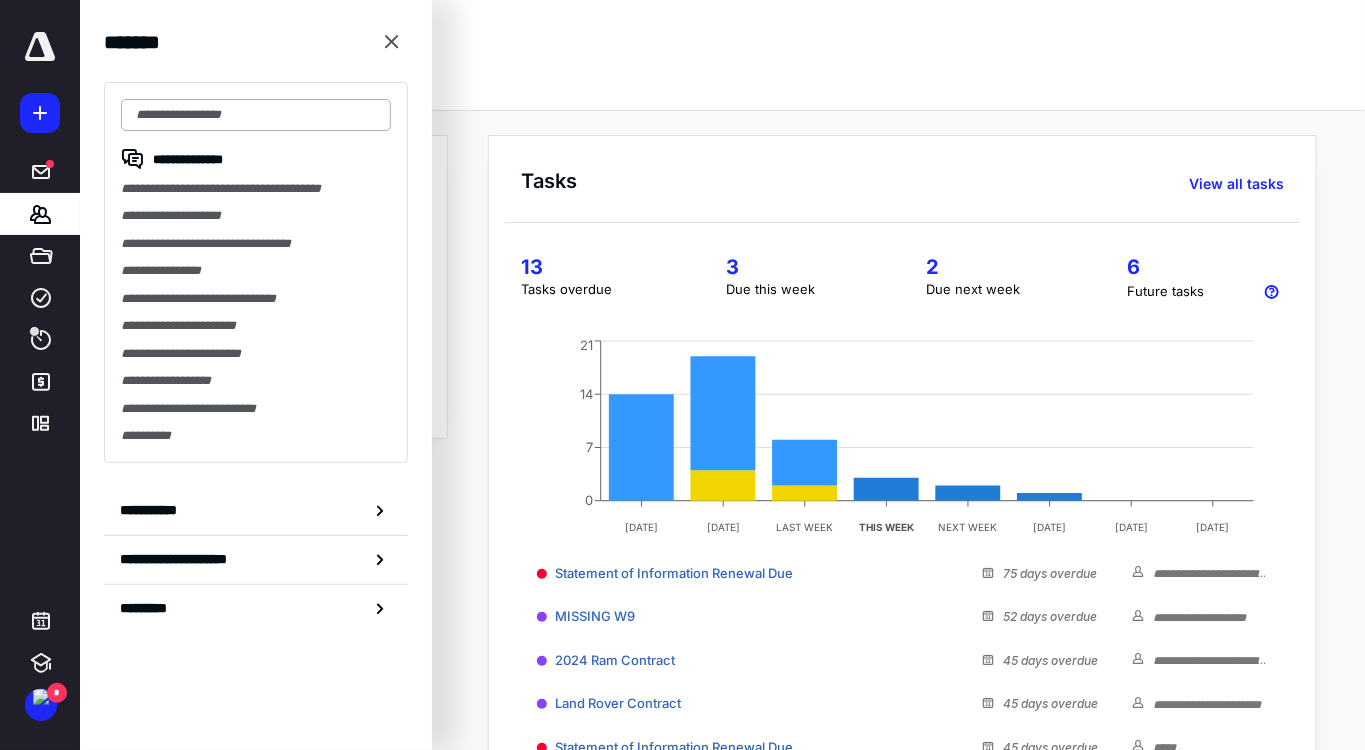 click at bounding box center (256, 115) 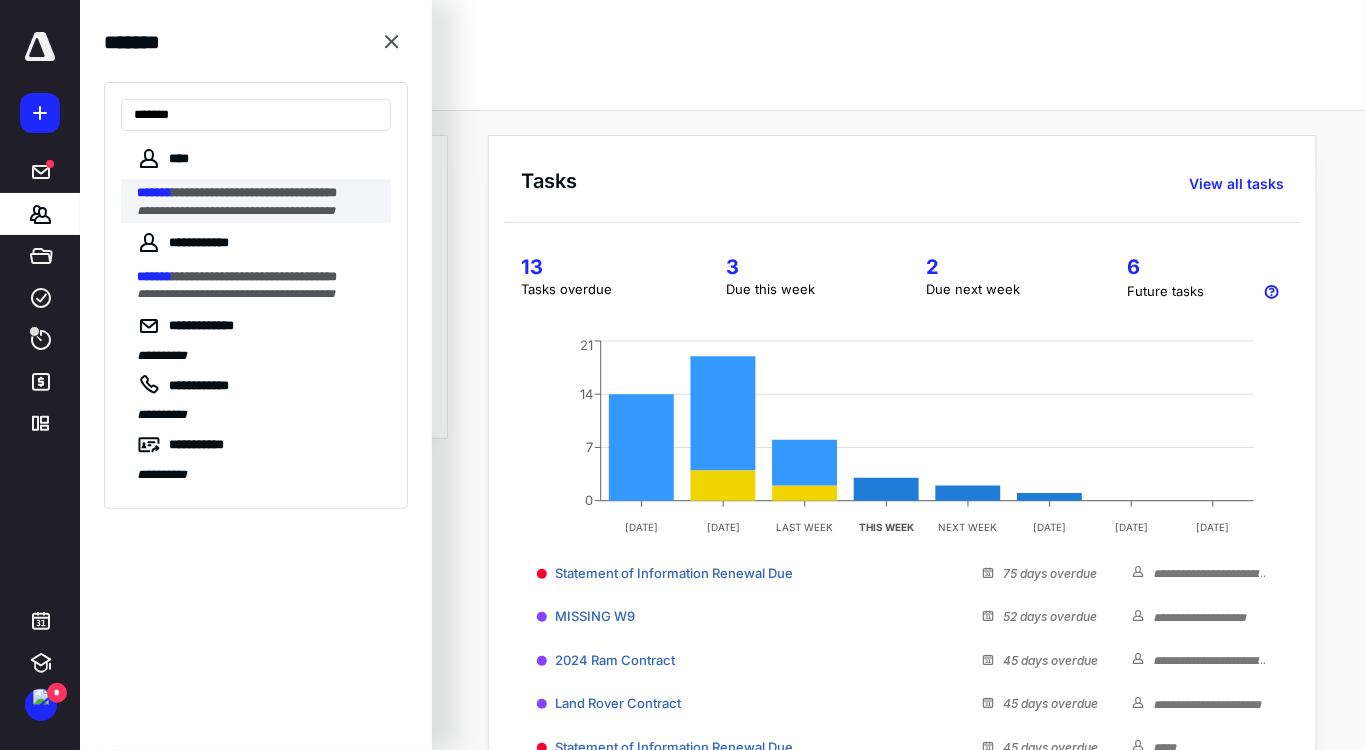 type on "*******" 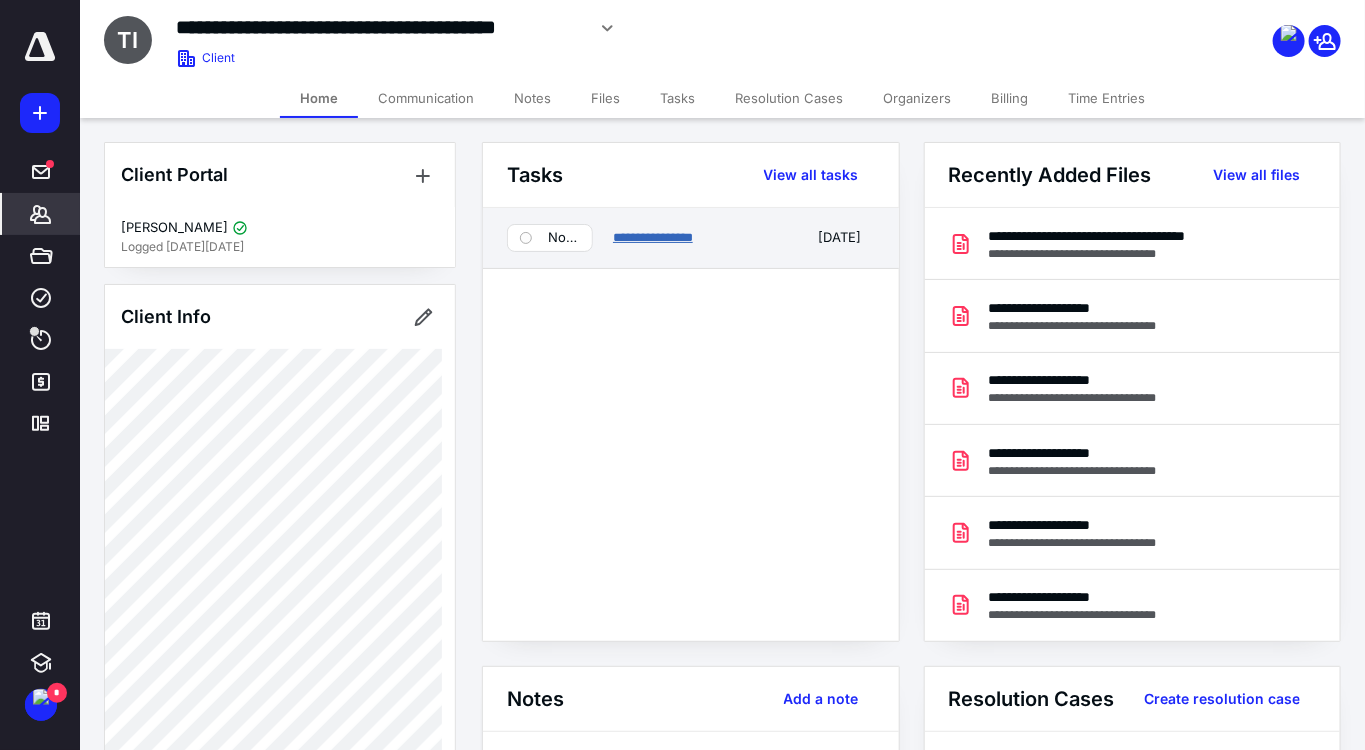 click on "**********" at bounding box center (653, 237) 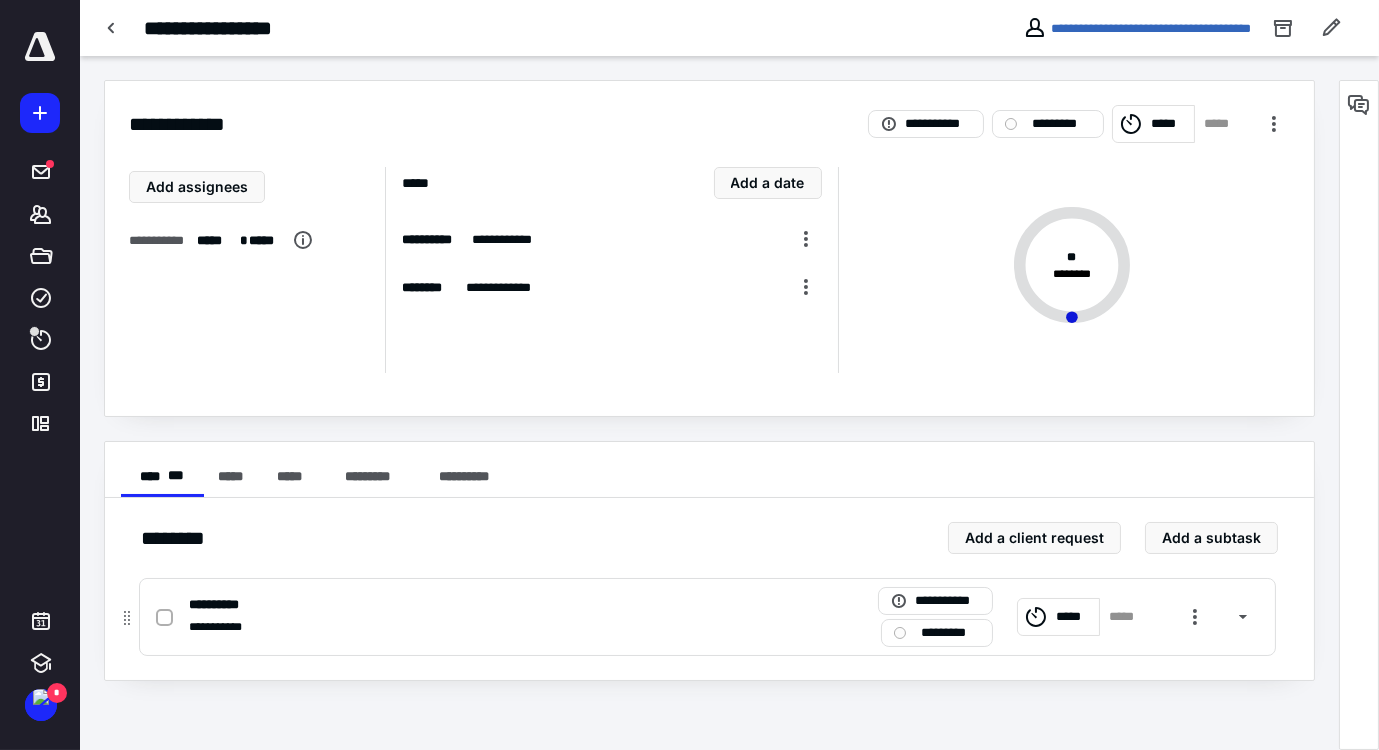 click on "*****" at bounding box center (1074, 616) 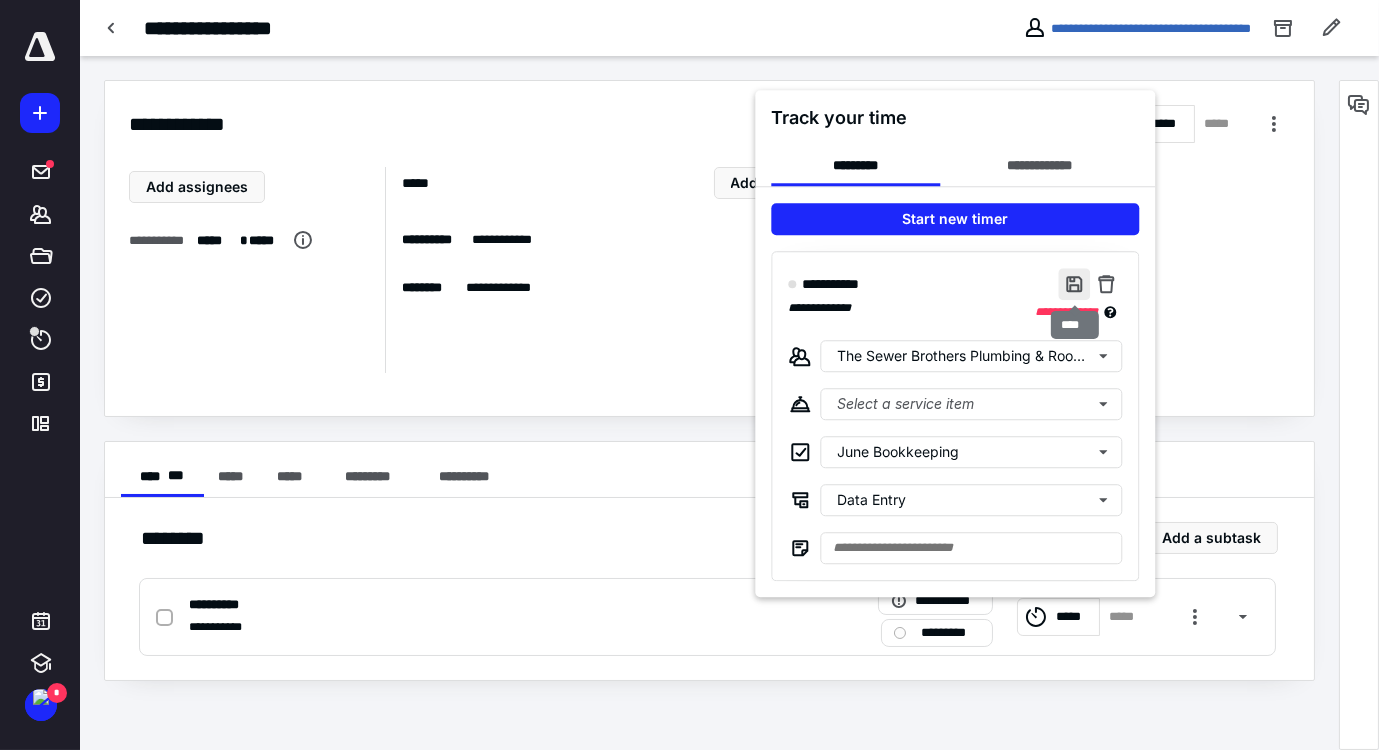 click at bounding box center (1074, 284) 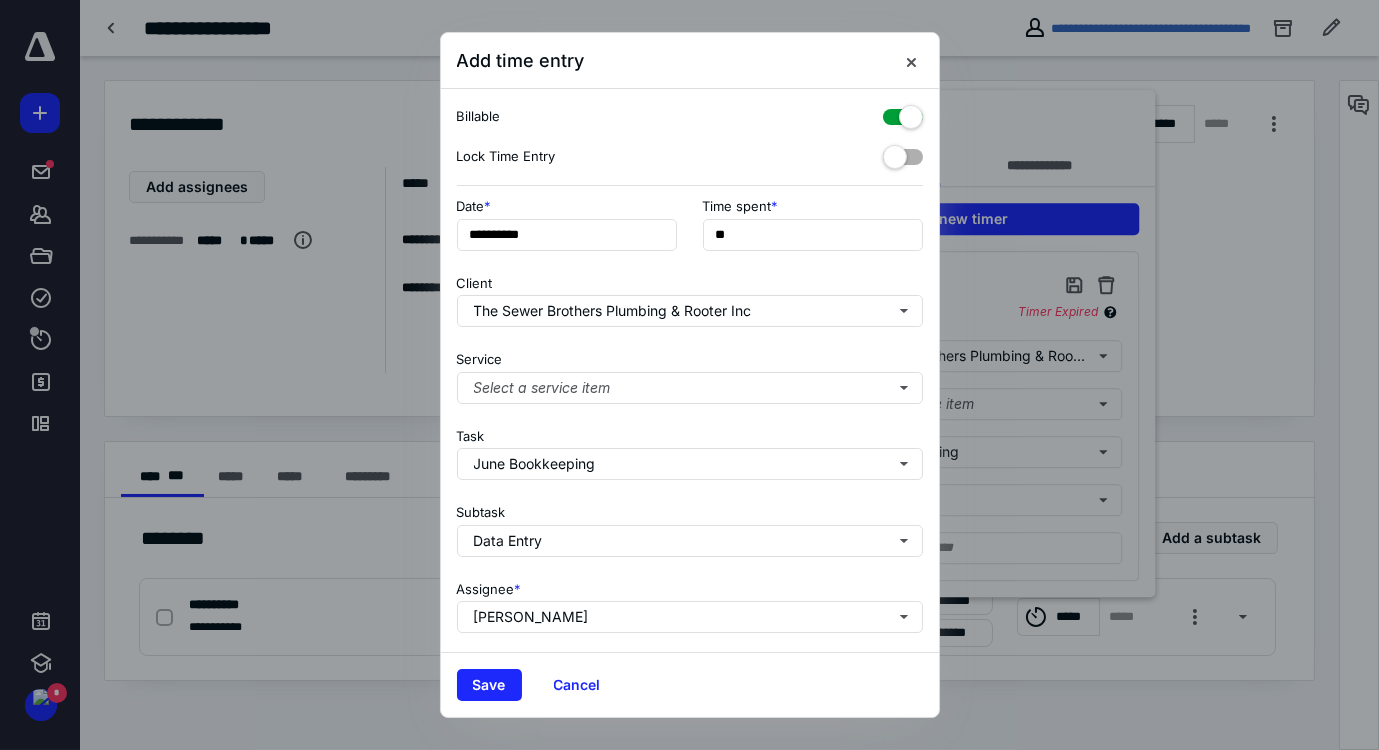 click at bounding box center (903, 113) 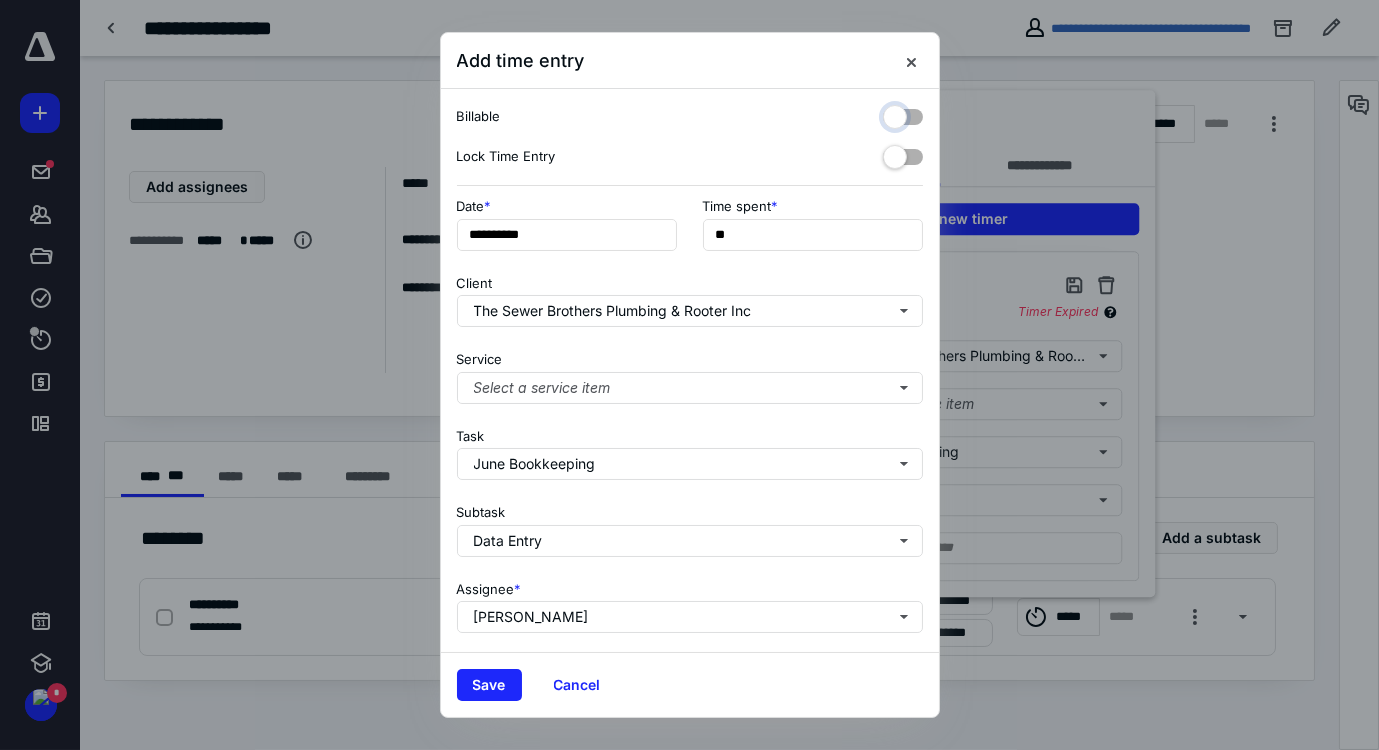 checkbox on "false" 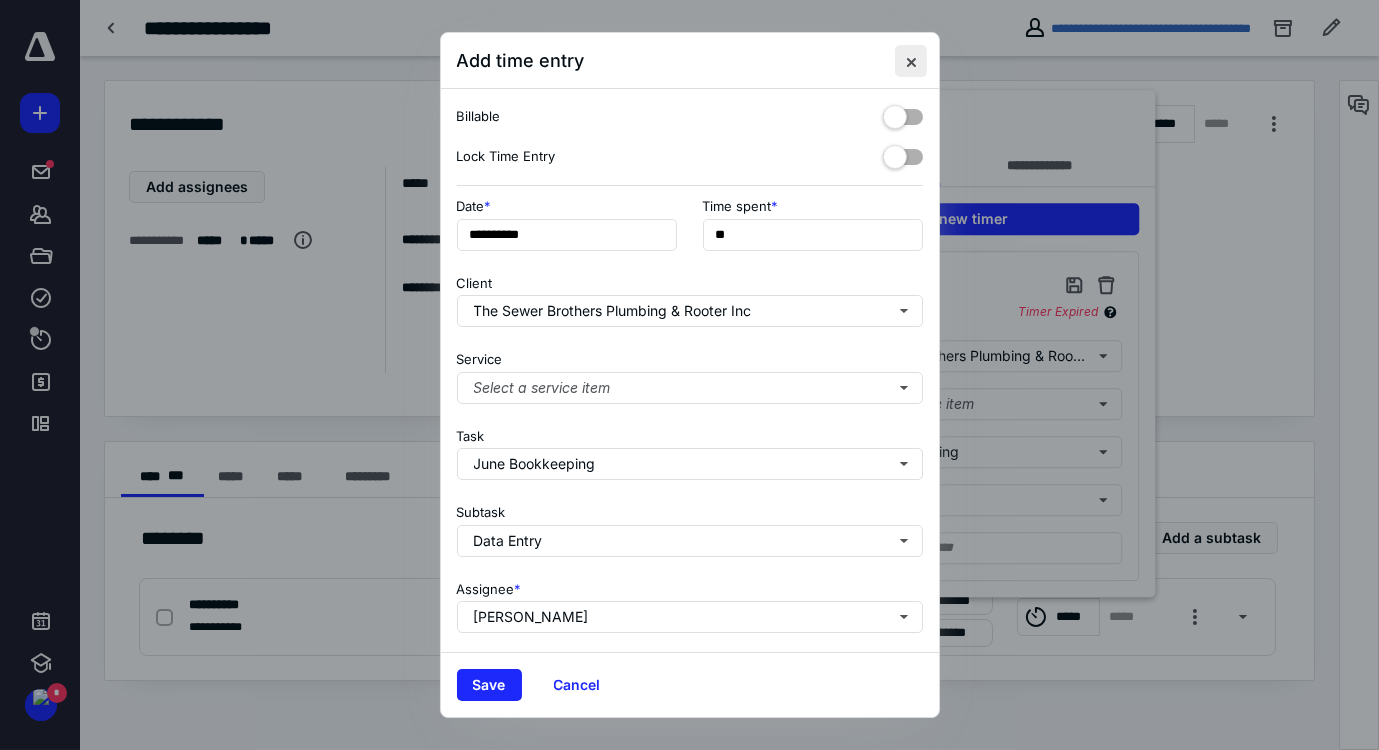 click at bounding box center (911, 61) 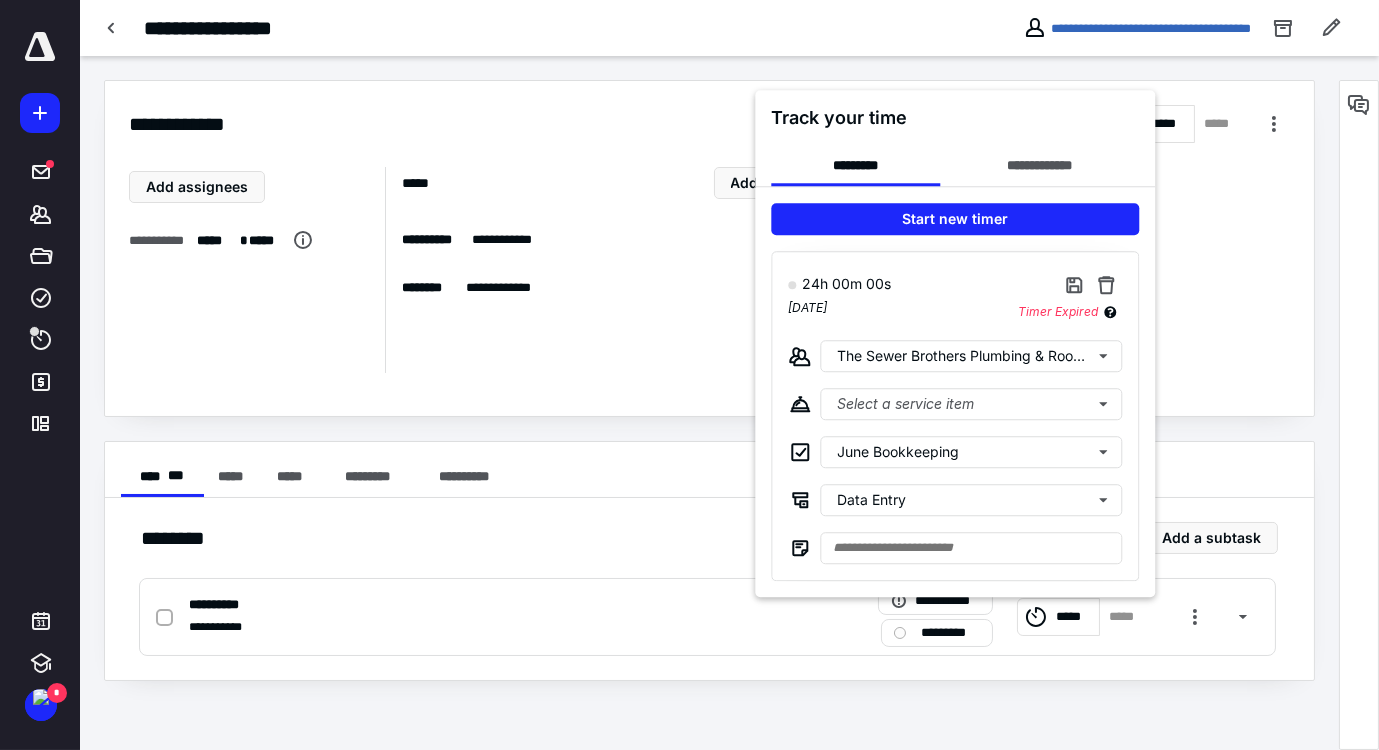 click at bounding box center [689, 375] 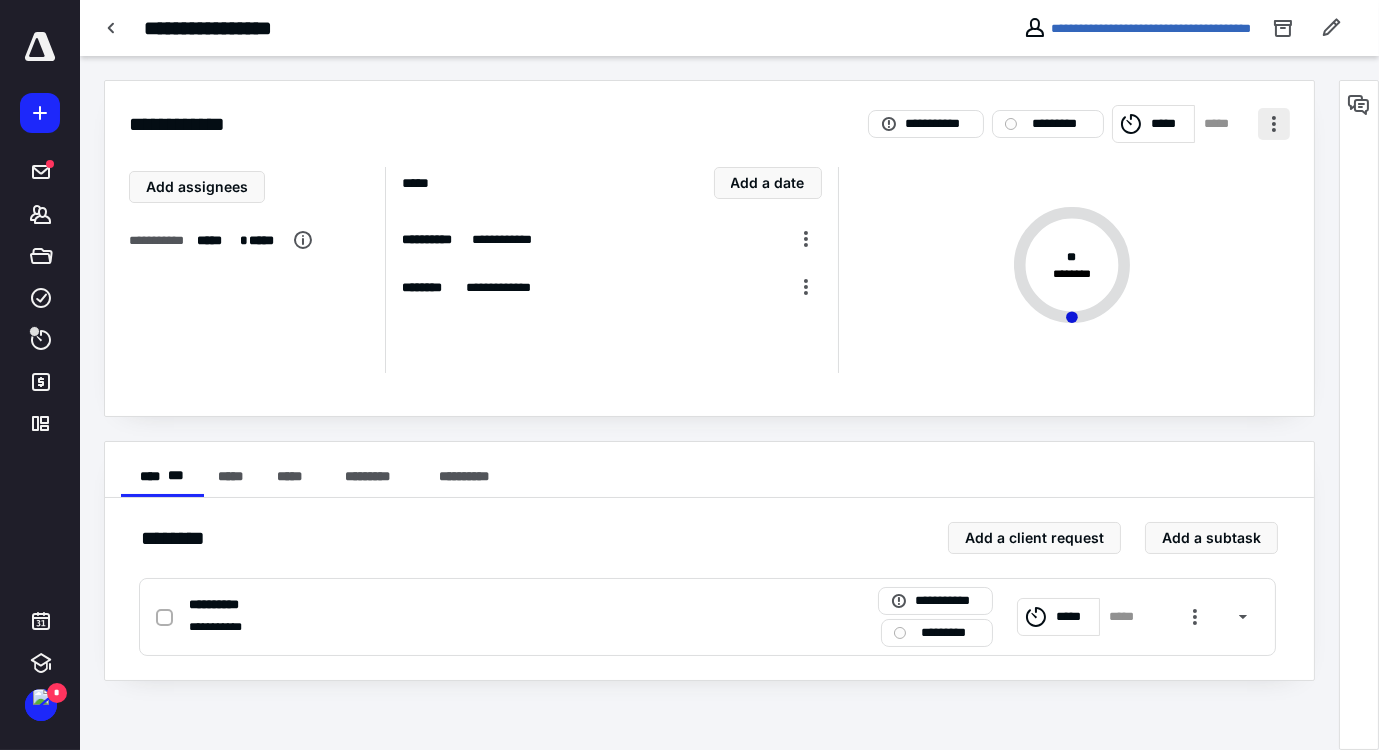 click at bounding box center (1274, 124) 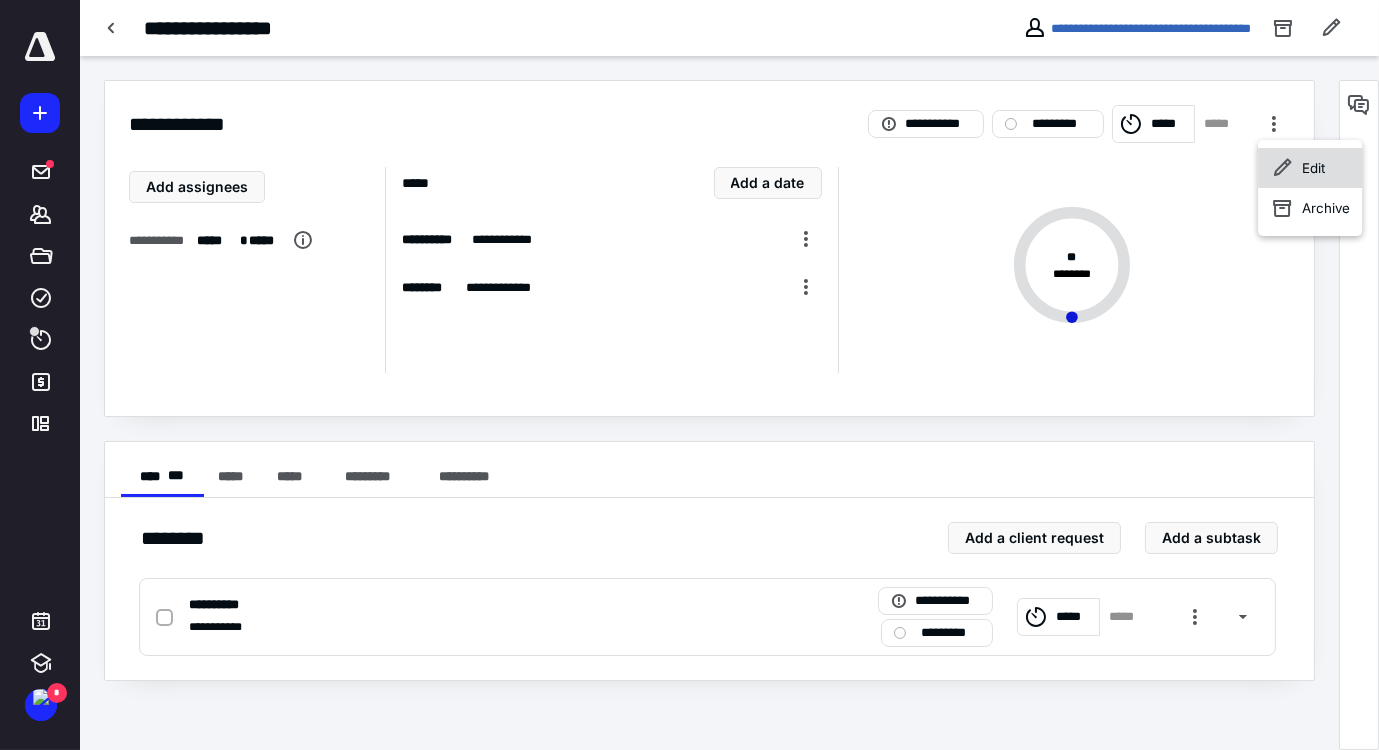 click 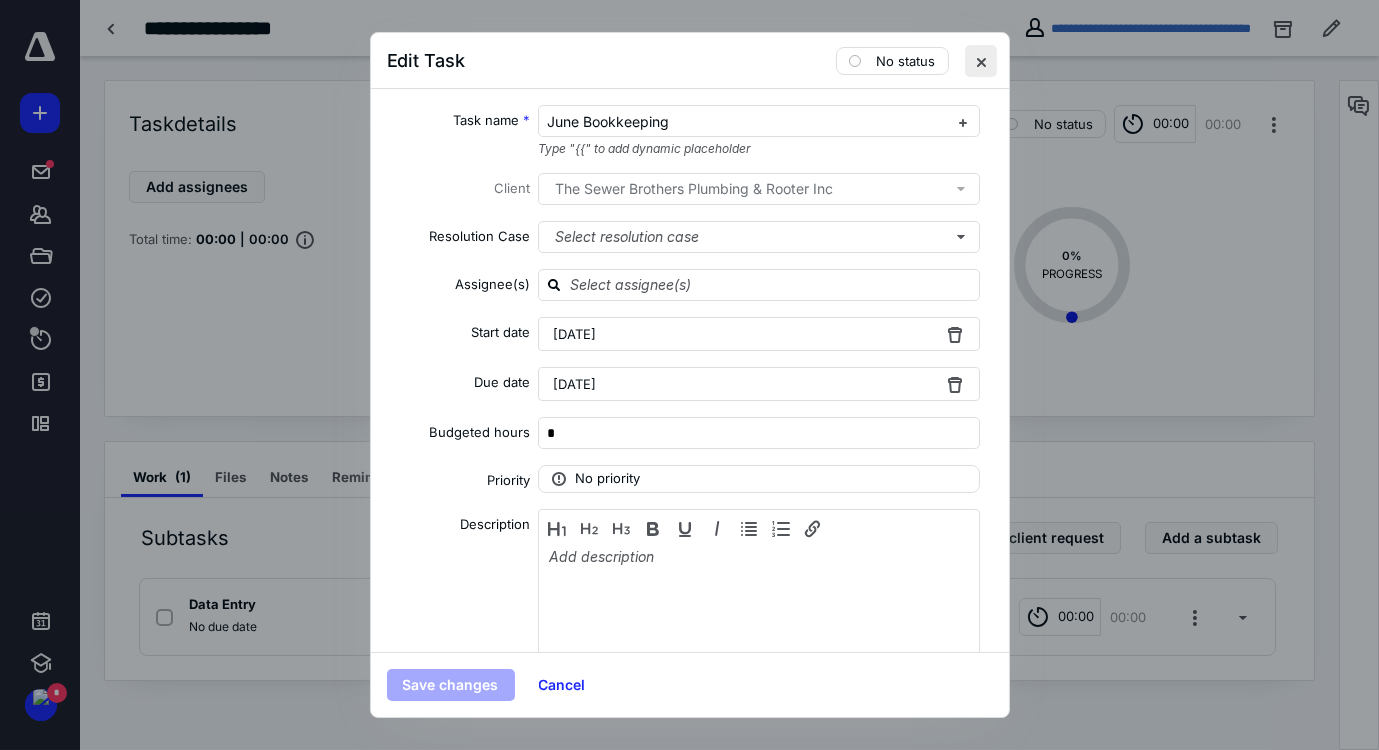 click at bounding box center (981, 61) 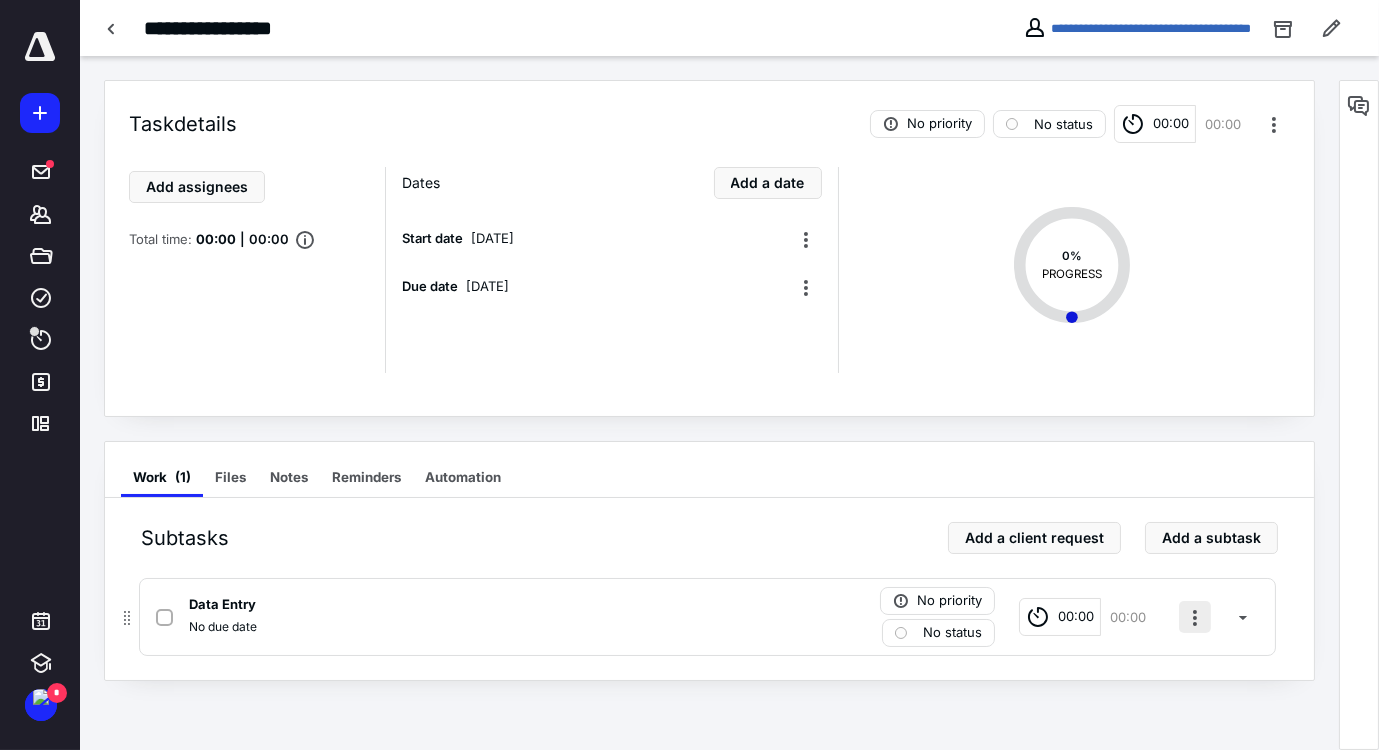 click at bounding box center [1195, 617] 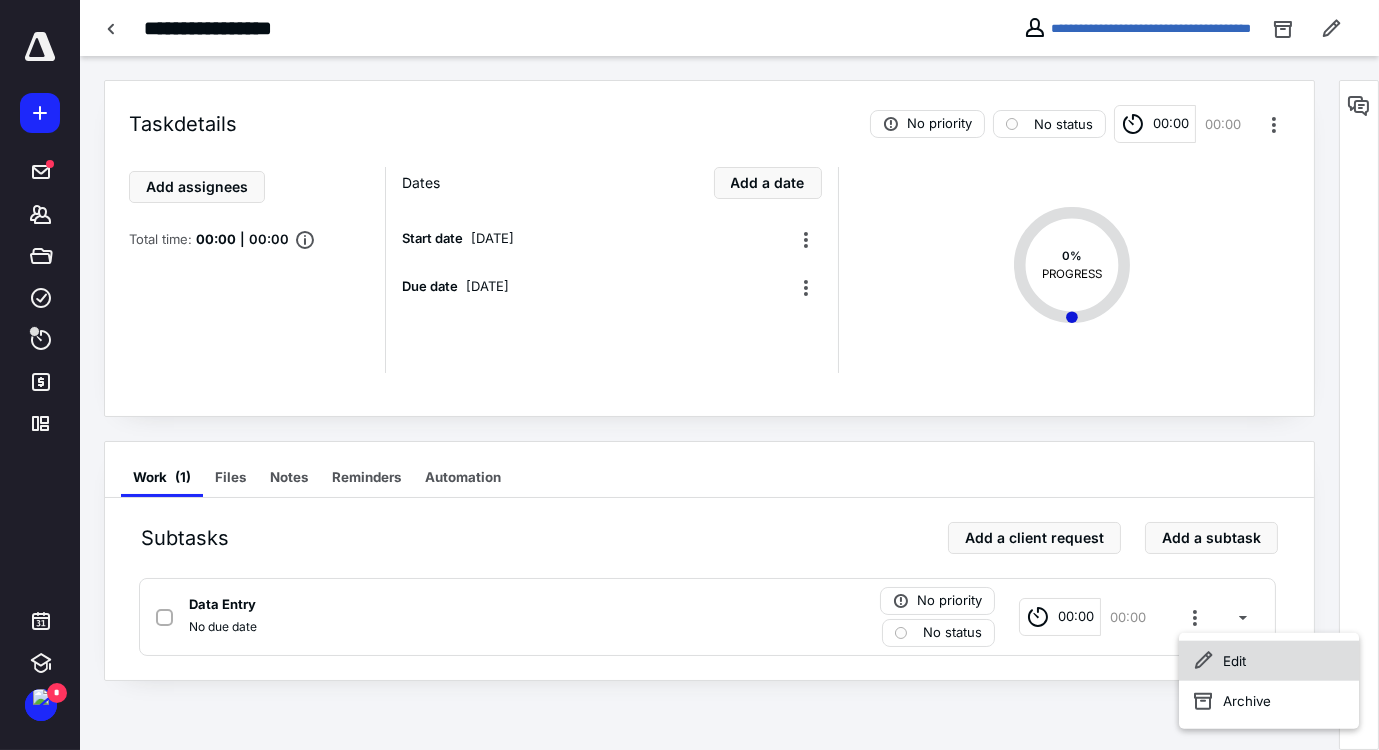 click on "Edit" at bounding box center [1269, 661] 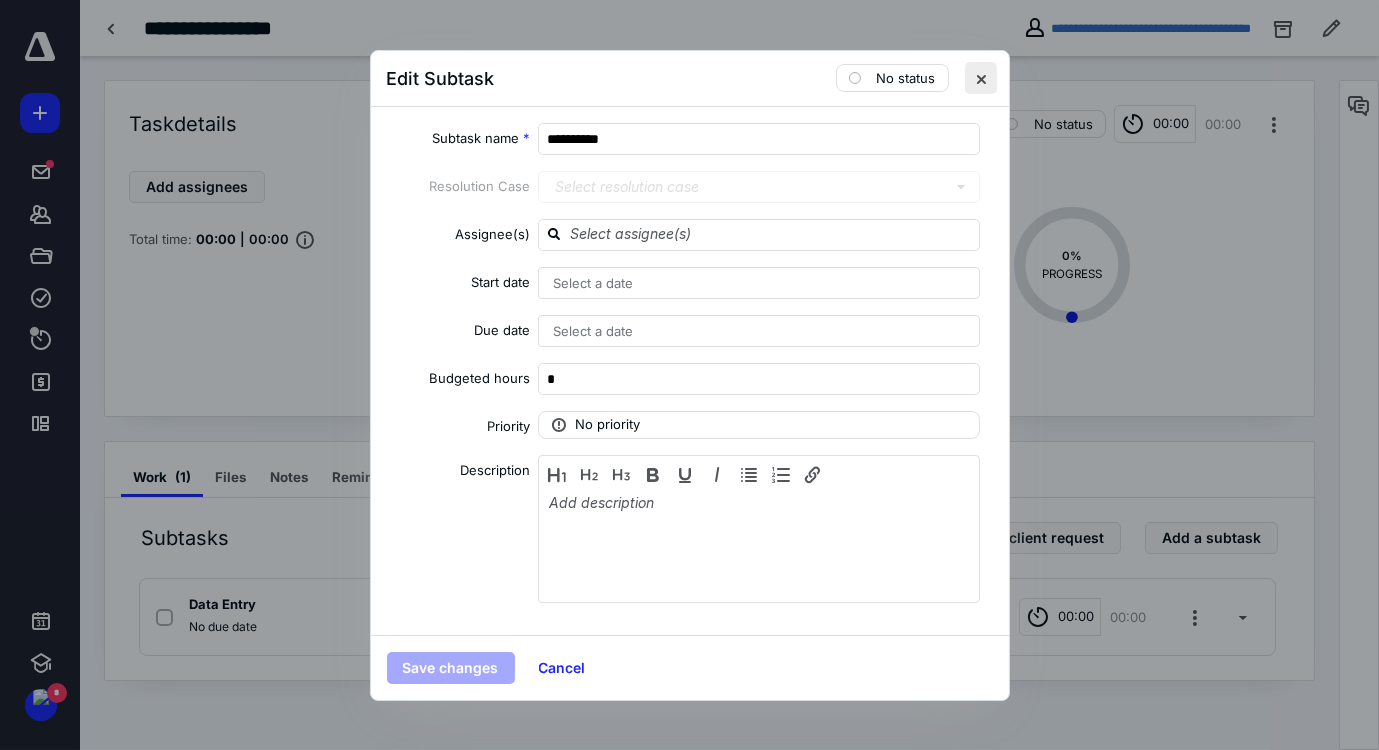 click at bounding box center (981, 78) 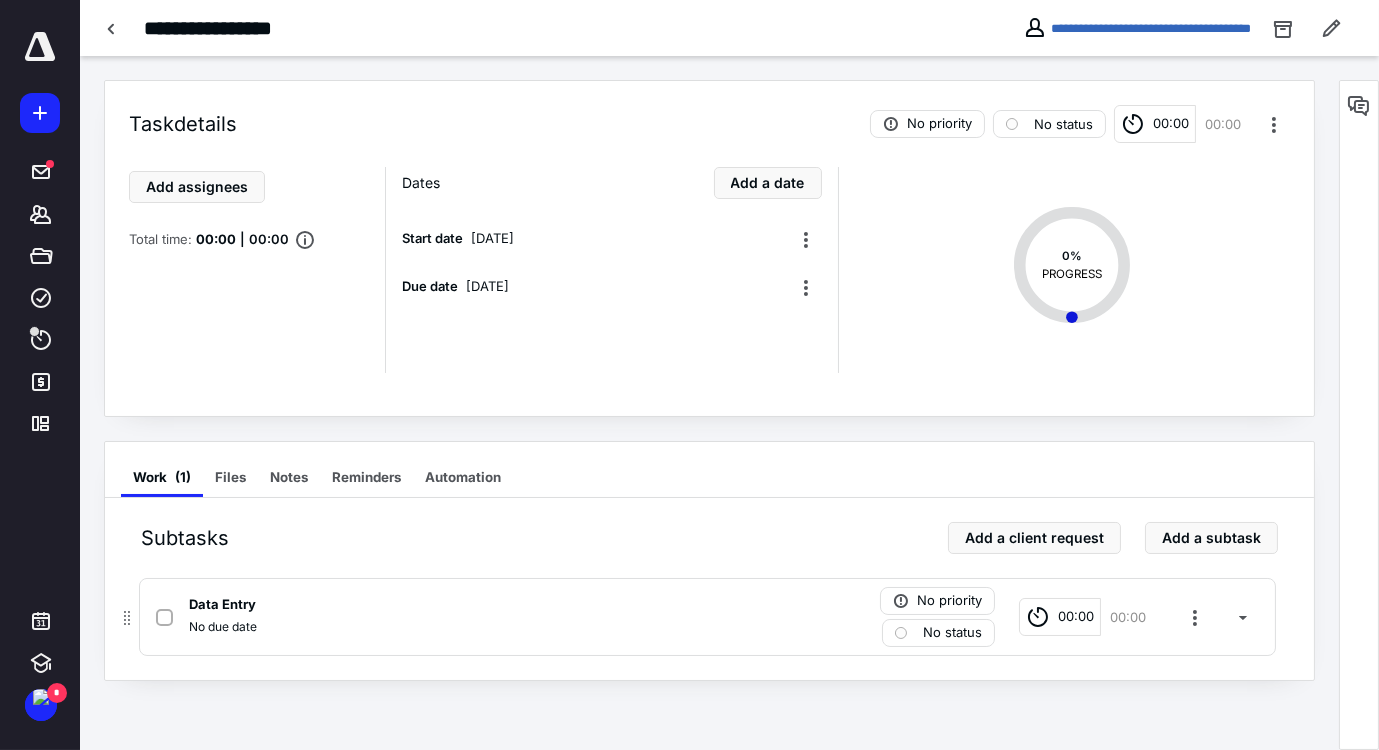 click on "00:00" at bounding box center [1076, 617] 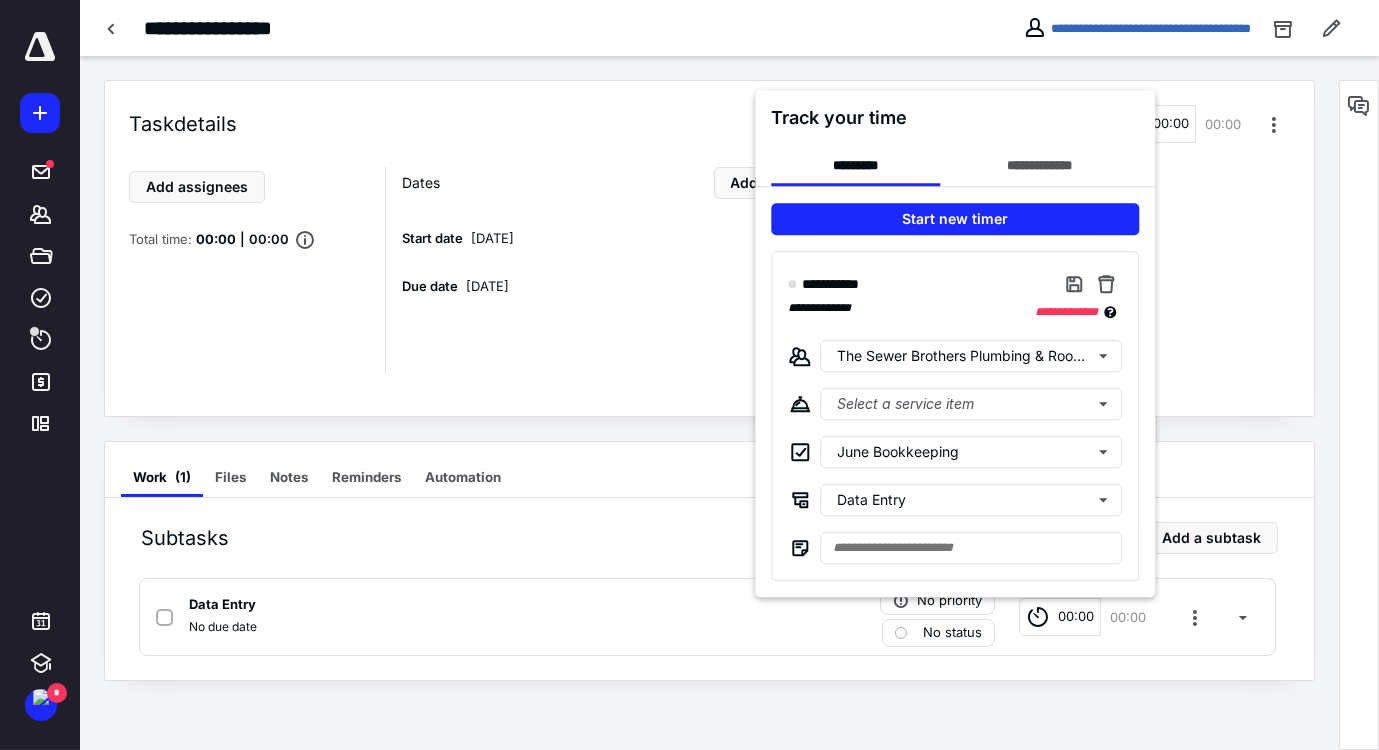 click on "**********" at bounding box center (830, 284) 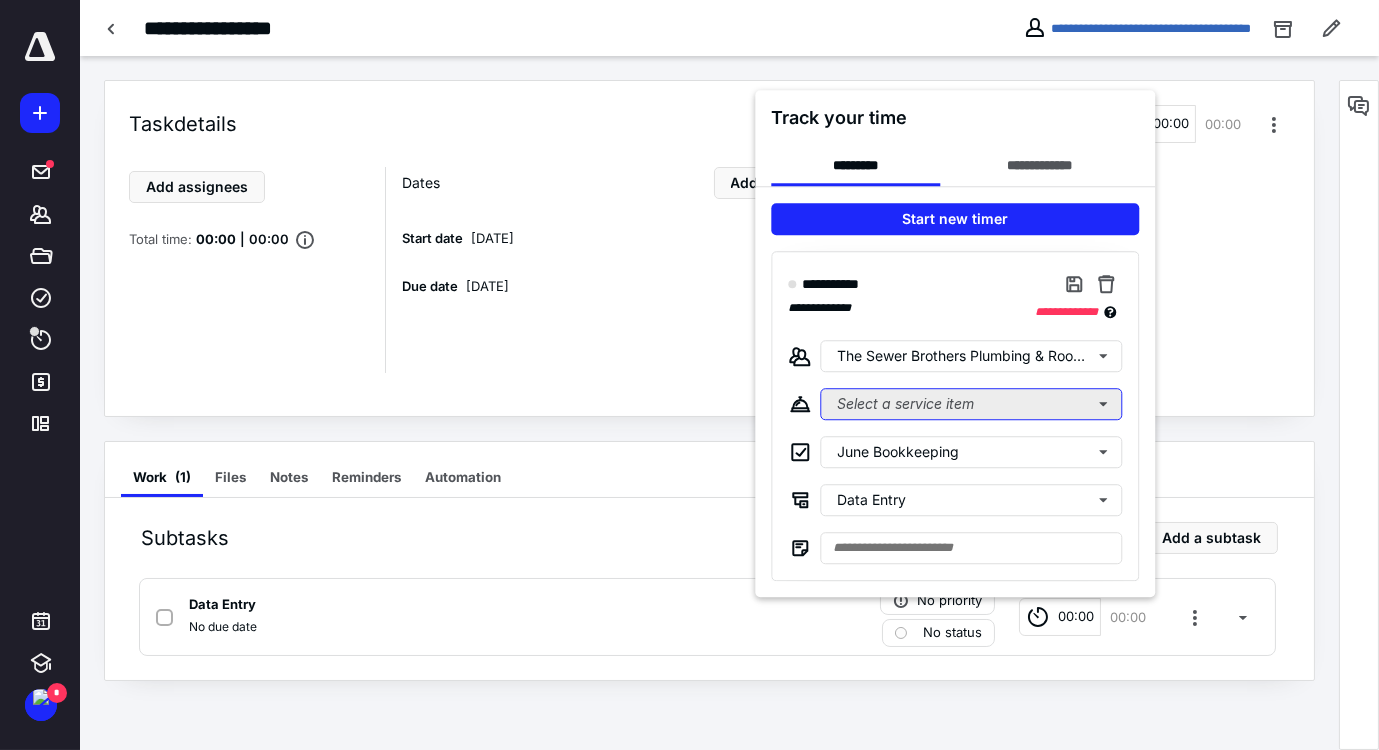 click on "Select a service item" at bounding box center (971, 404) 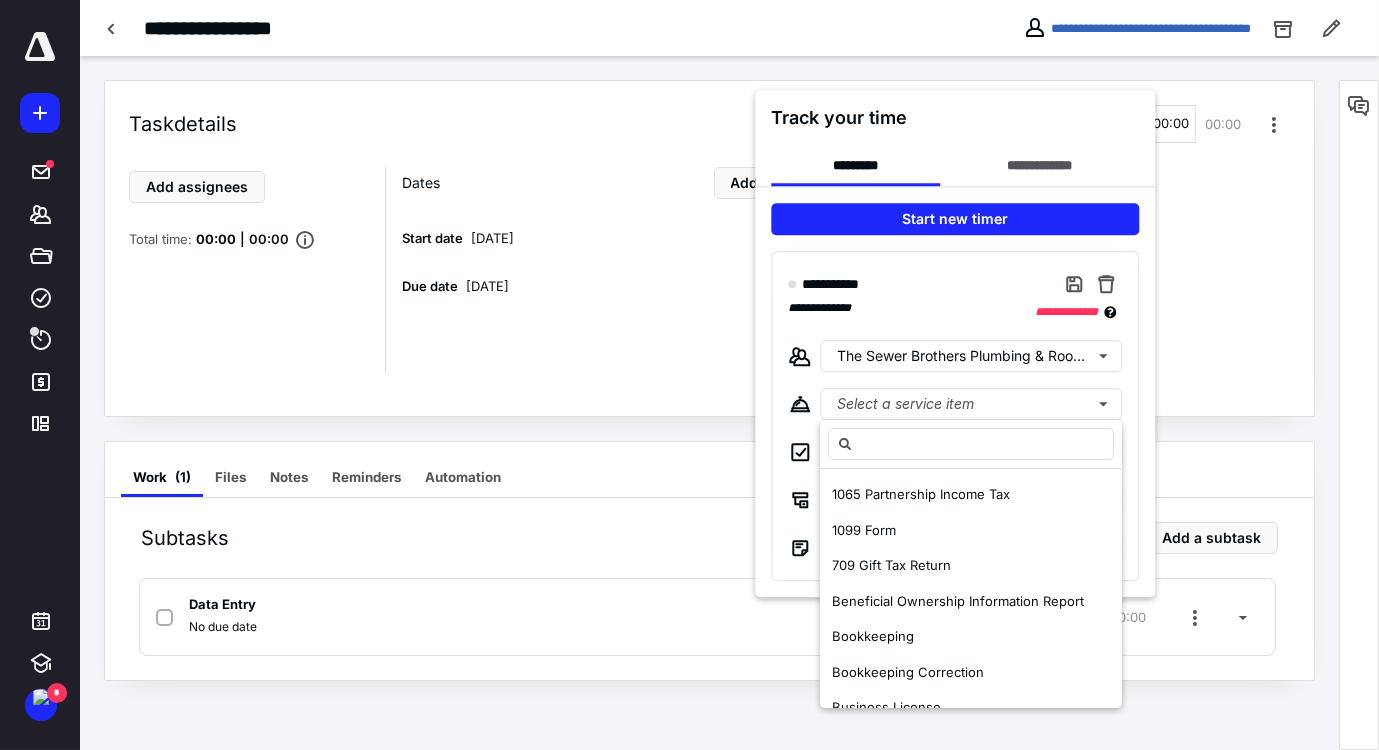 click at bounding box center [689, 375] 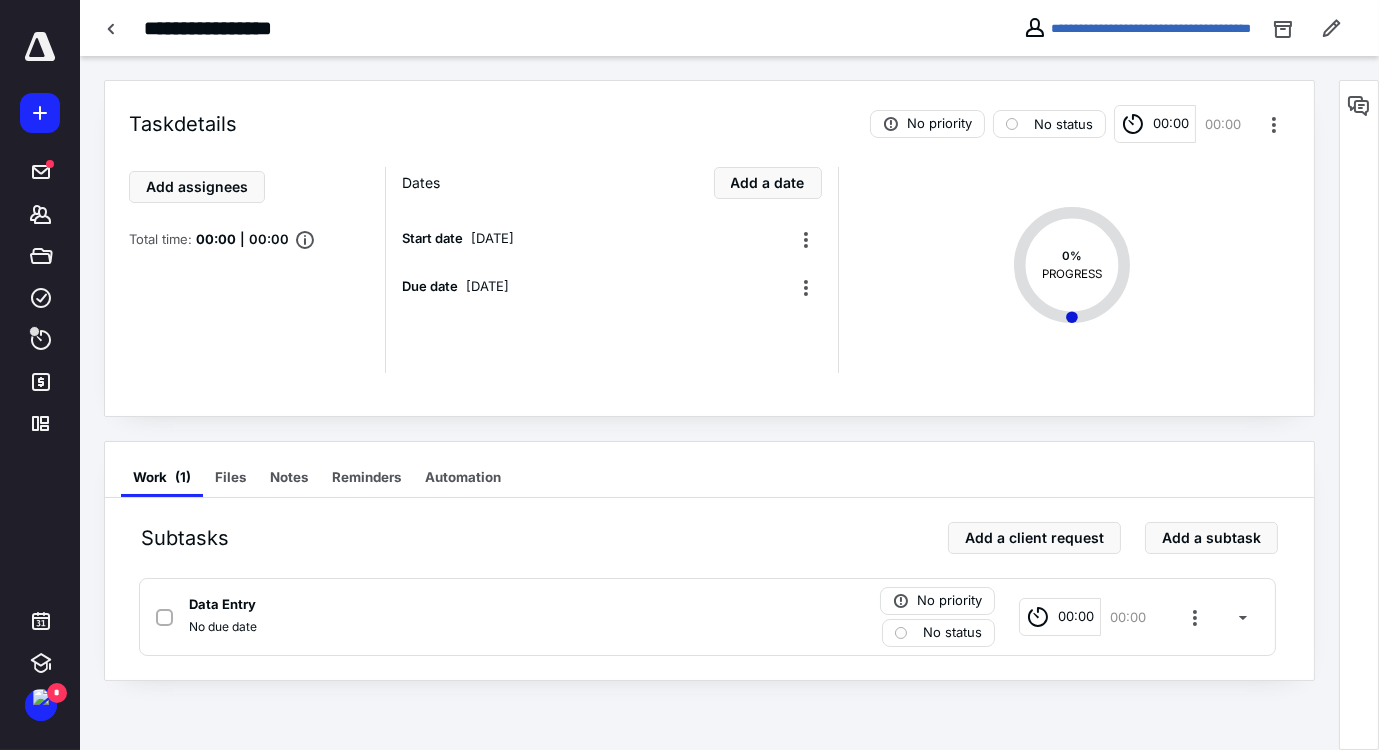 click on "00:00" at bounding box center (1171, 124) 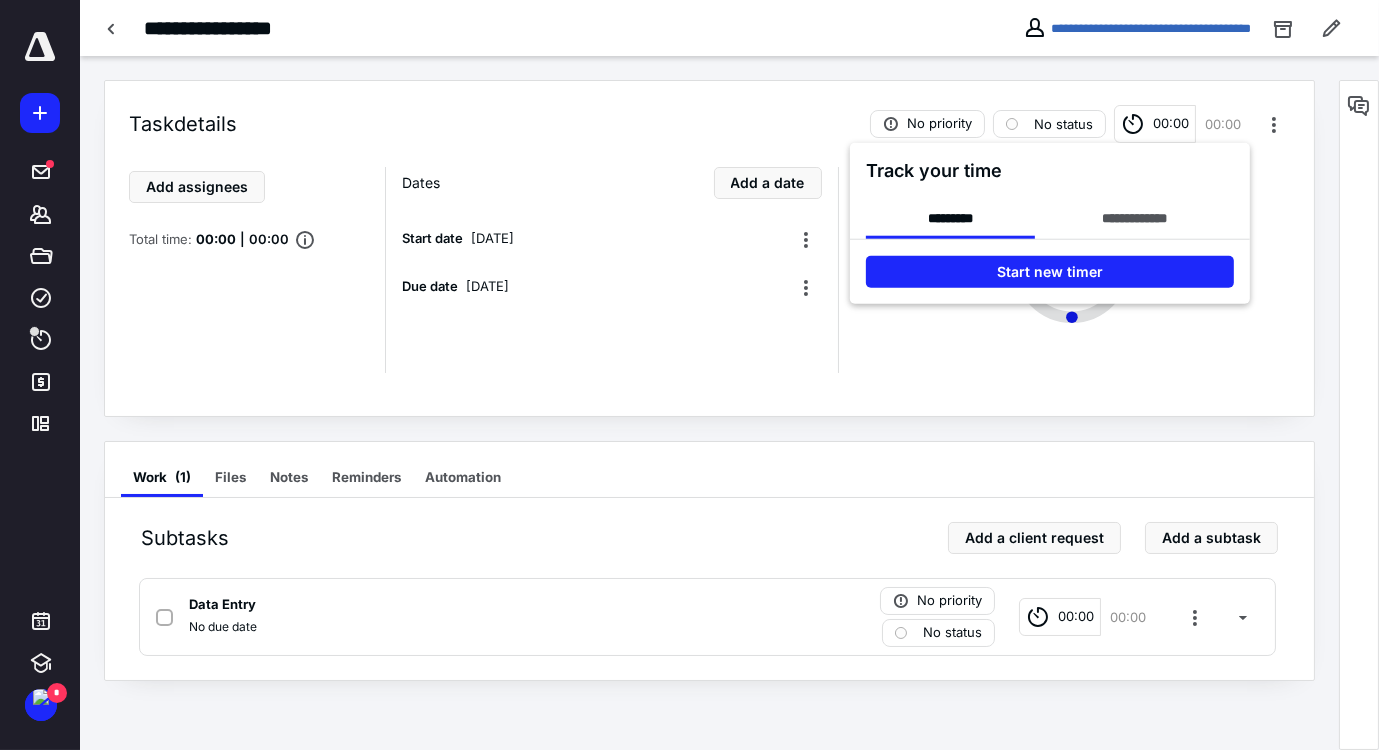 click at bounding box center [689, 375] 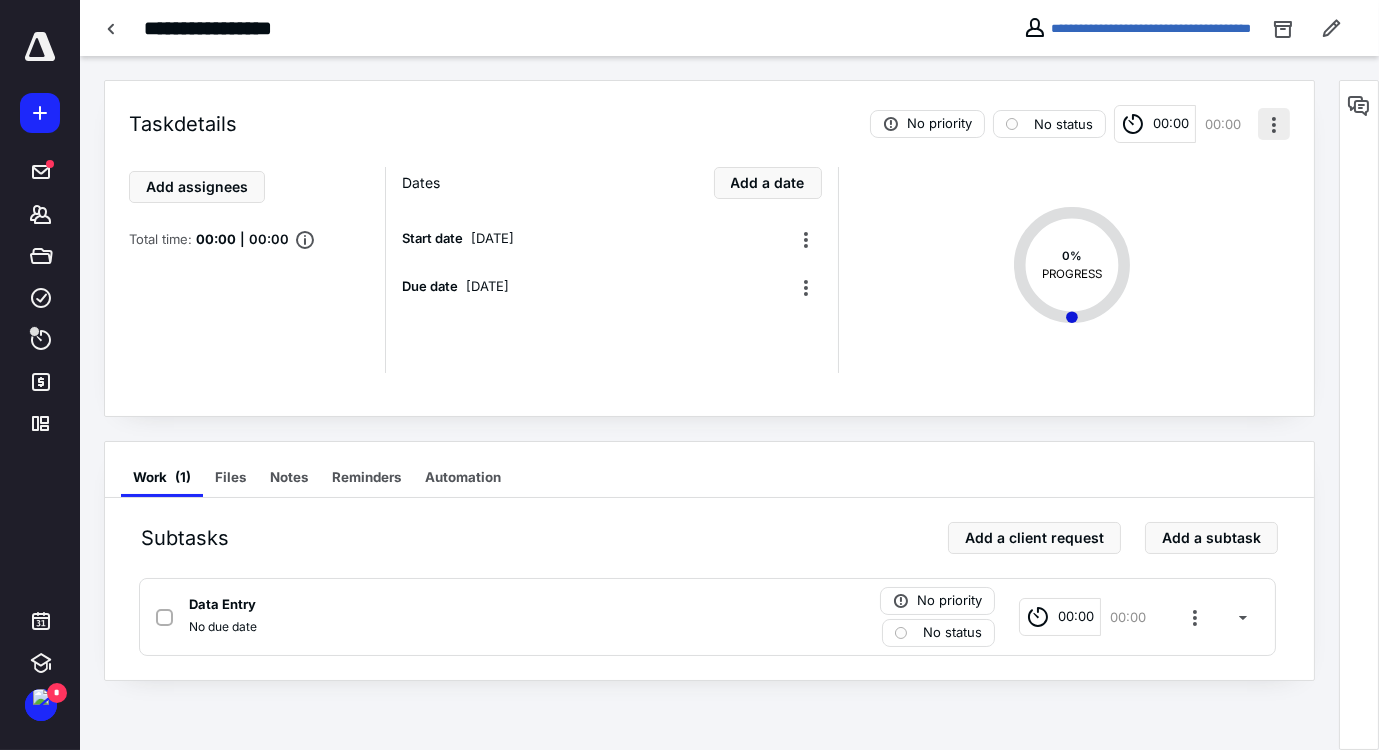 click at bounding box center (1274, 124) 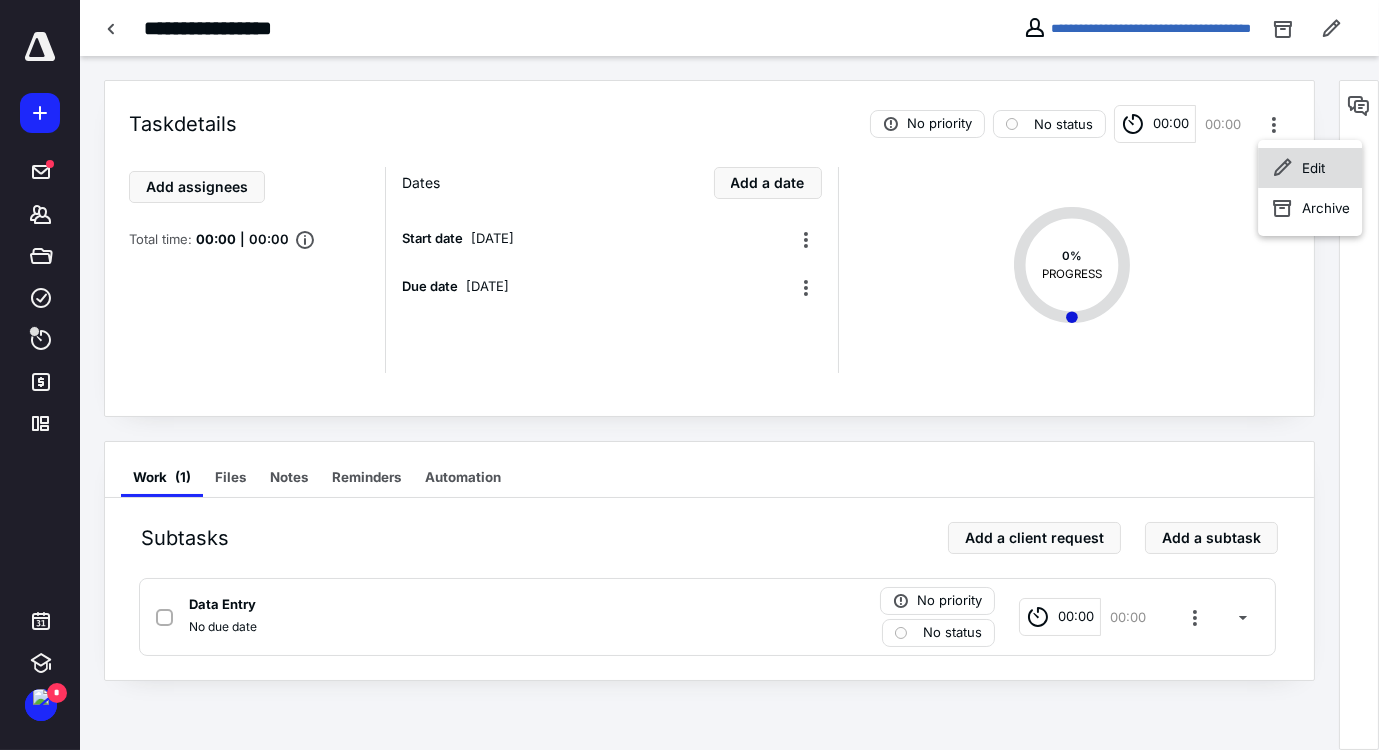 click on "Edit" at bounding box center [1310, 168] 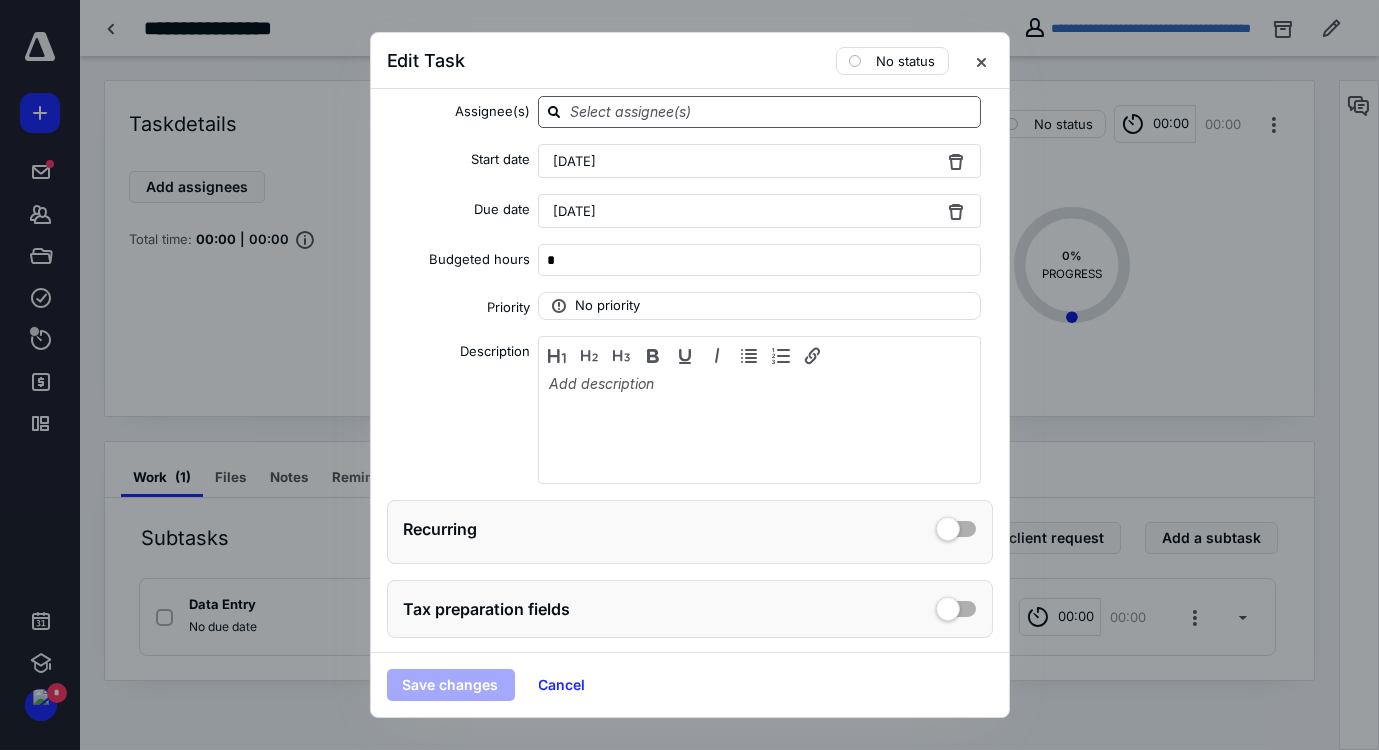 scroll, scrollTop: 190, scrollLeft: 0, axis: vertical 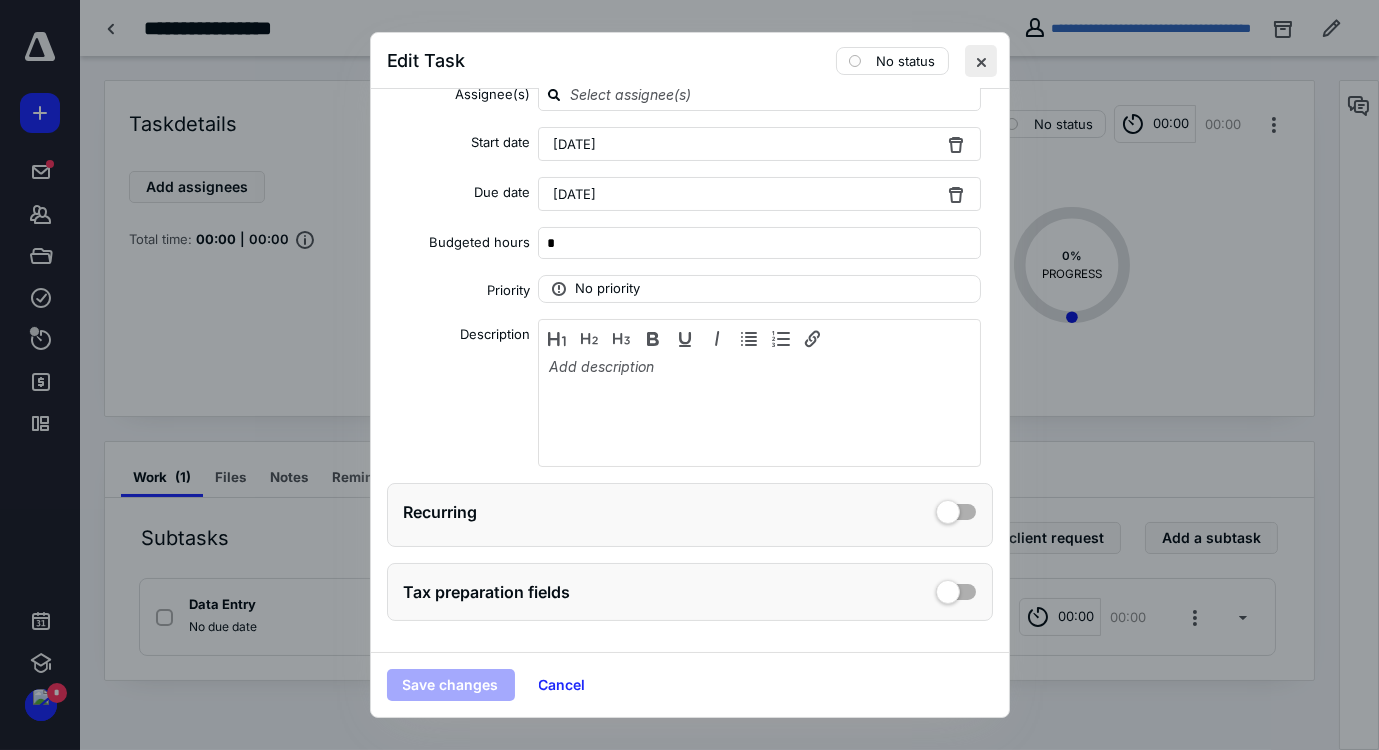 click at bounding box center (981, 61) 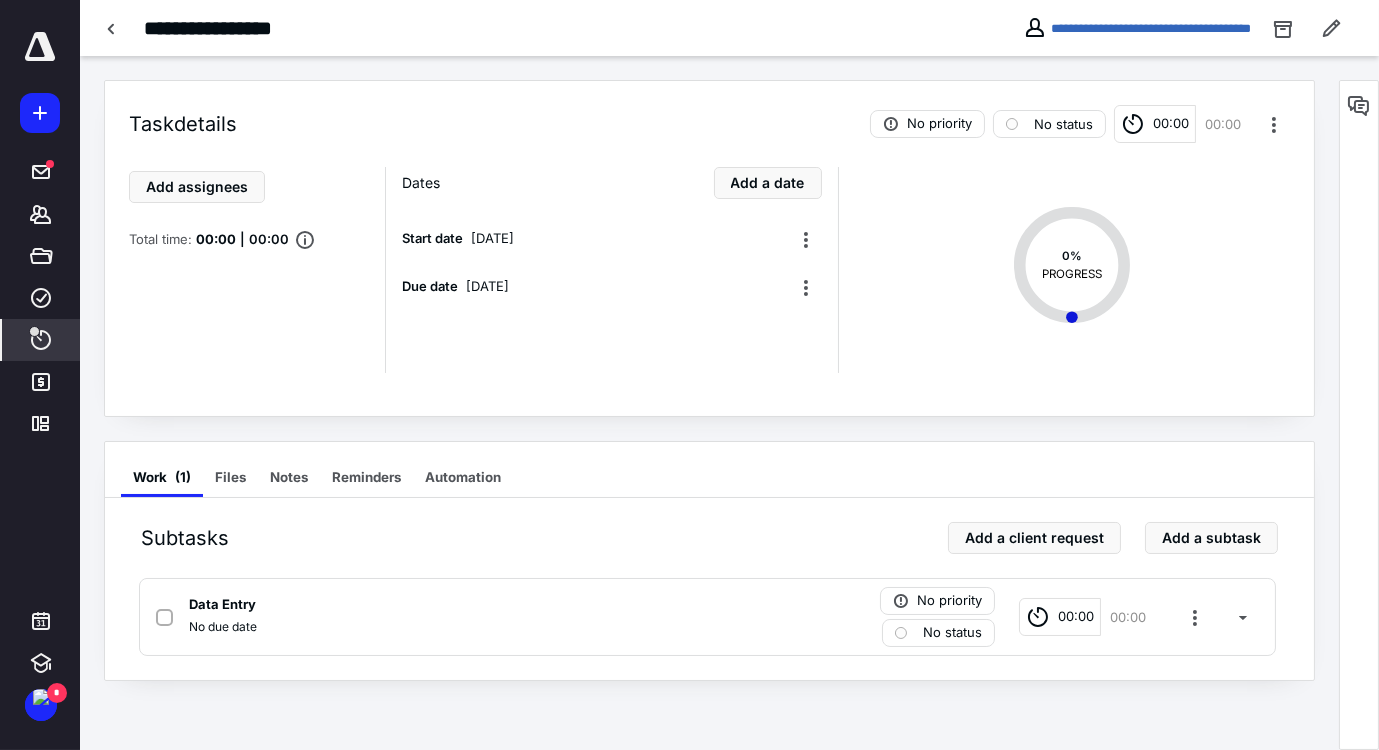 click 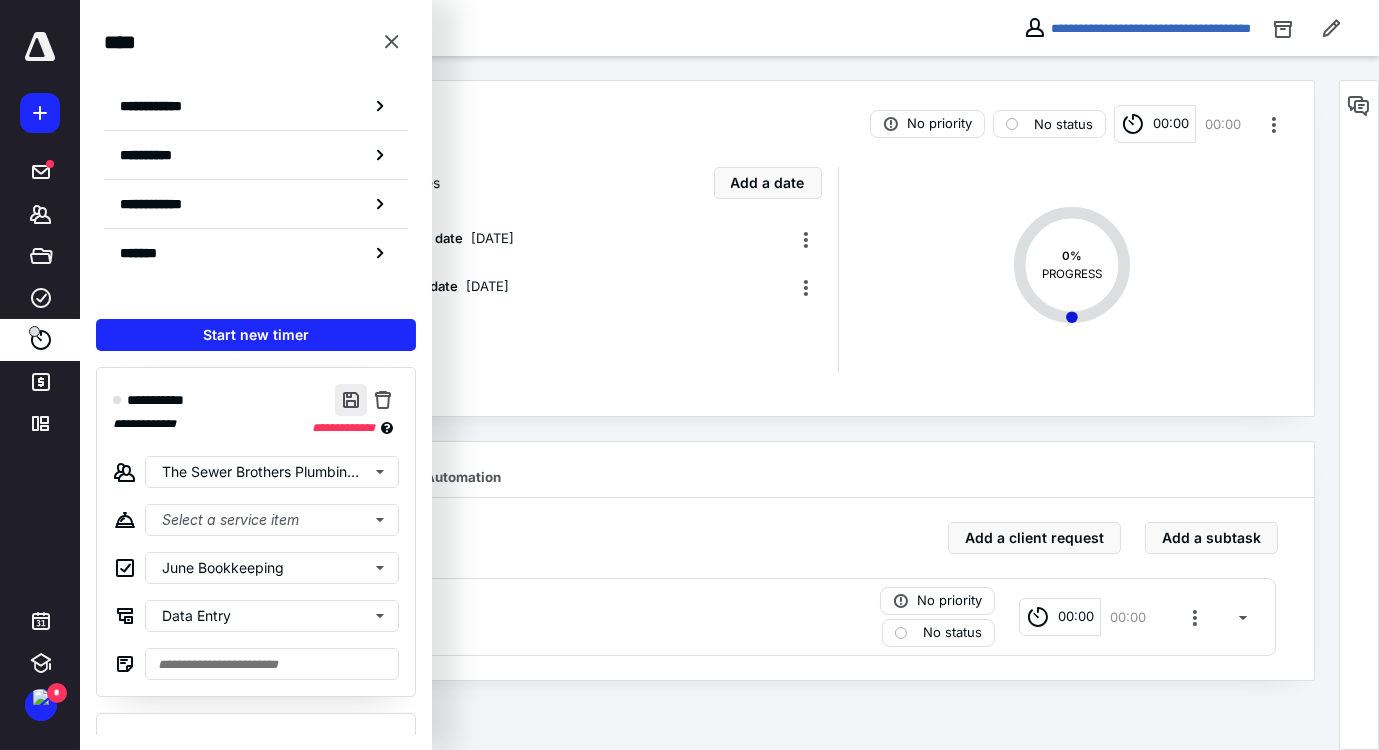 click at bounding box center (351, 400) 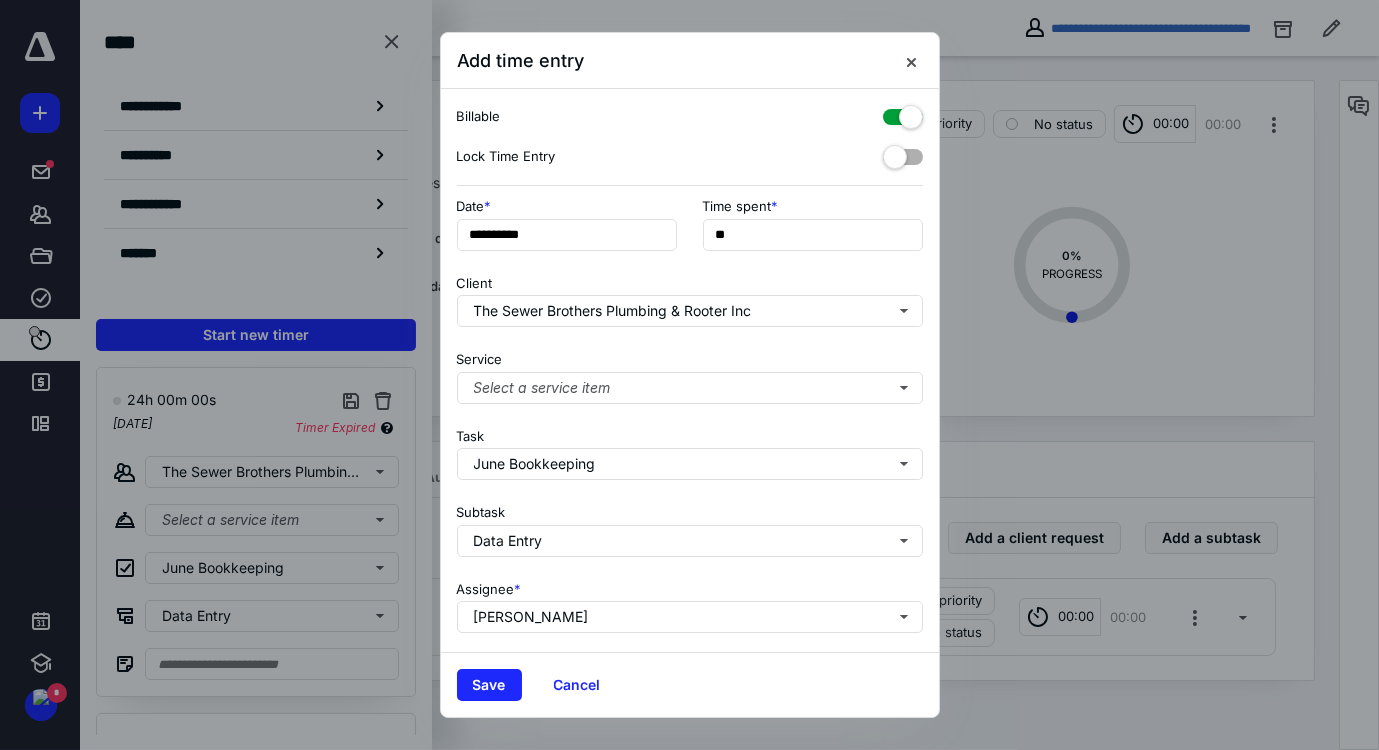 click at bounding box center [903, 113] 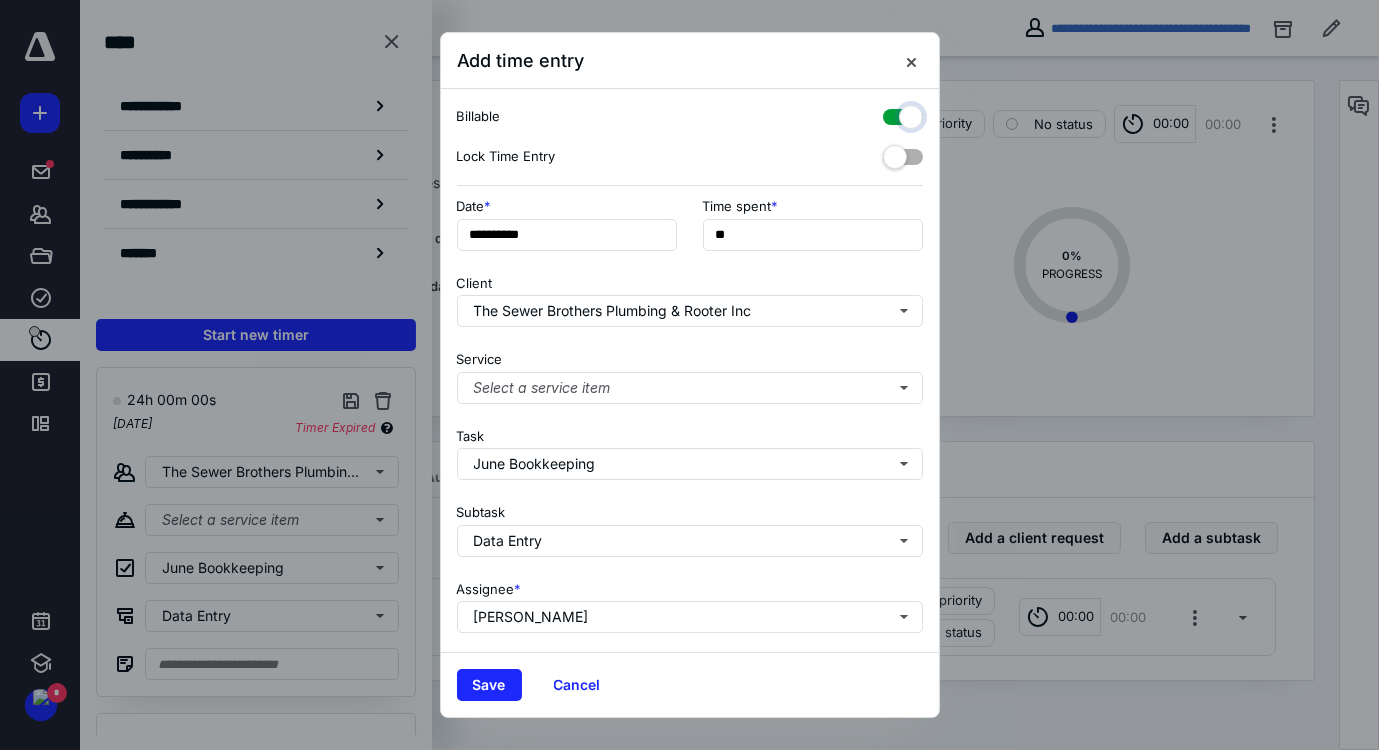 click at bounding box center [893, 114] 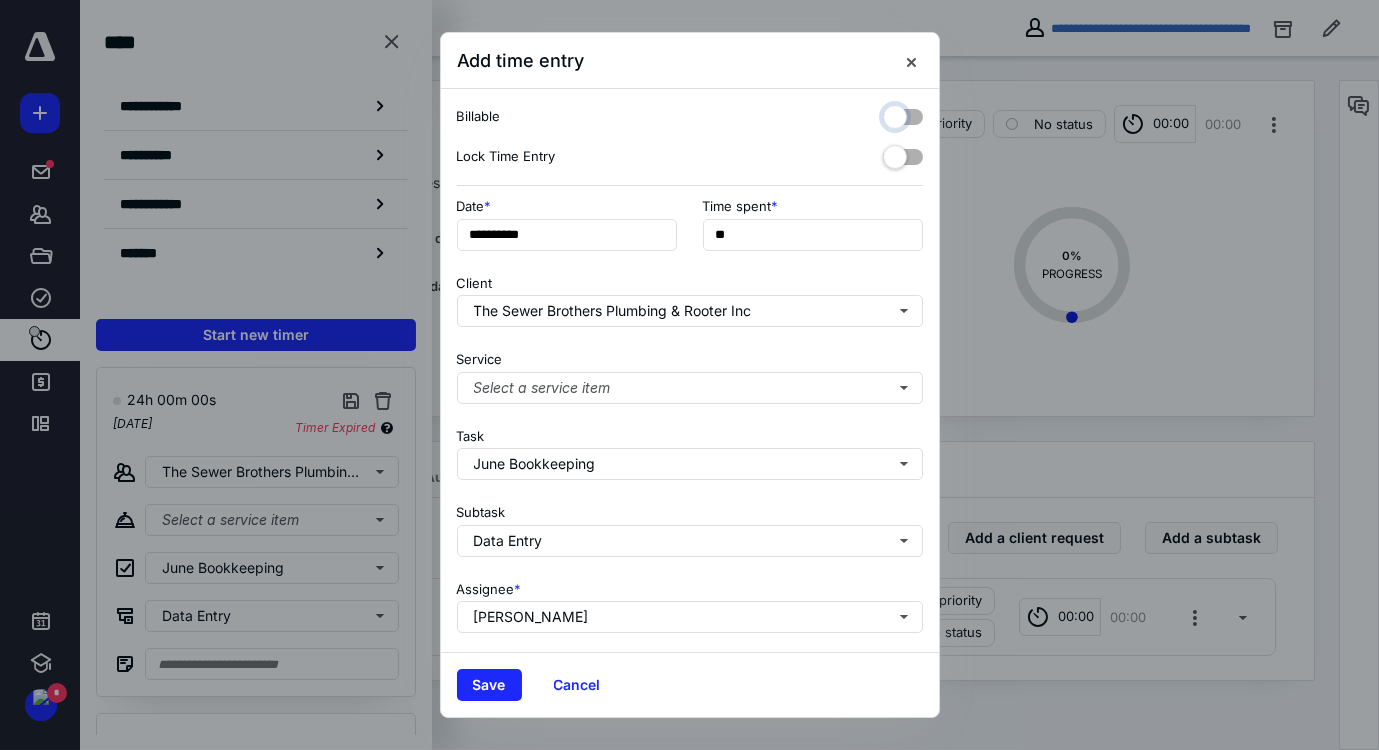 checkbox on "false" 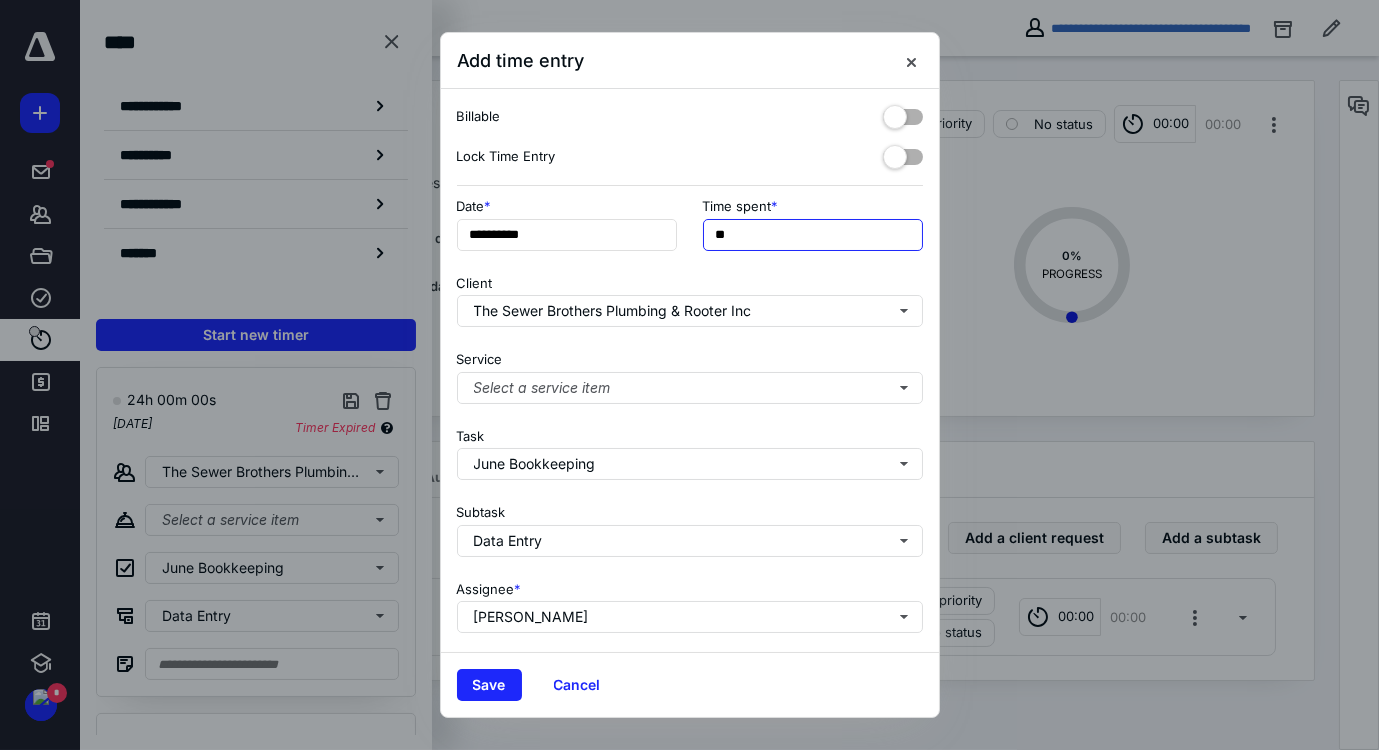 click on "**" at bounding box center (813, 235) 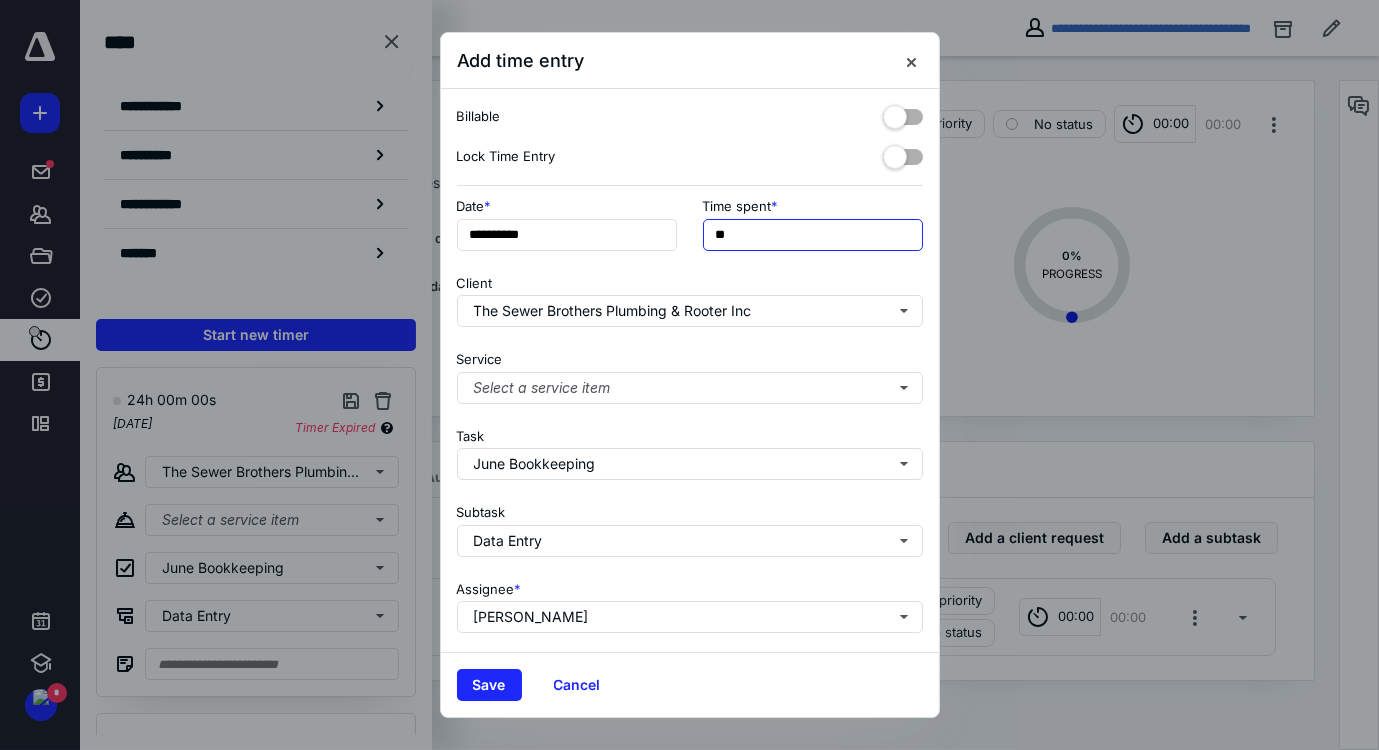 drag, startPoint x: 731, startPoint y: 231, endPoint x: 694, endPoint y: 230, distance: 37.01351 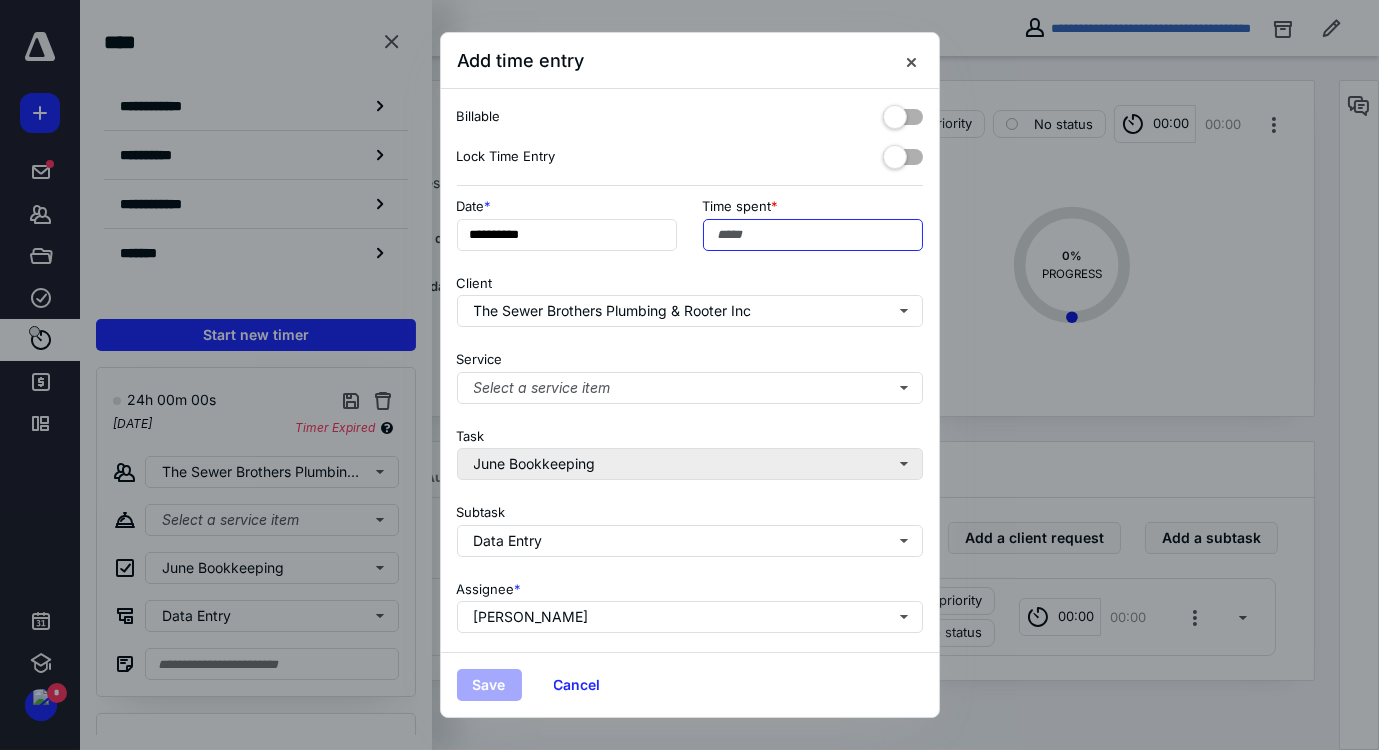 type on "*" 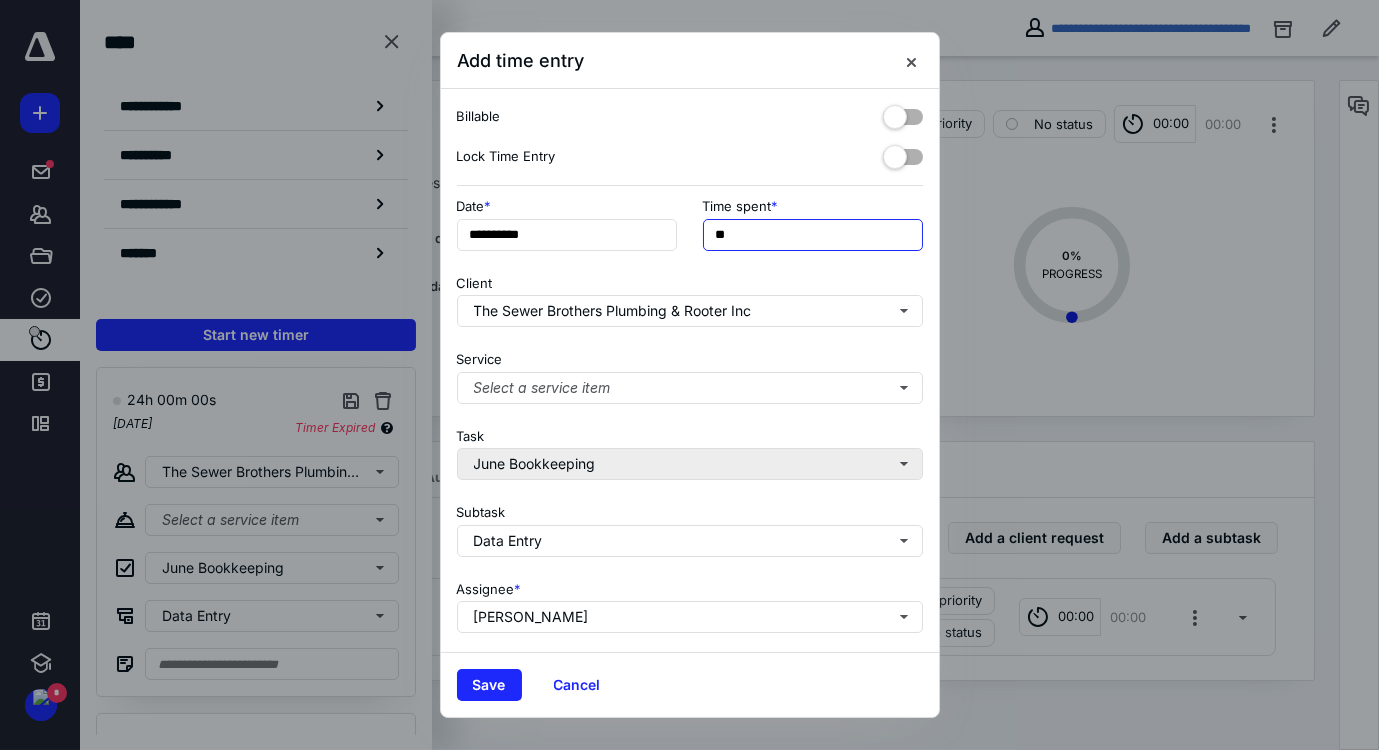 type on "*" 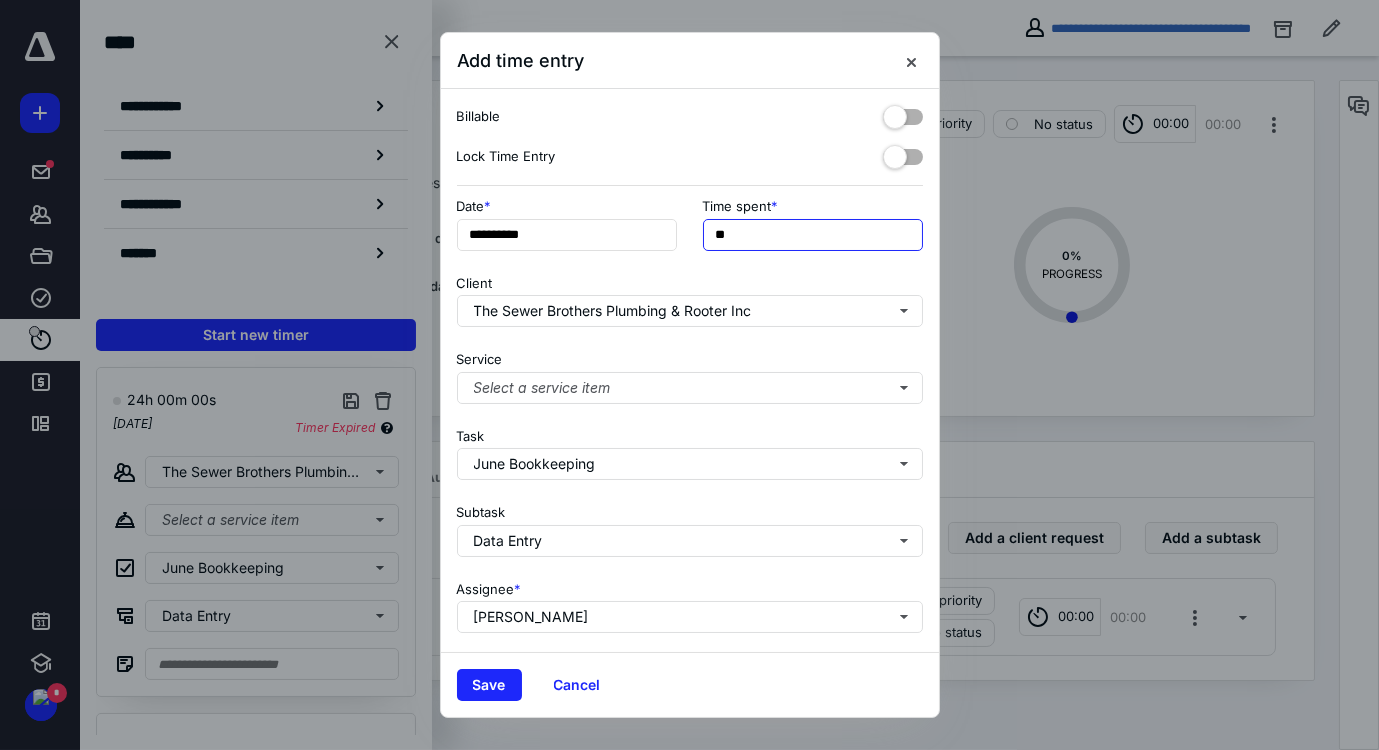 type on "*" 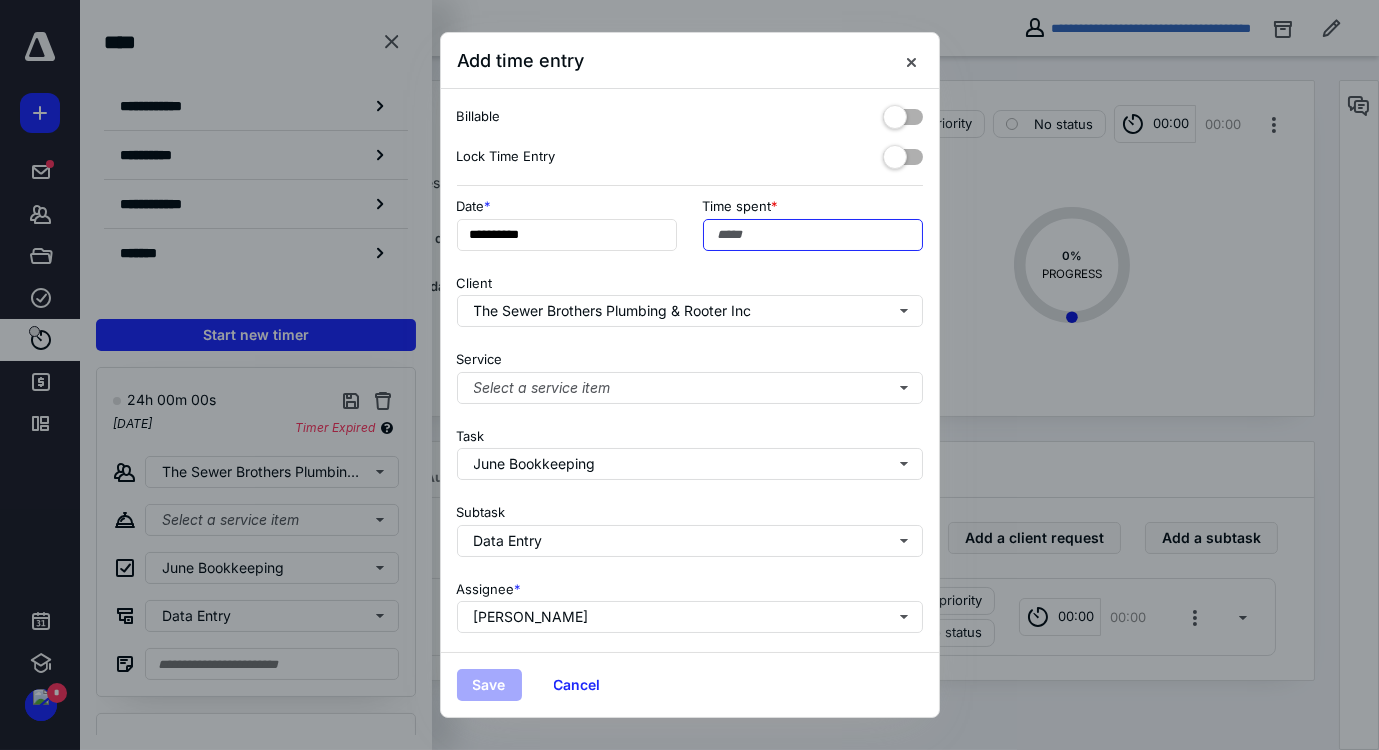 click on "Time spent" at bounding box center (813, 235) 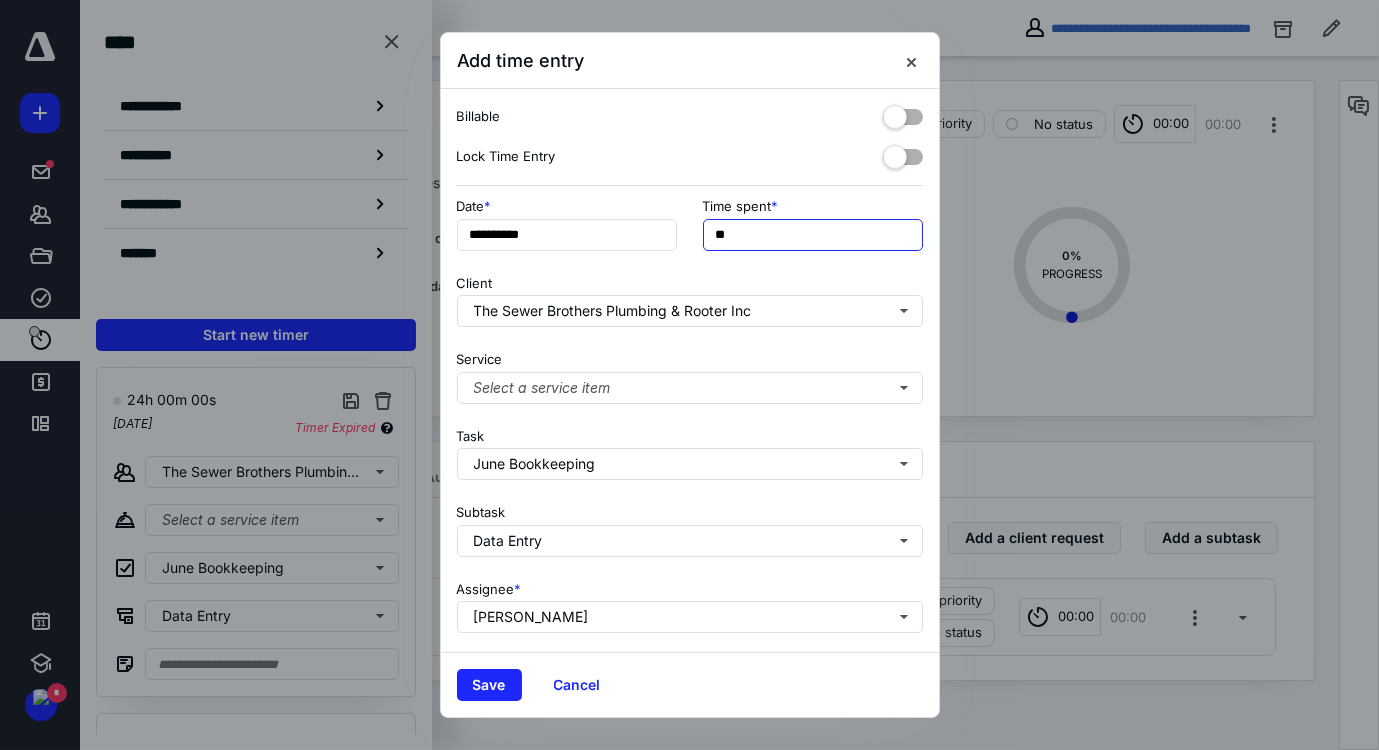 type on "*" 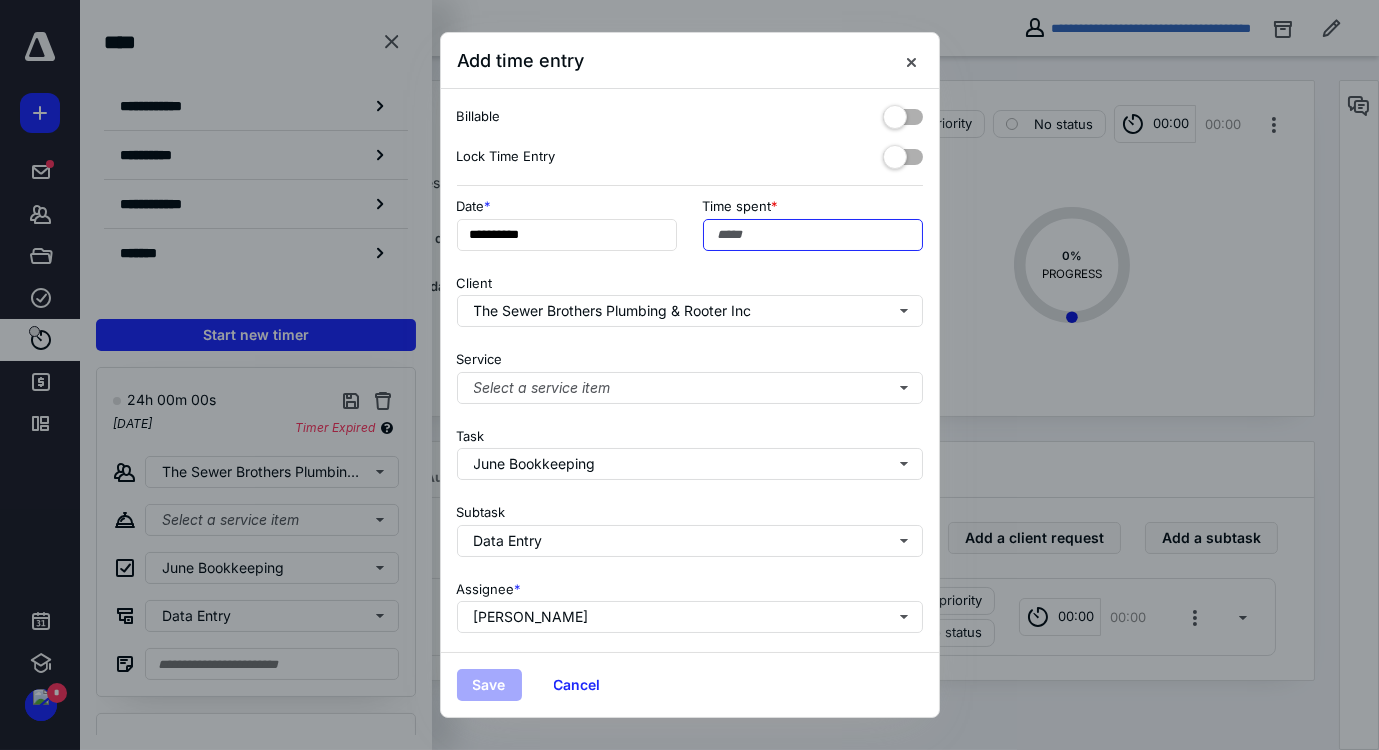 type on "*" 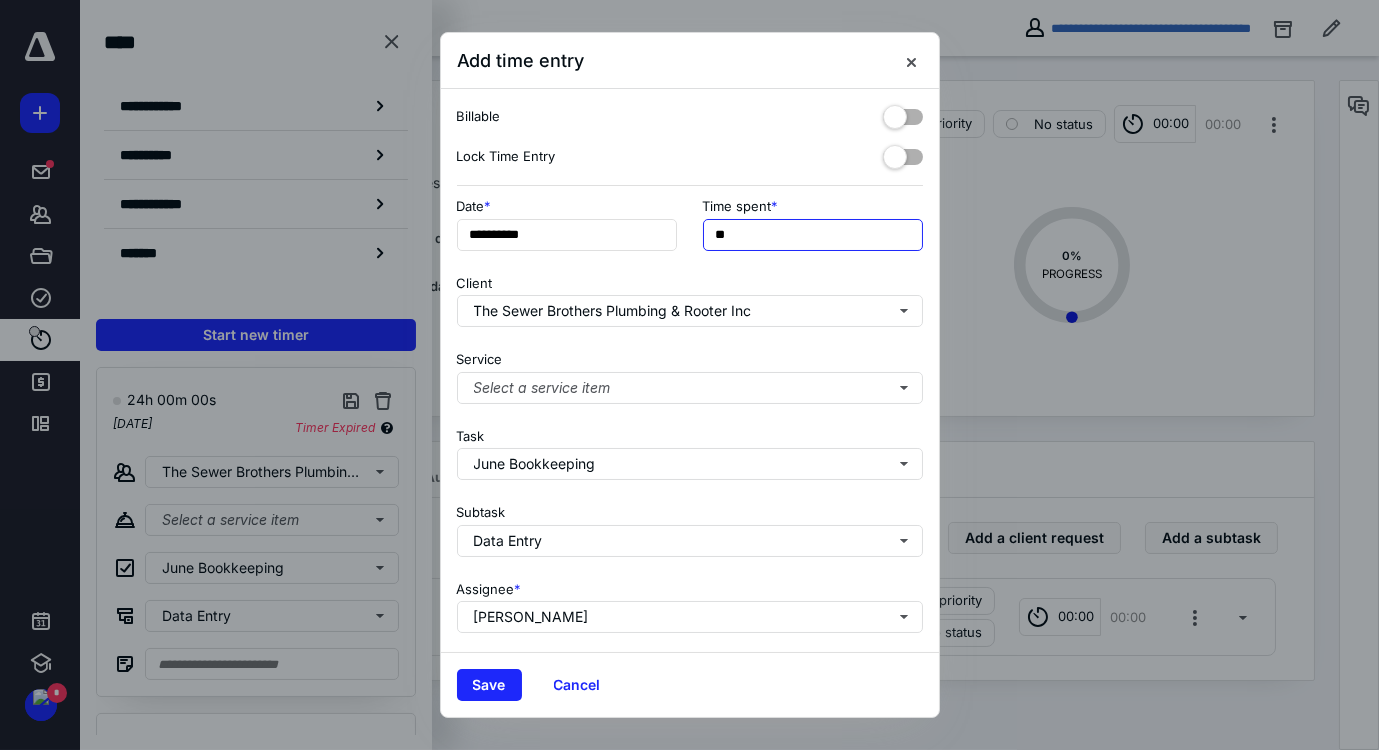 type on "**" 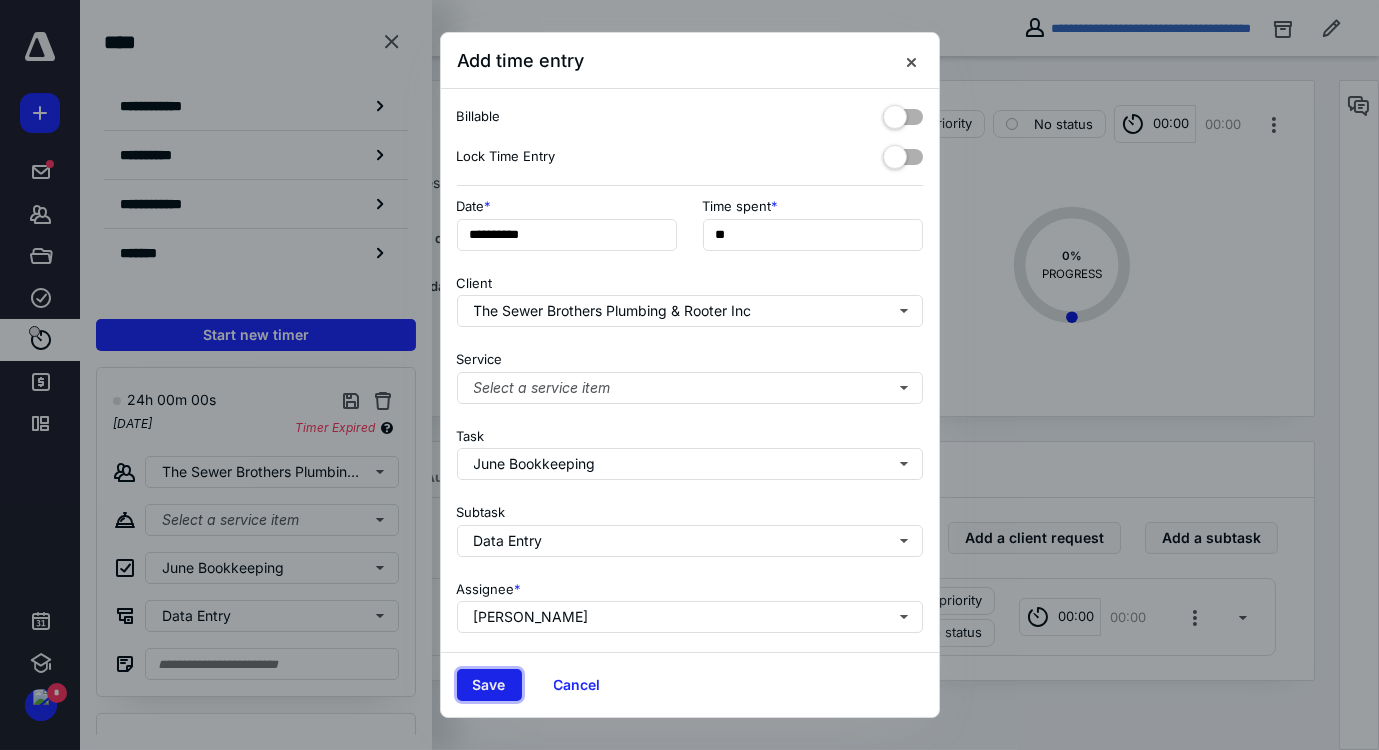 click on "Save" at bounding box center [489, 685] 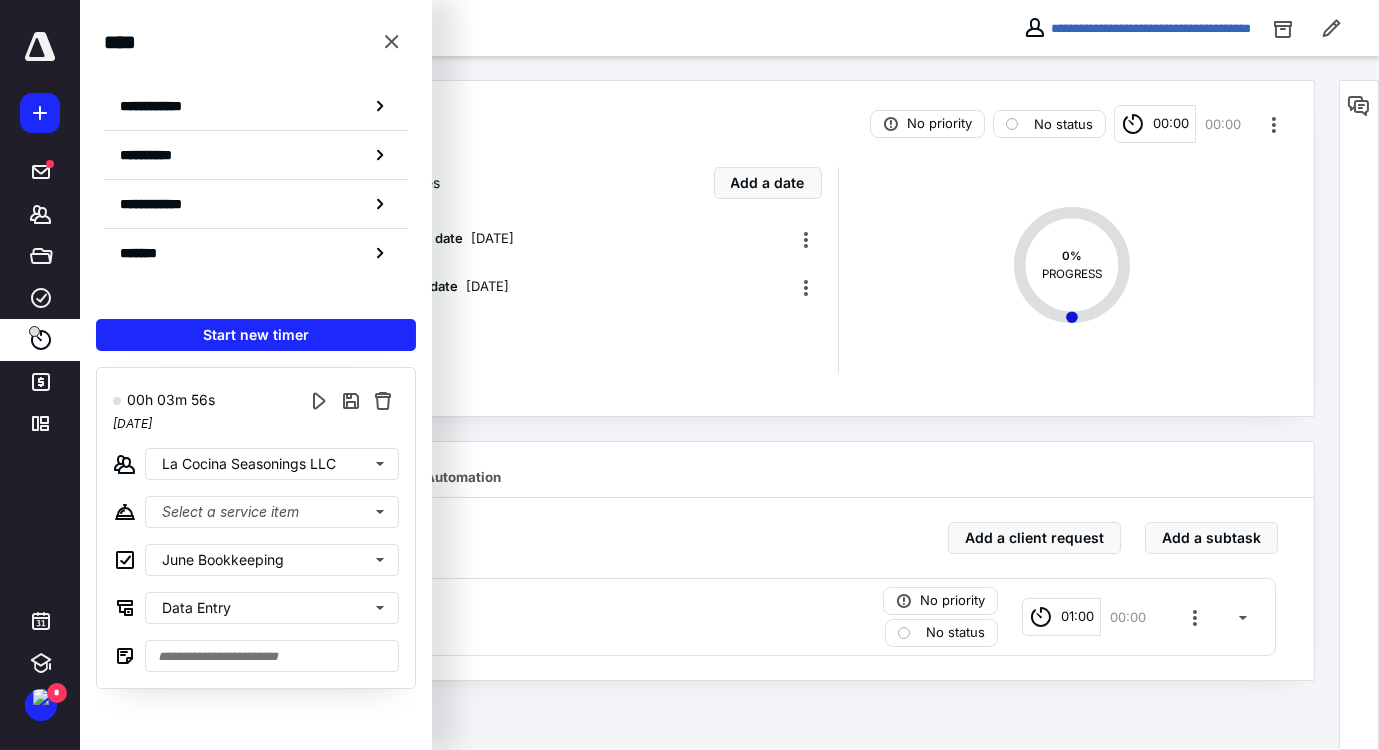 click on "0 % PROGRESS" at bounding box center (1064, 270) 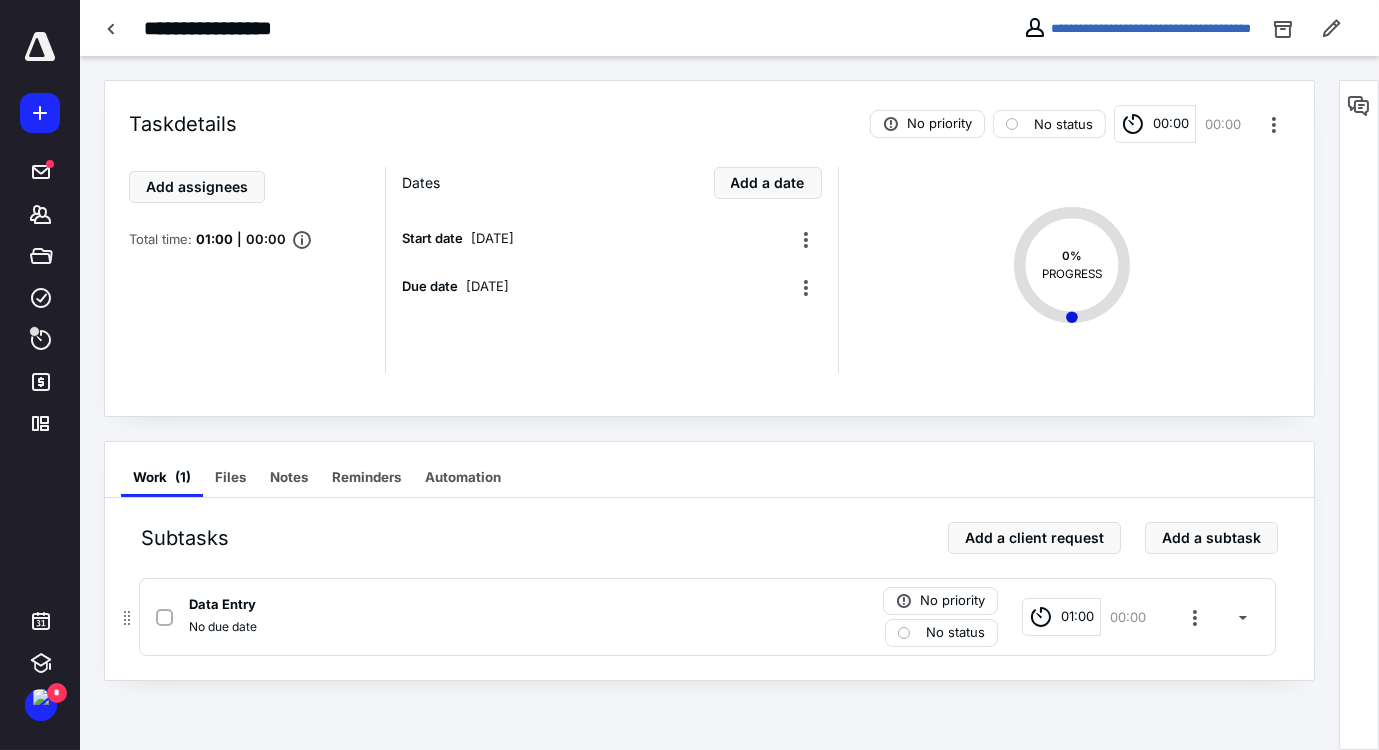 click on "01:00" at bounding box center [1061, 617] 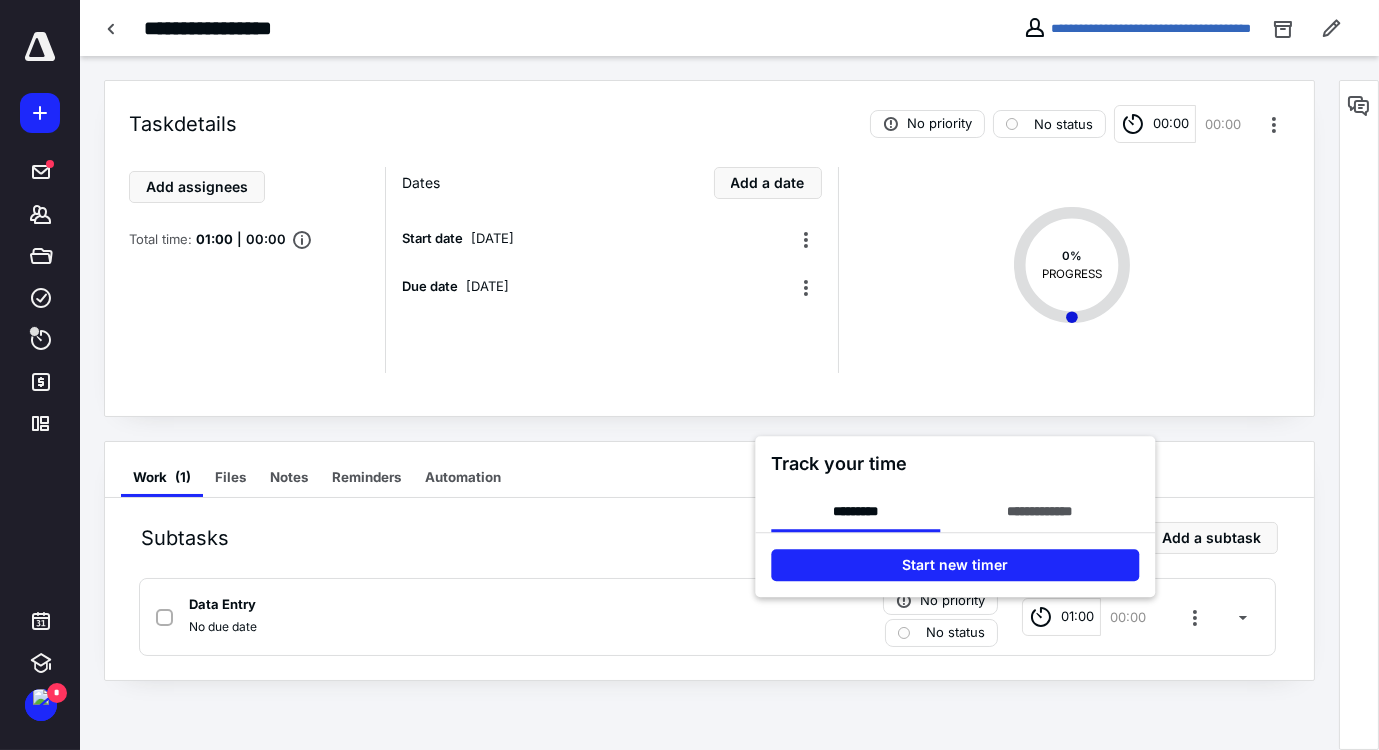 click at bounding box center [689, 375] 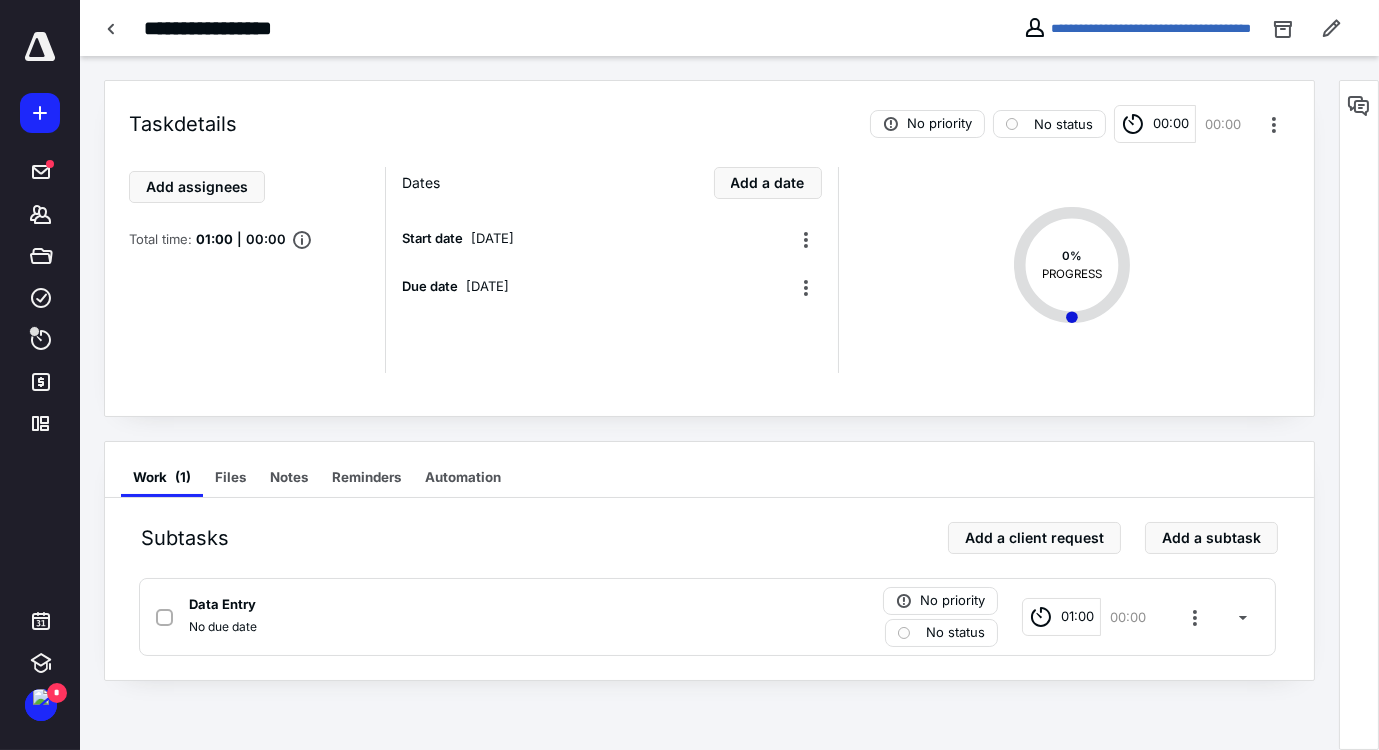 click at bounding box center (1195, 617) 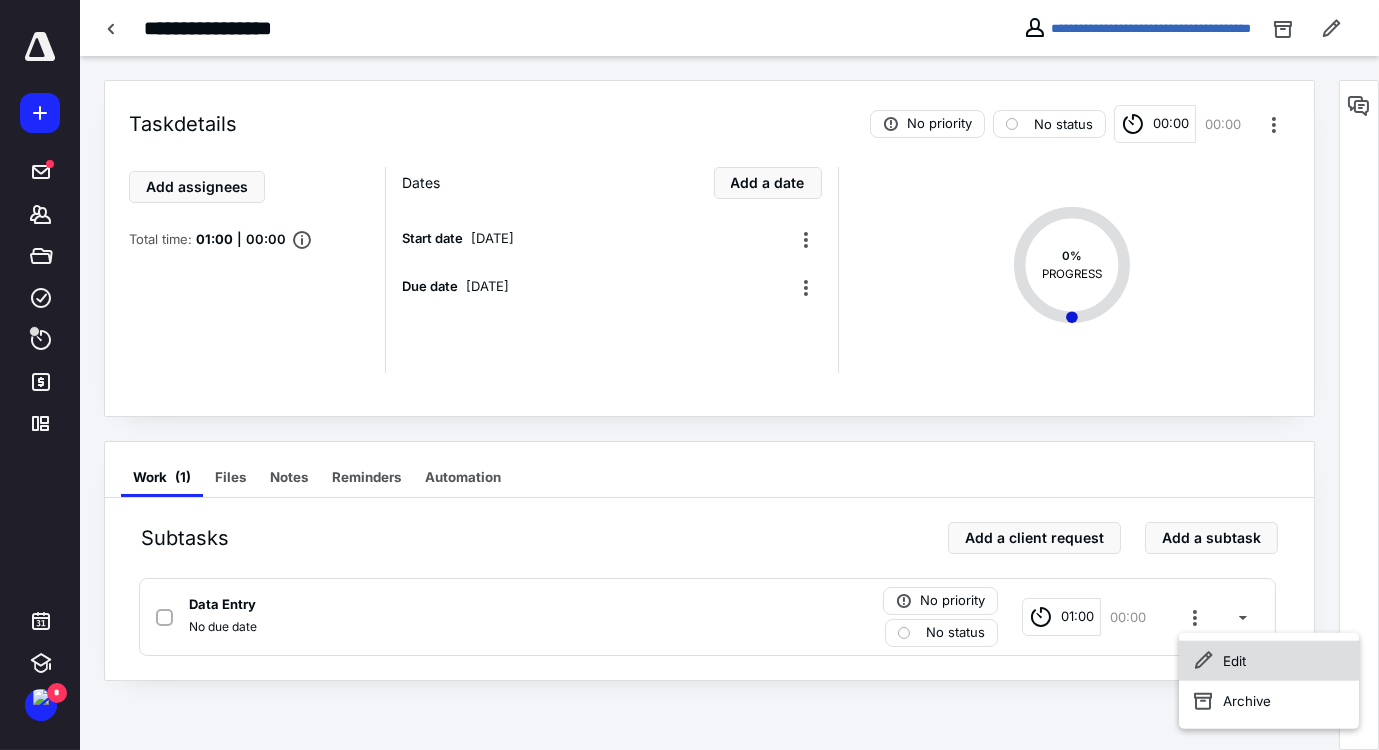 click on "Edit" at bounding box center (1269, 661) 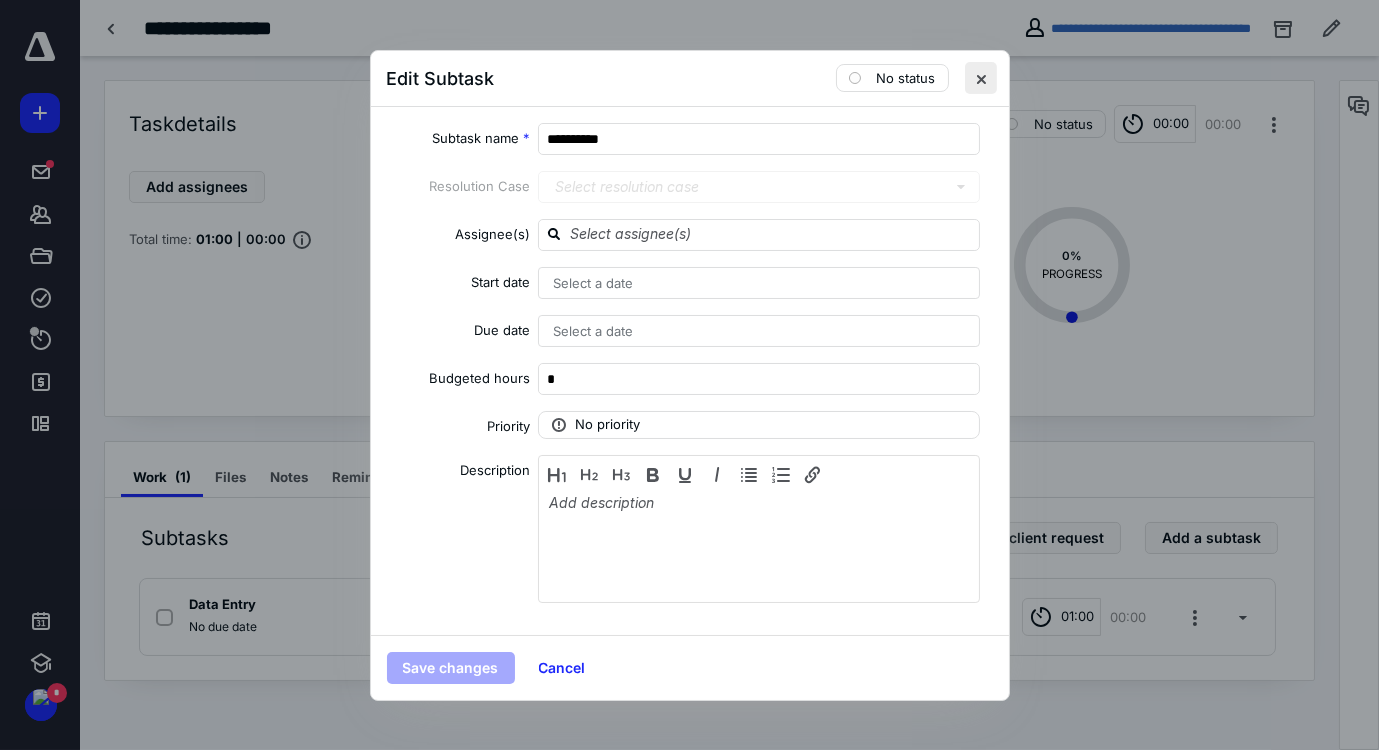 click at bounding box center [981, 78] 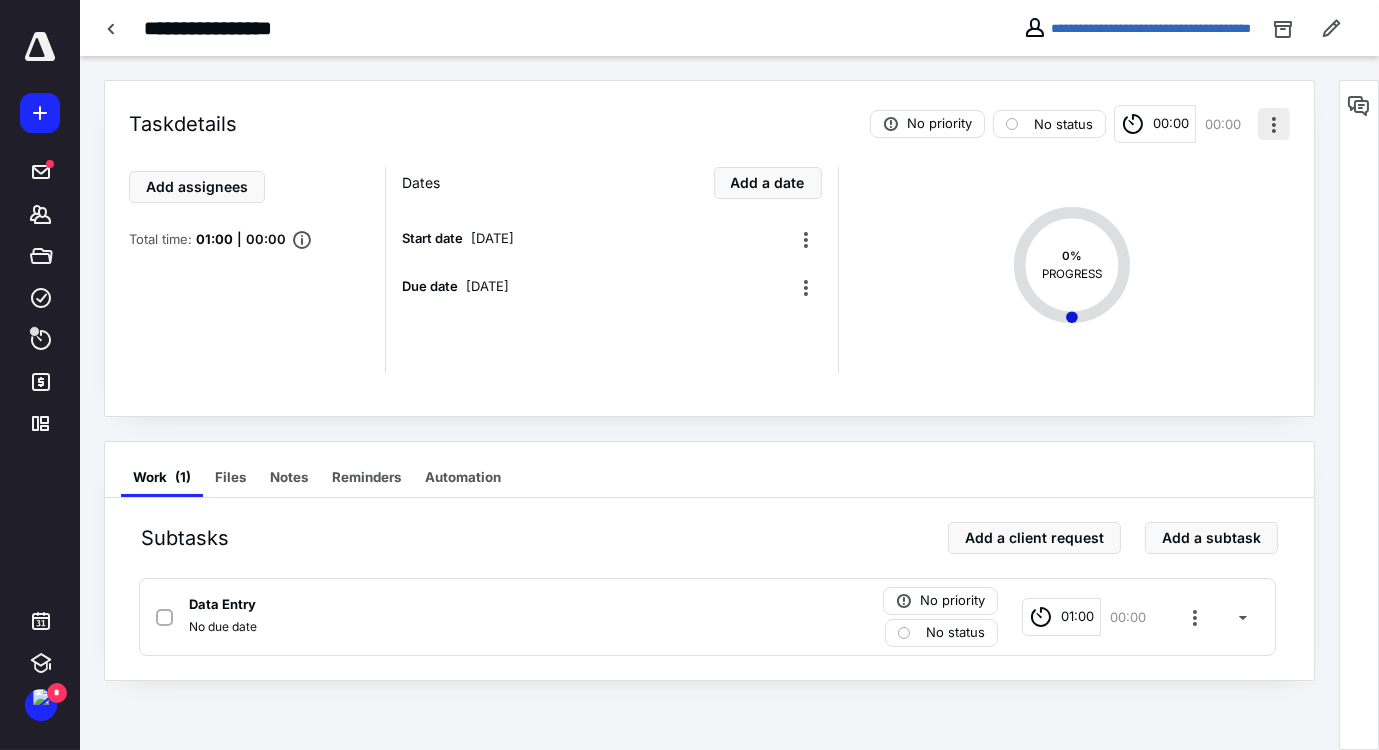 click at bounding box center [1274, 124] 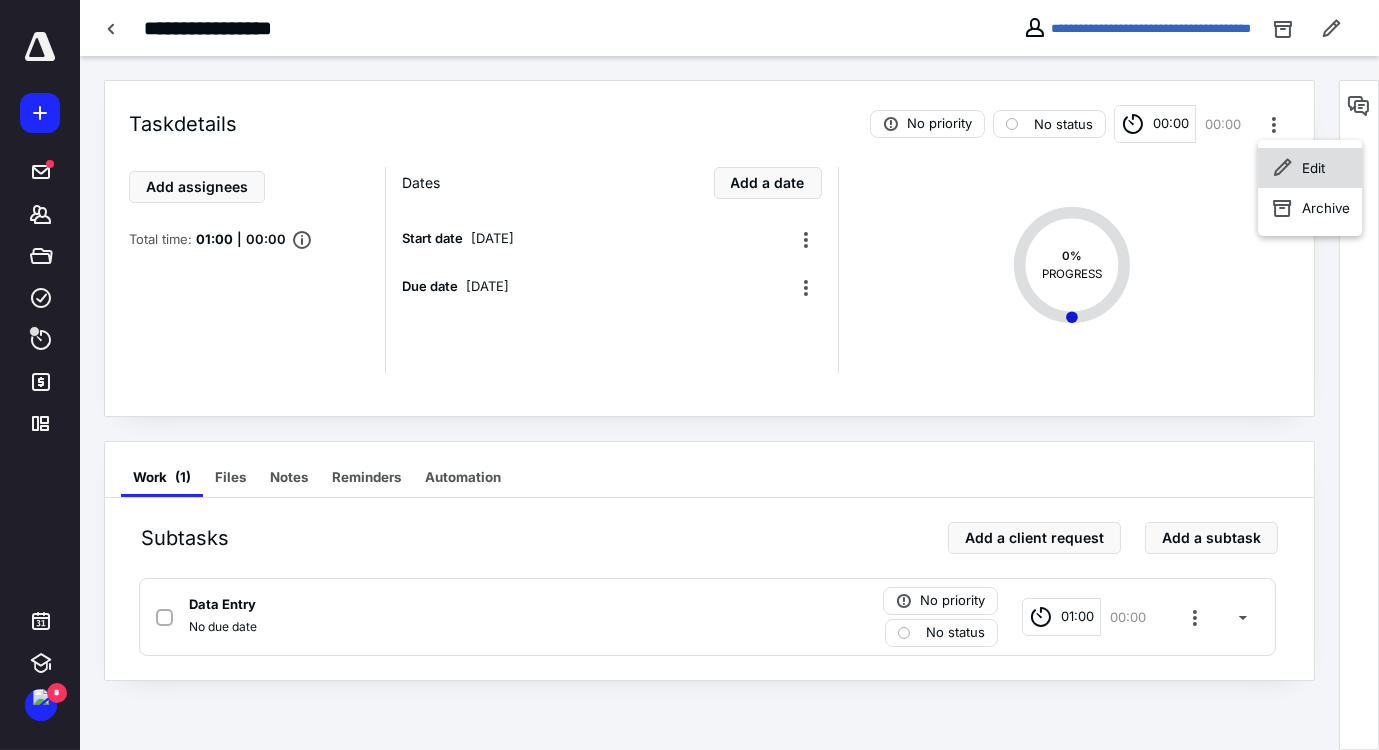 click 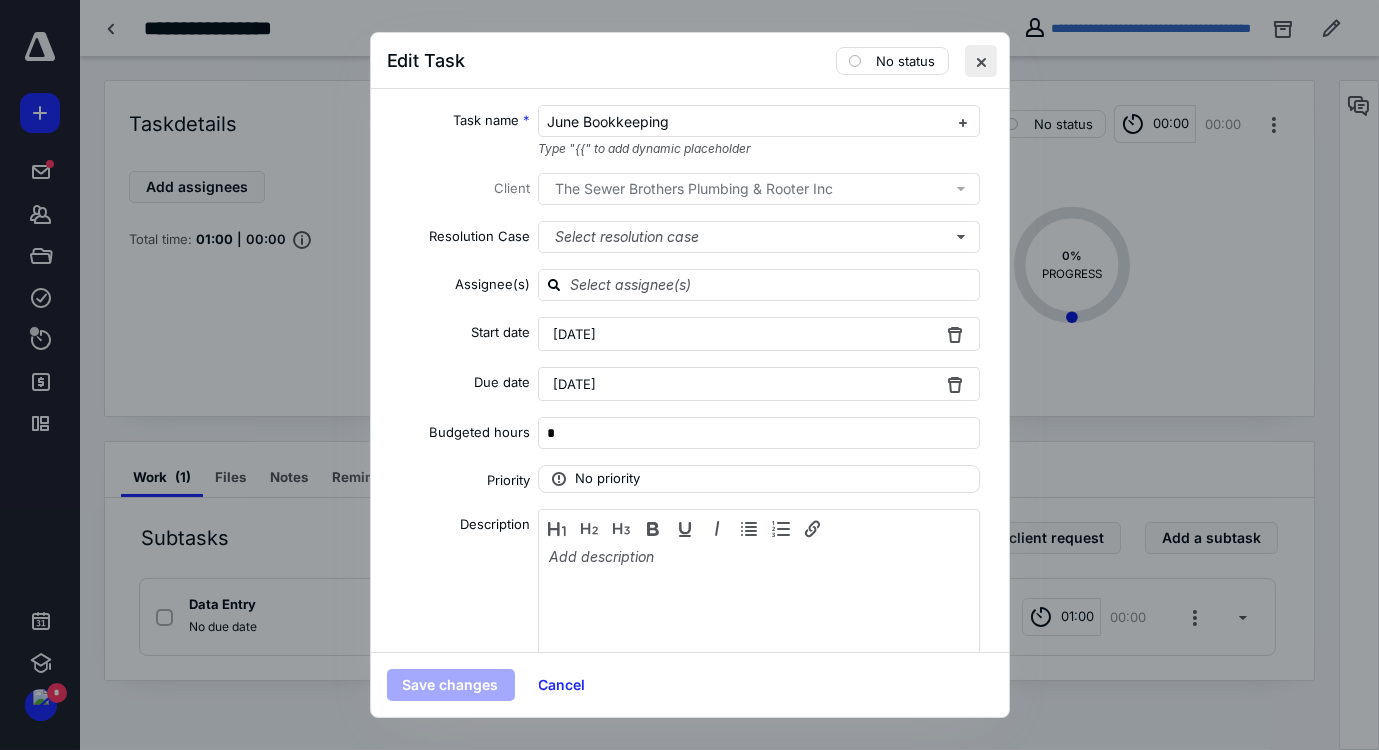 click at bounding box center (981, 61) 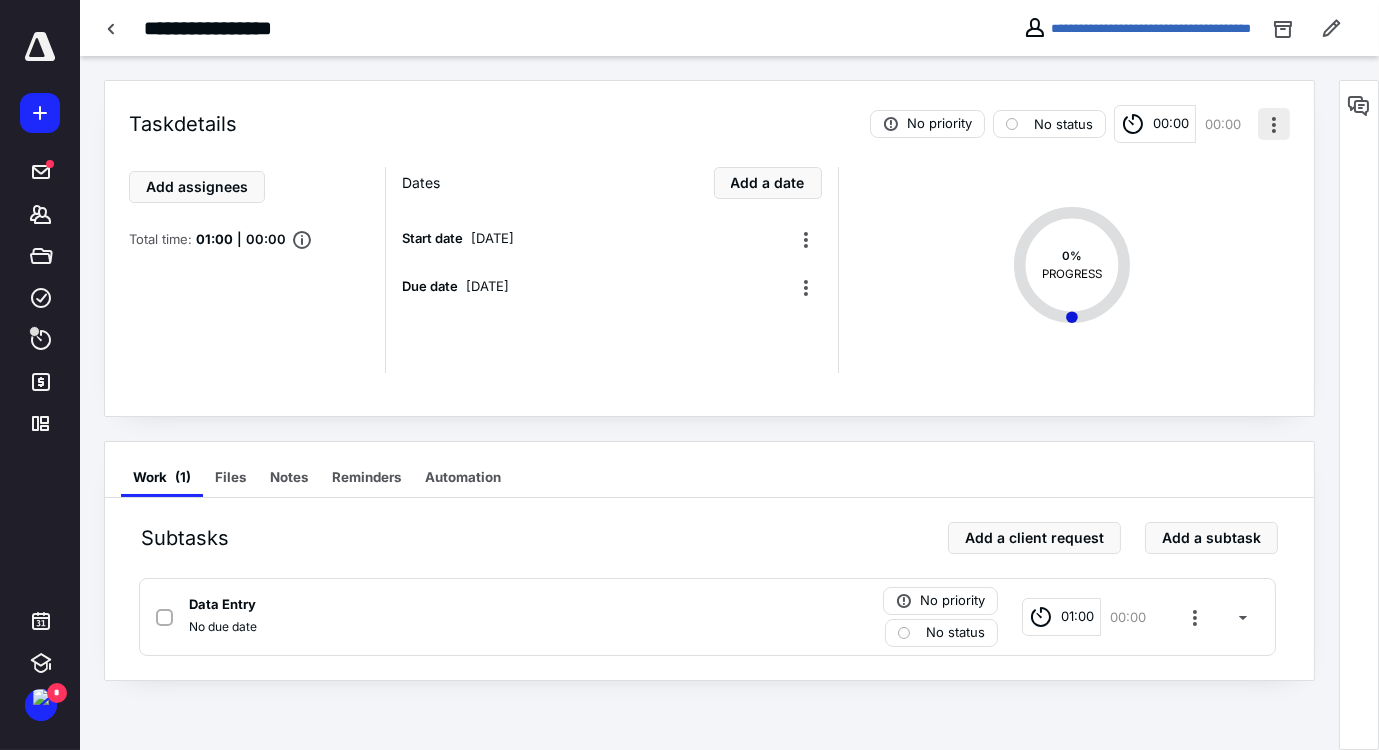 click at bounding box center (1274, 124) 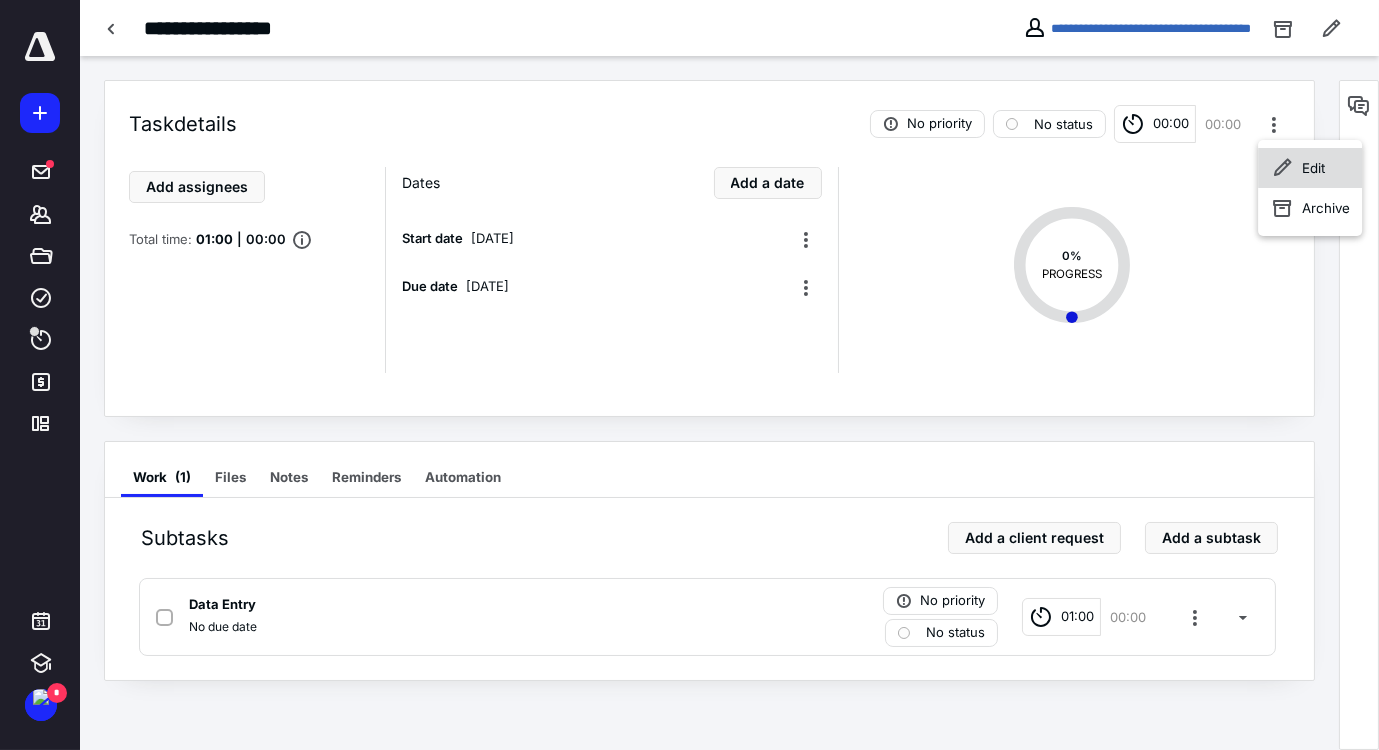 click on "Edit" at bounding box center [1310, 168] 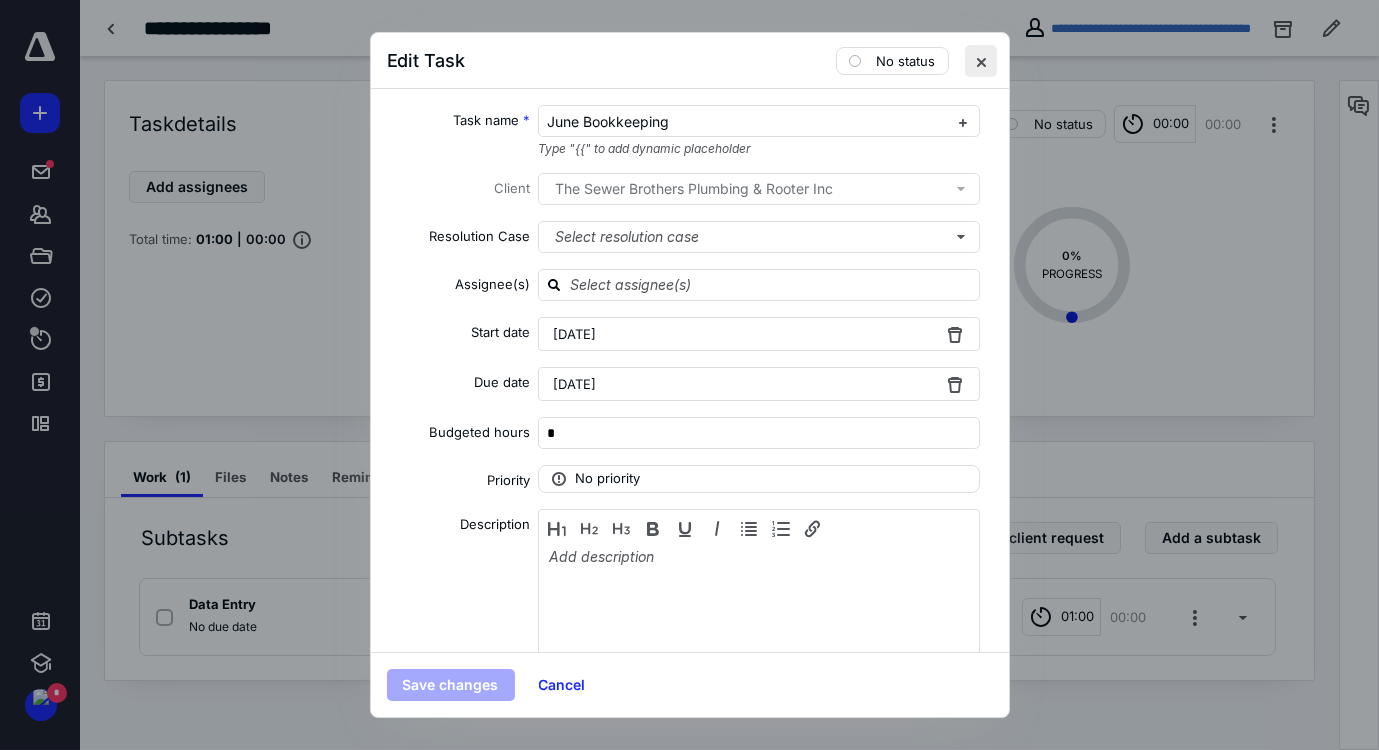 click at bounding box center (981, 61) 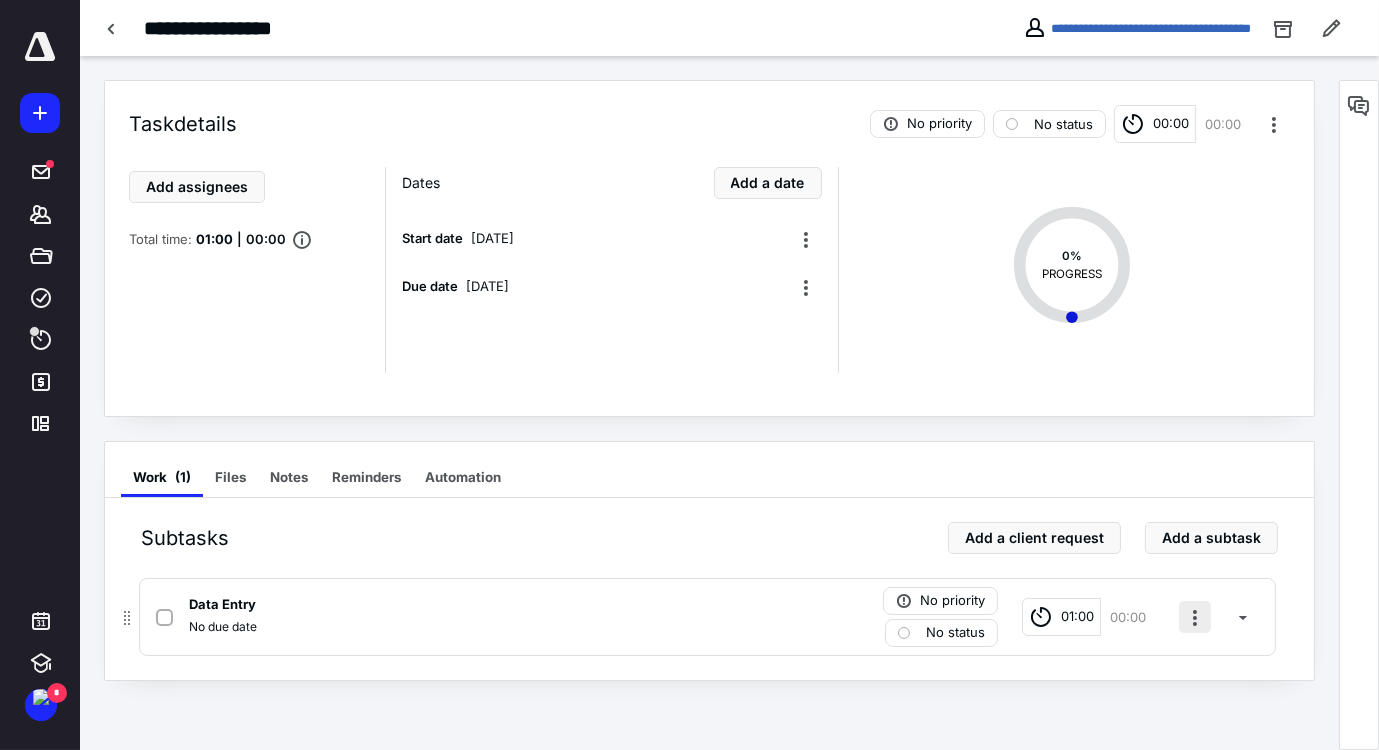 click at bounding box center (1195, 617) 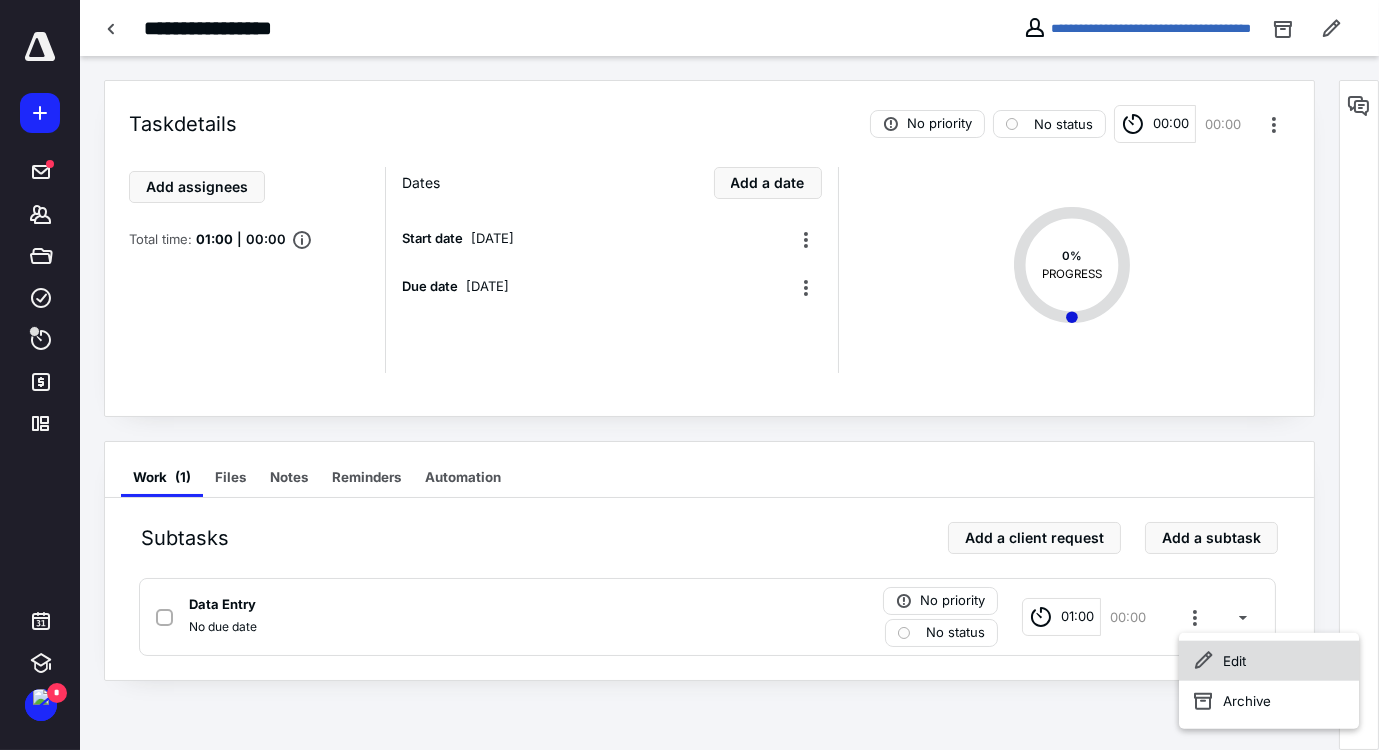 click on "Edit" at bounding box center (1269, 661) 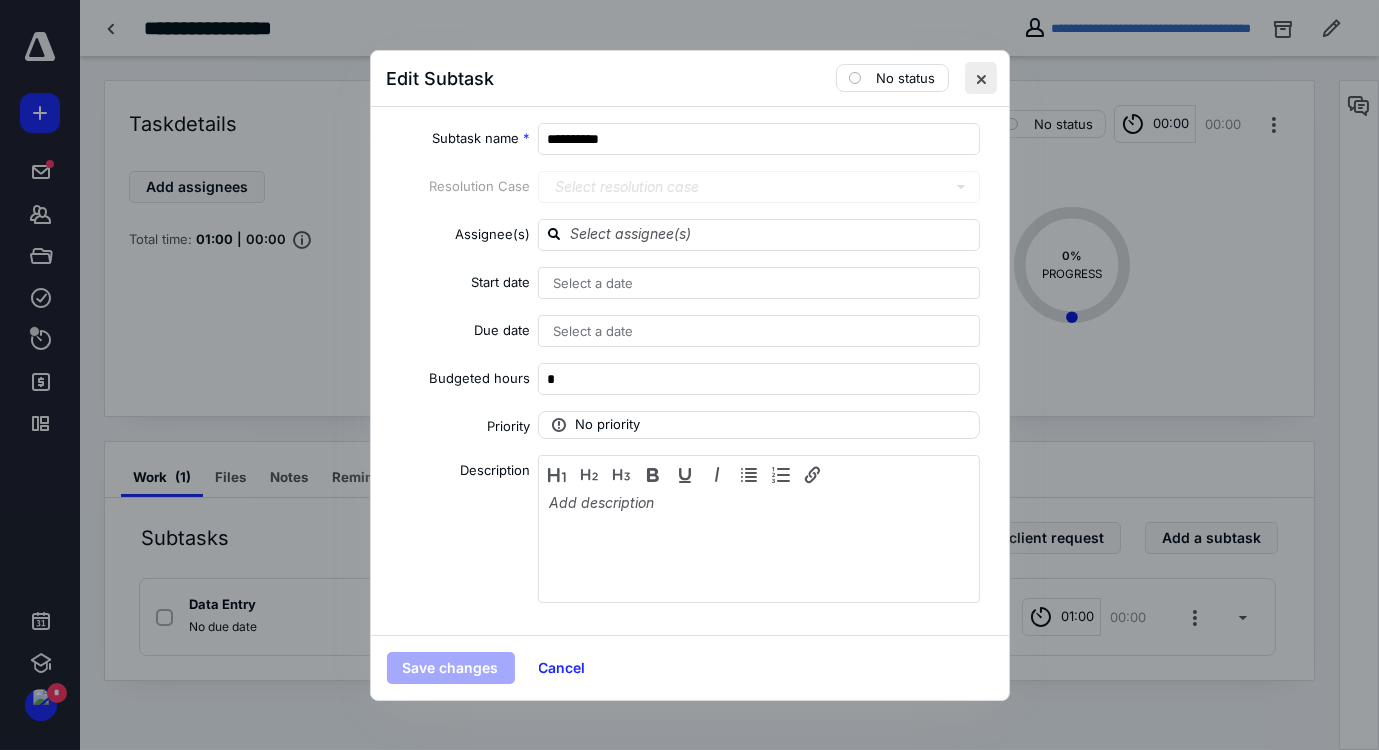 click at bounding box center (981, 78) 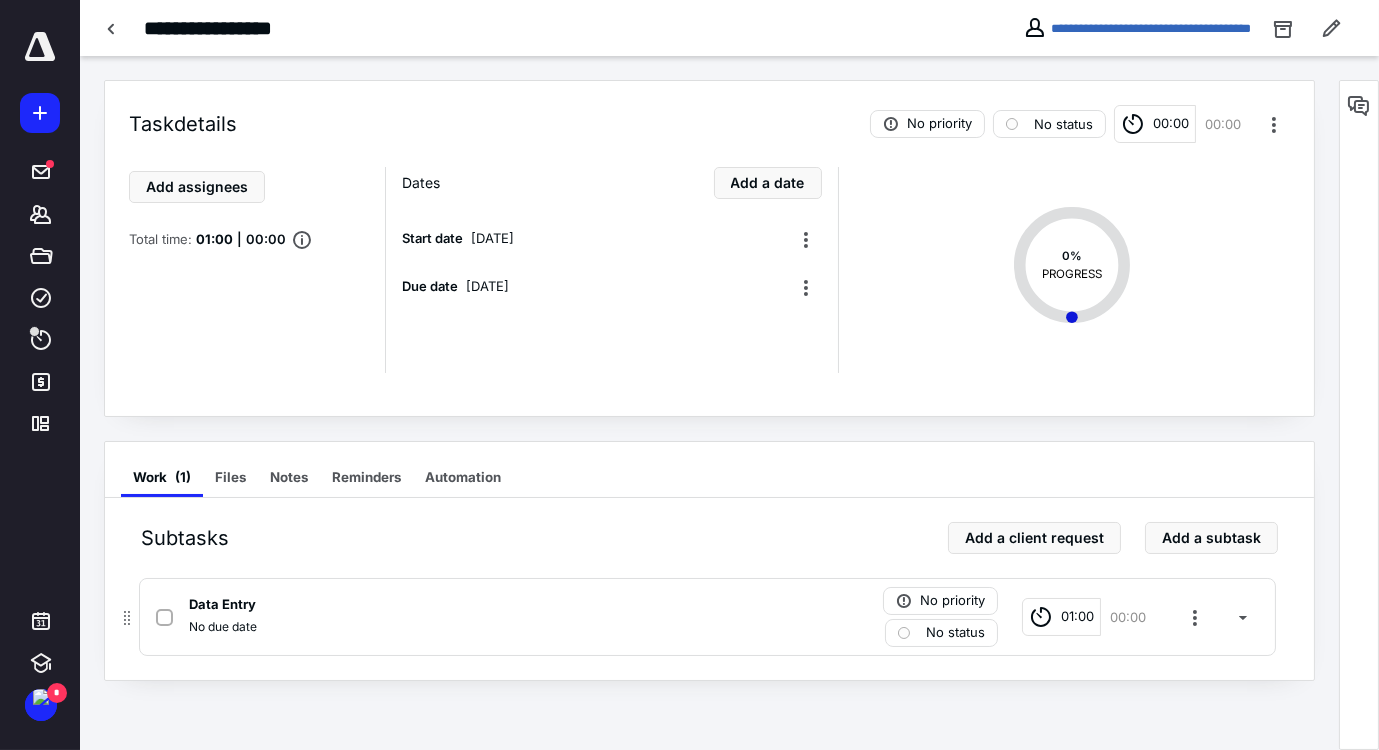 click on "01:00" at bounding box center (1061, 617) 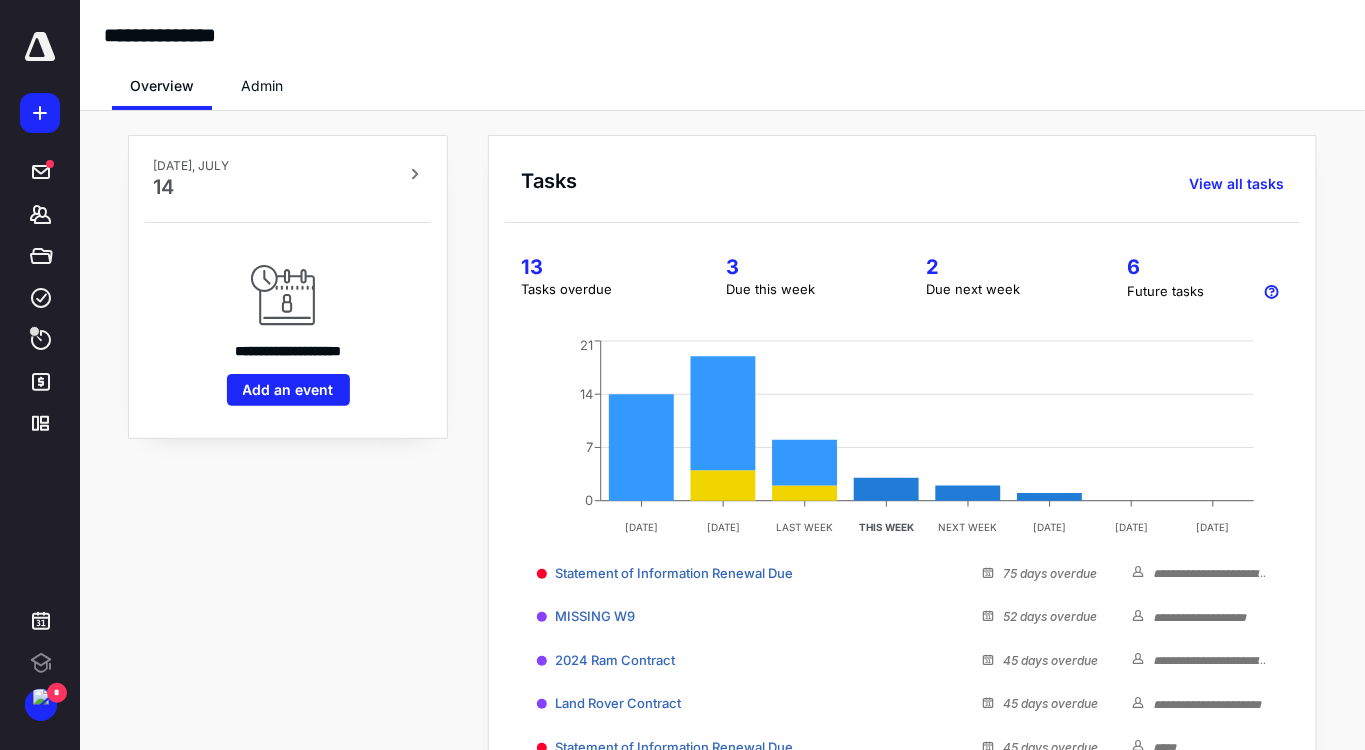 scroll, scrollTop: 0, scrollLeft: 0, axis: both 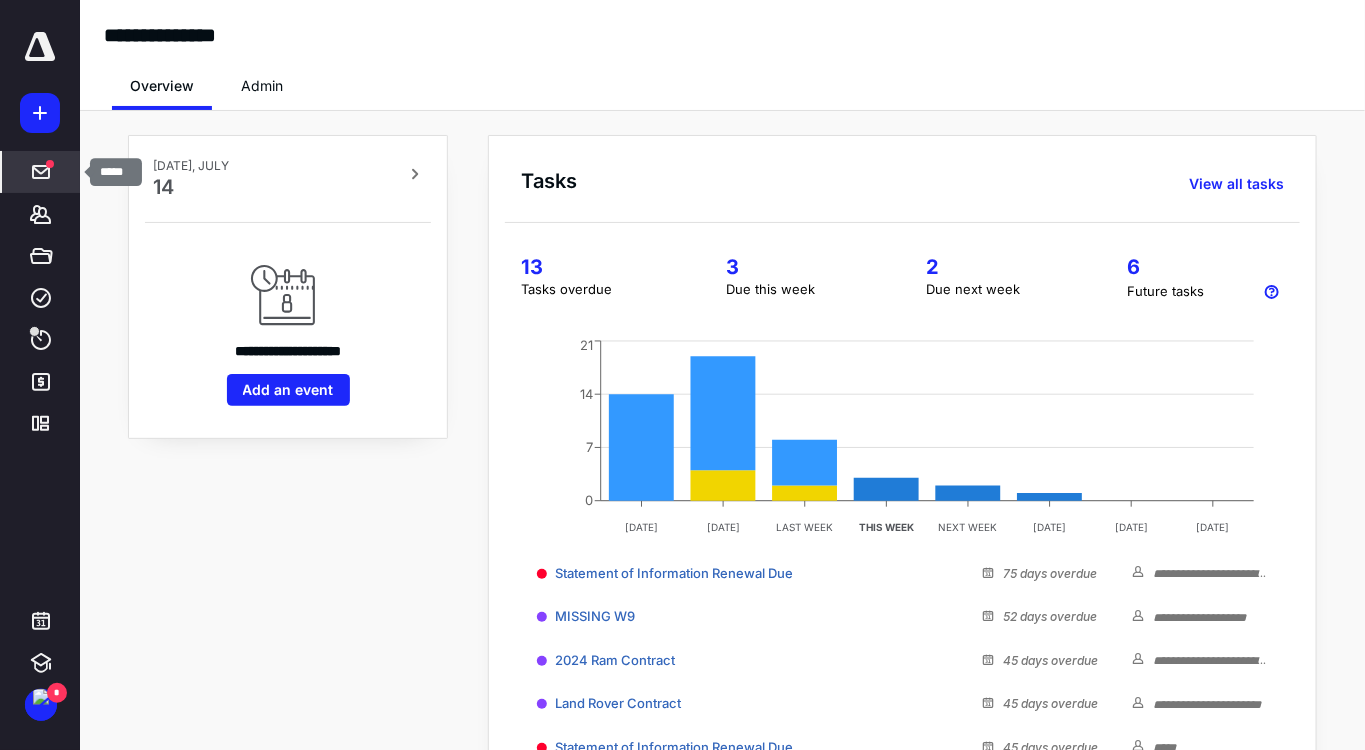 click 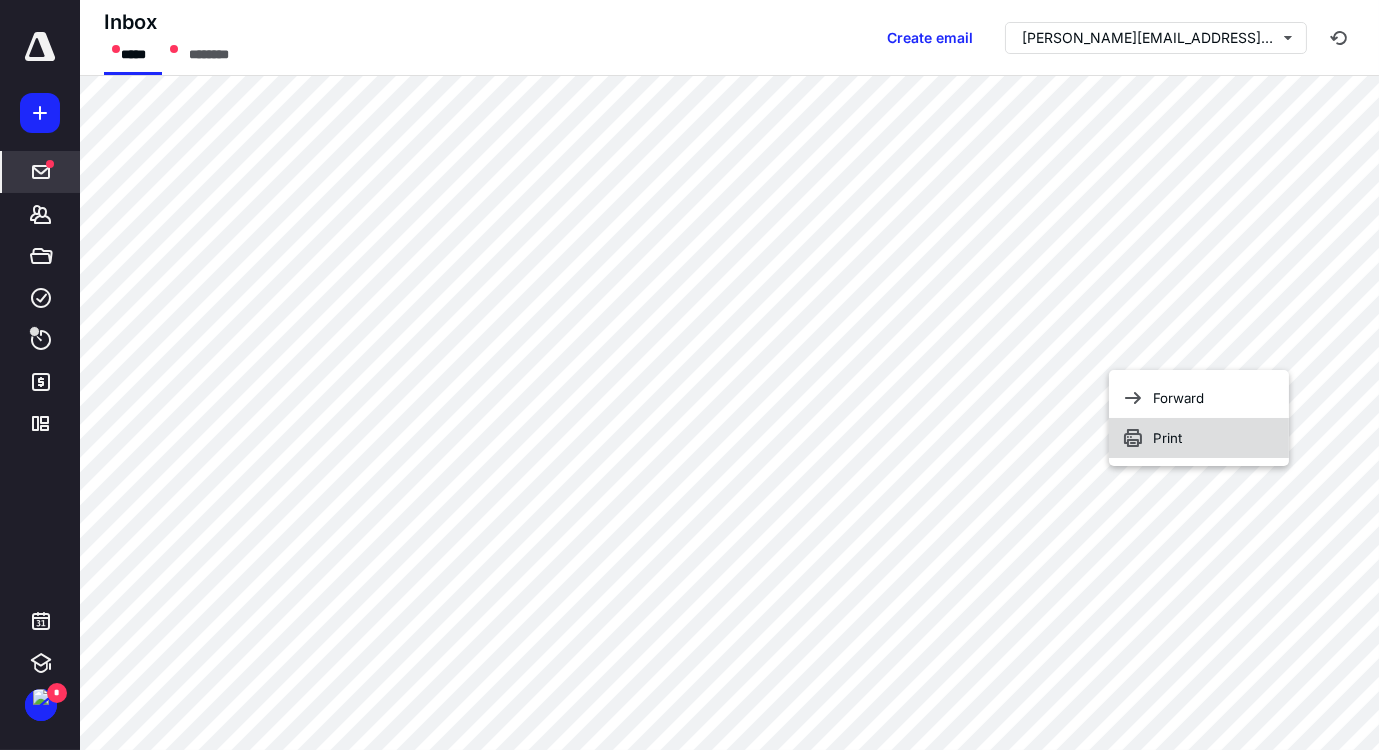 click on "Print" at bounding box center [1199, 438] 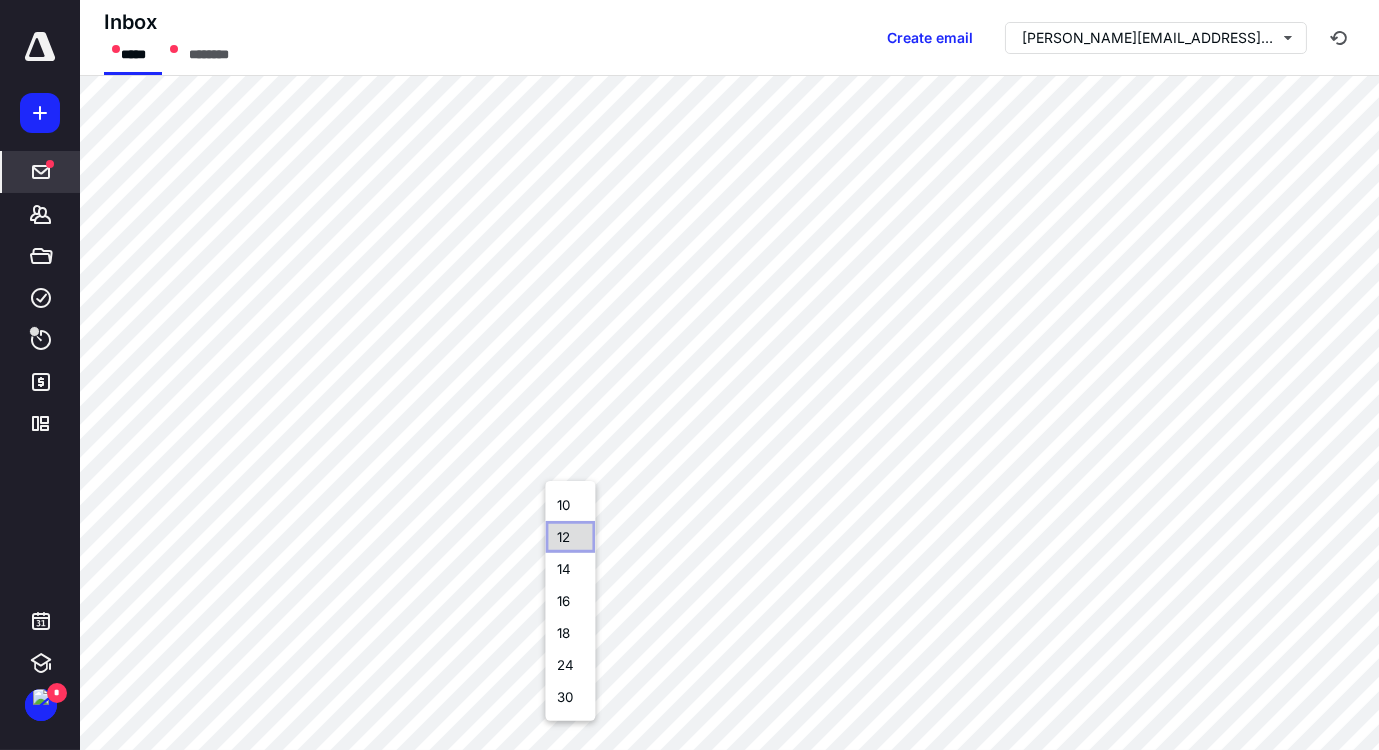click on "12" at bounding box center (570, 537) 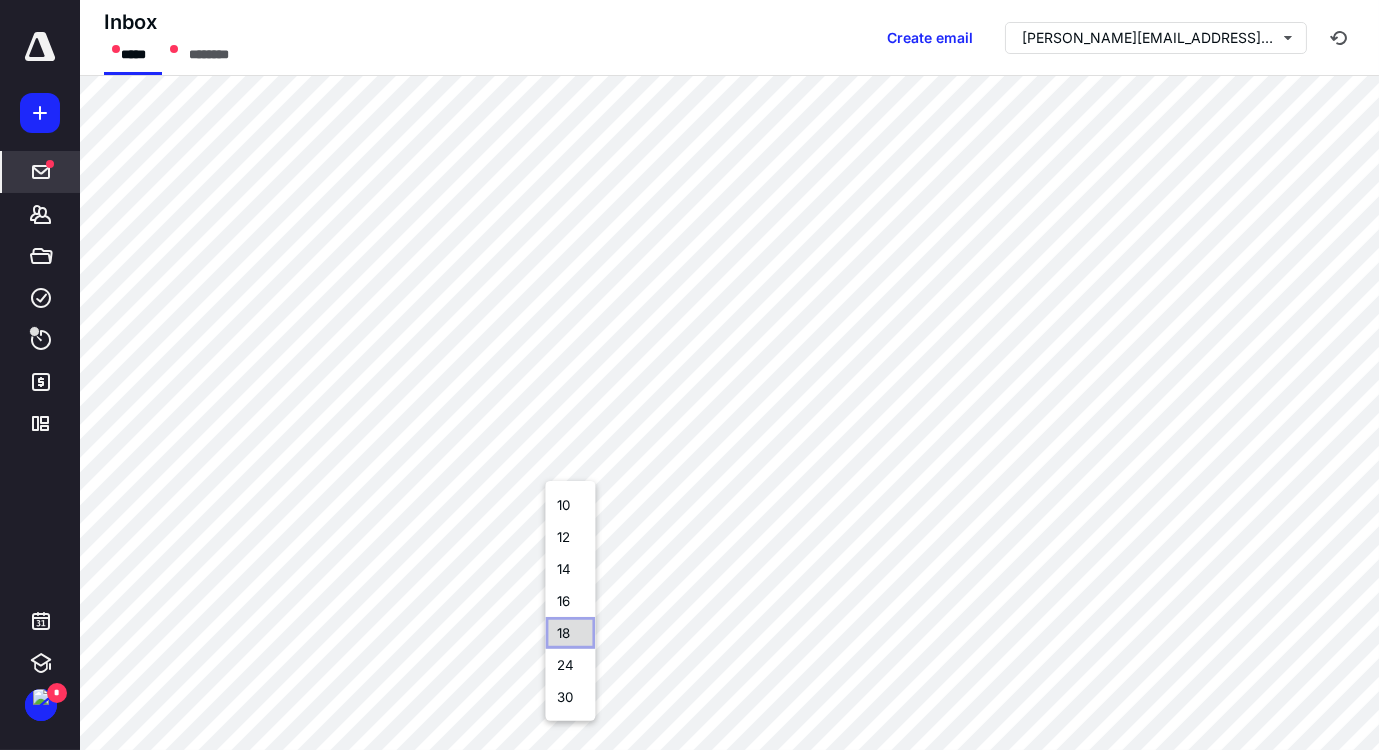click on "18" at bounding box center (570, 633) 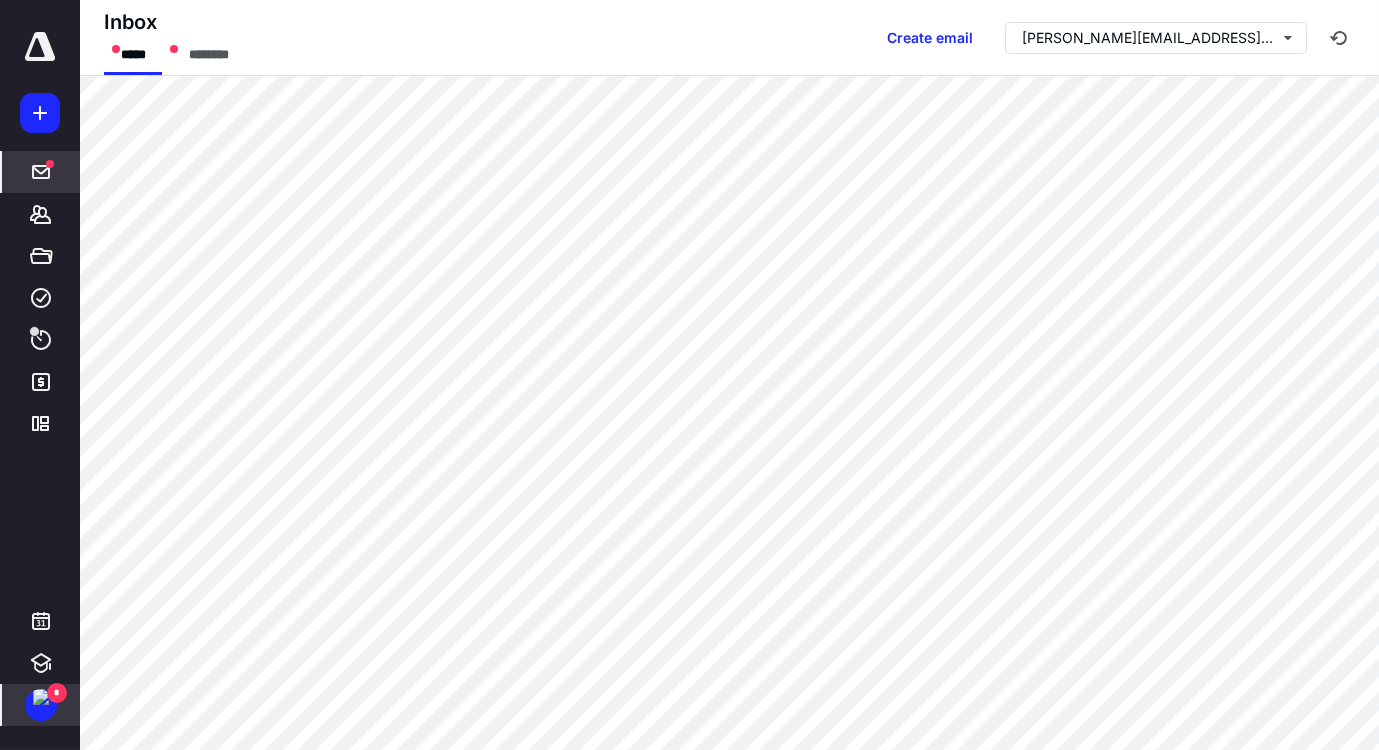 click at bounding box center [41, 697] 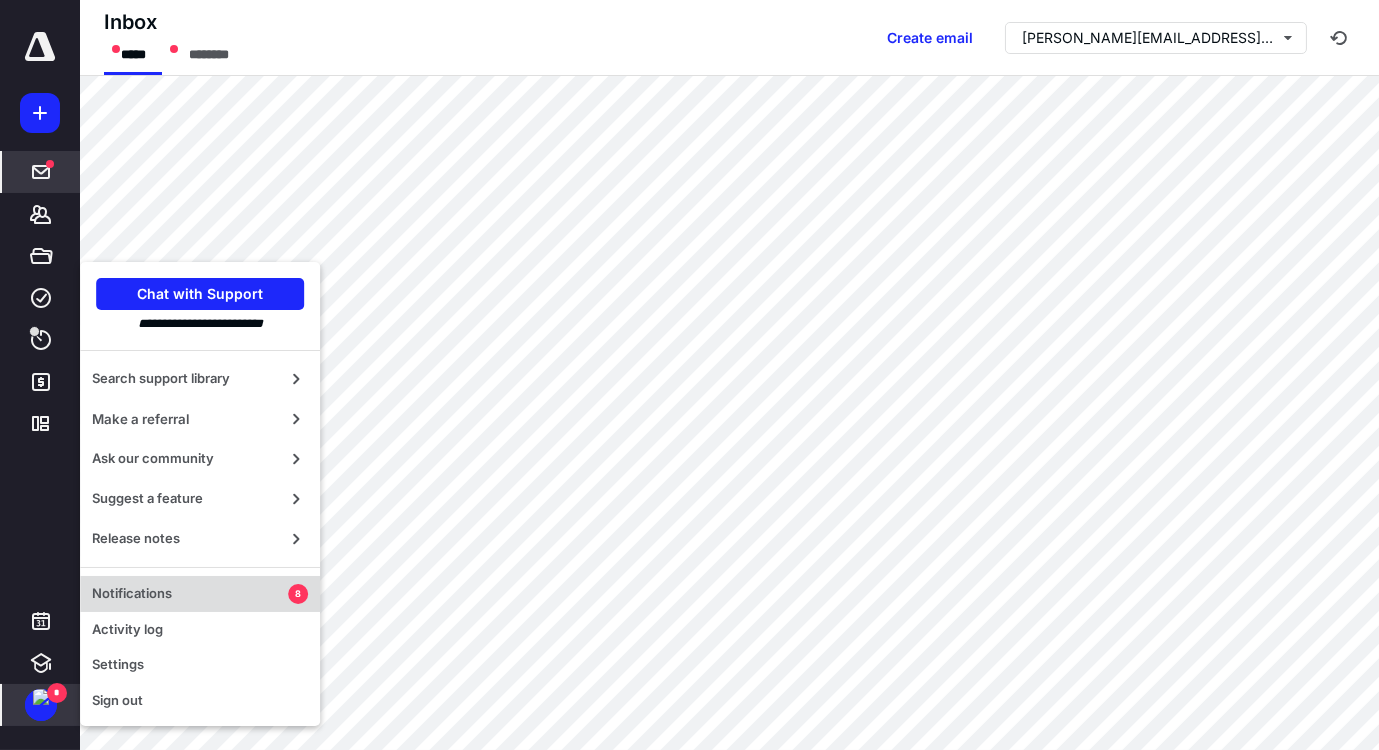 click on "Notifications" at bounding box center (190, 594) 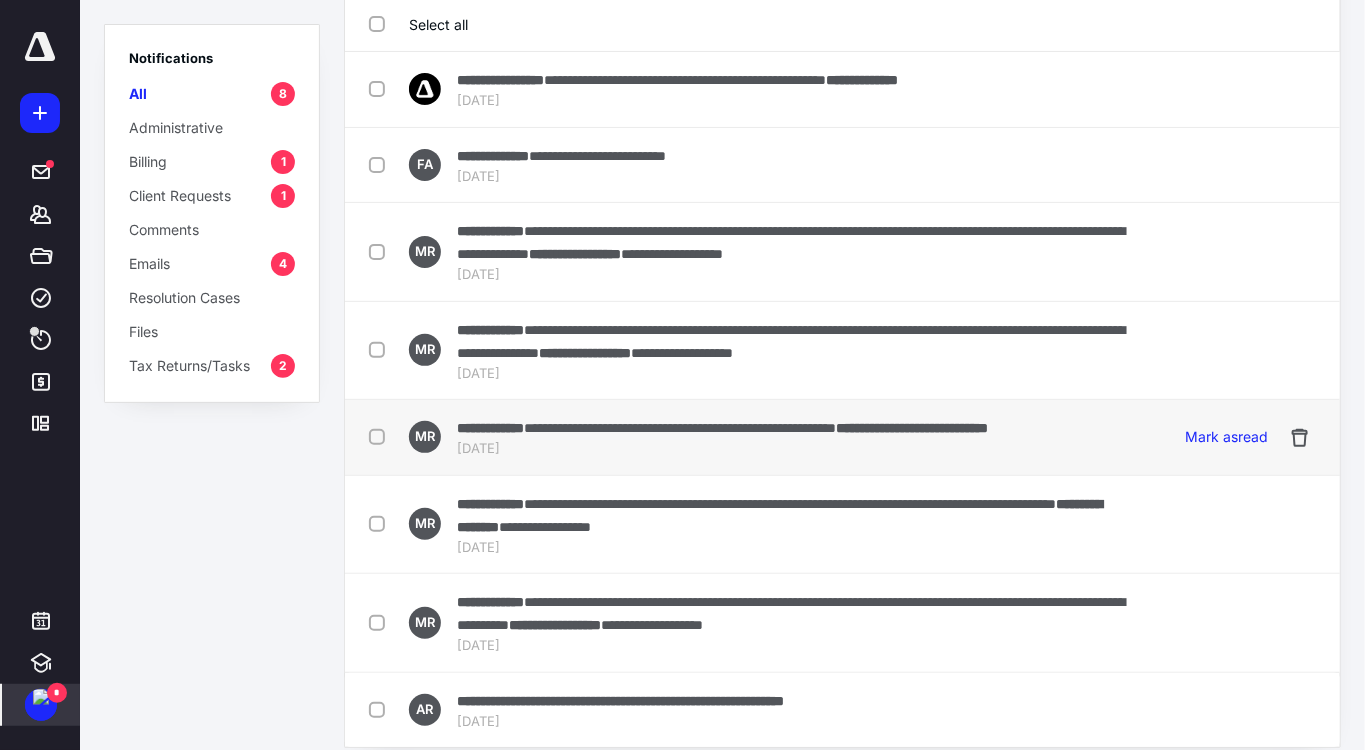 scroll, scrollTop: 171, scrollLeft: 0, axis: vertical 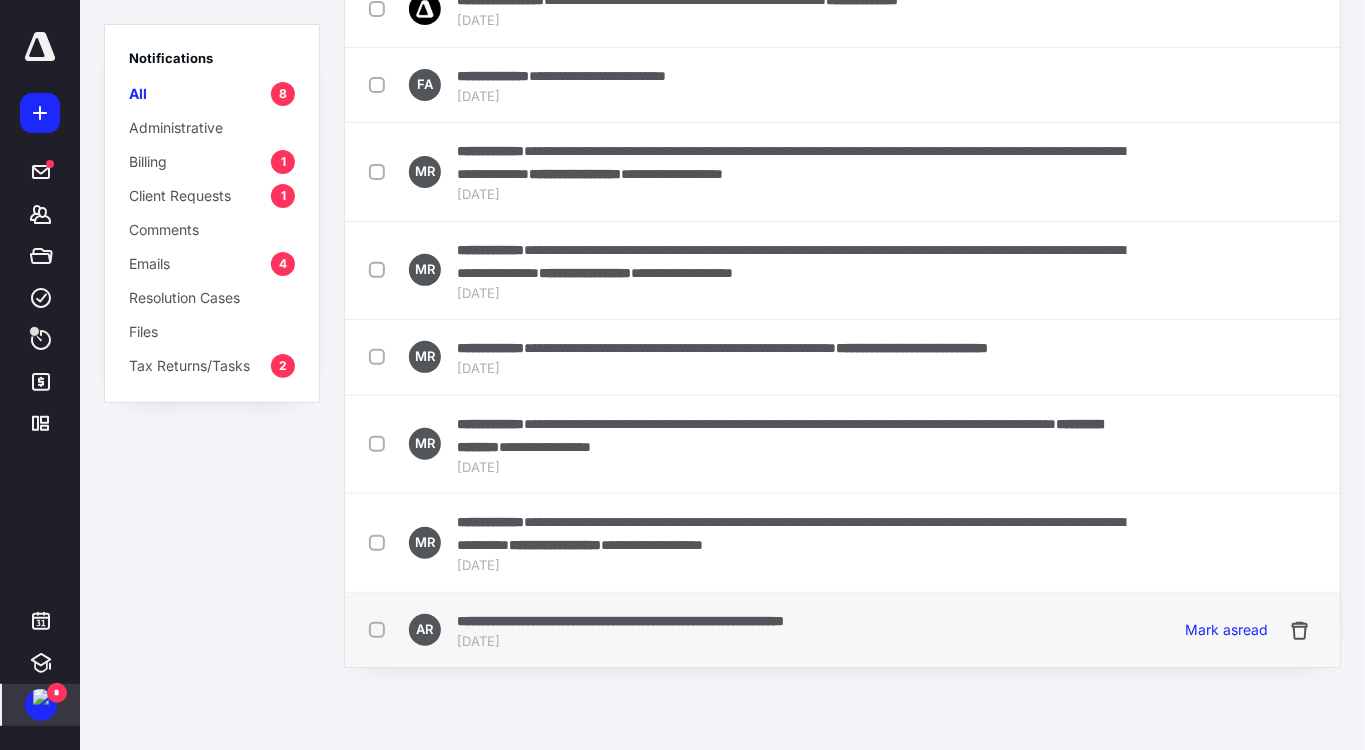 click on "**********" at bounding box center [620, 621] 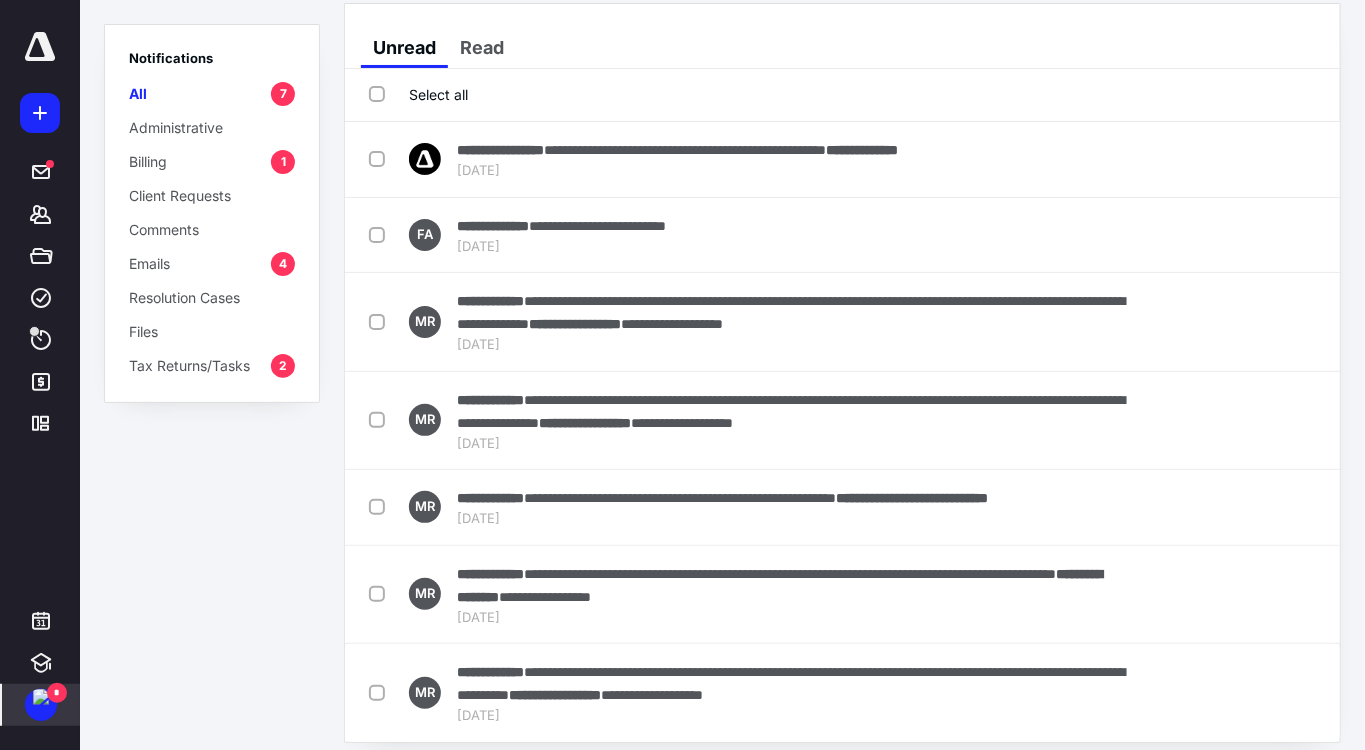 scroll, scrollTop: 0, scrollLeft: 0, axis: both 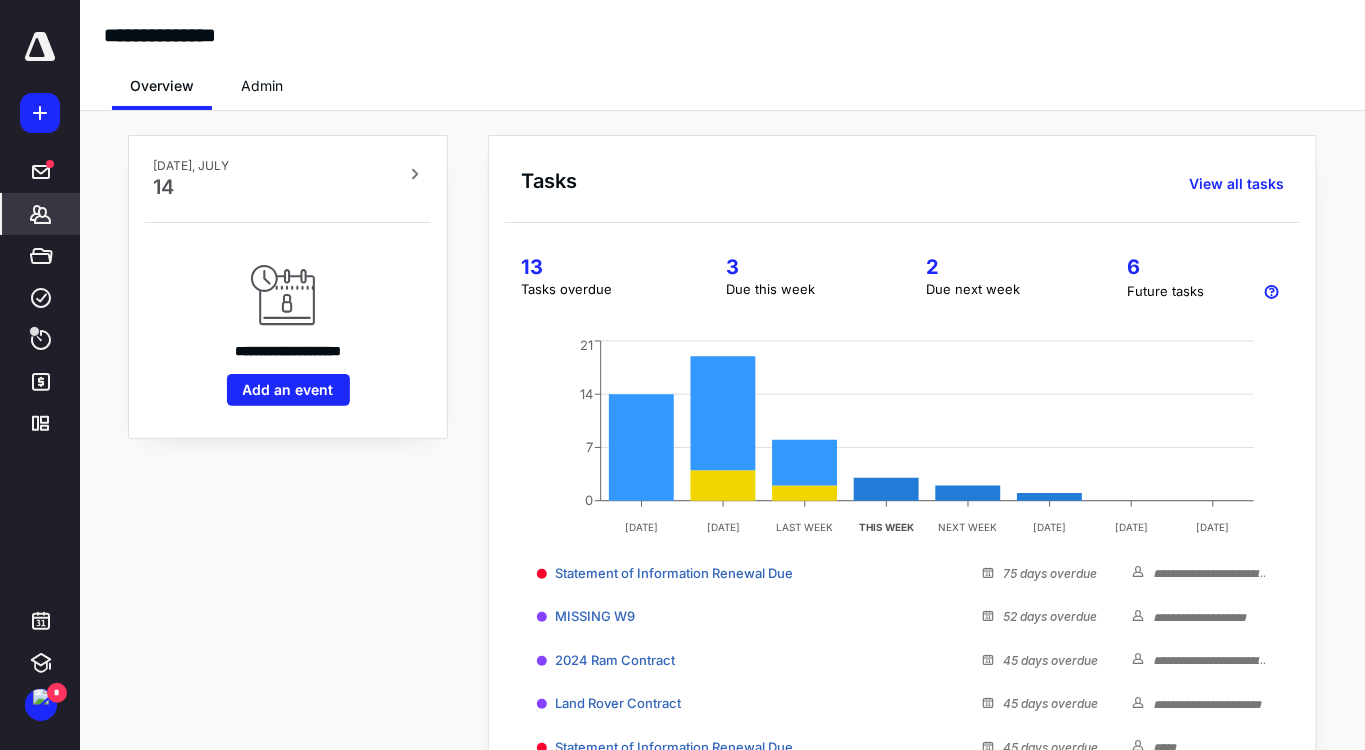 click 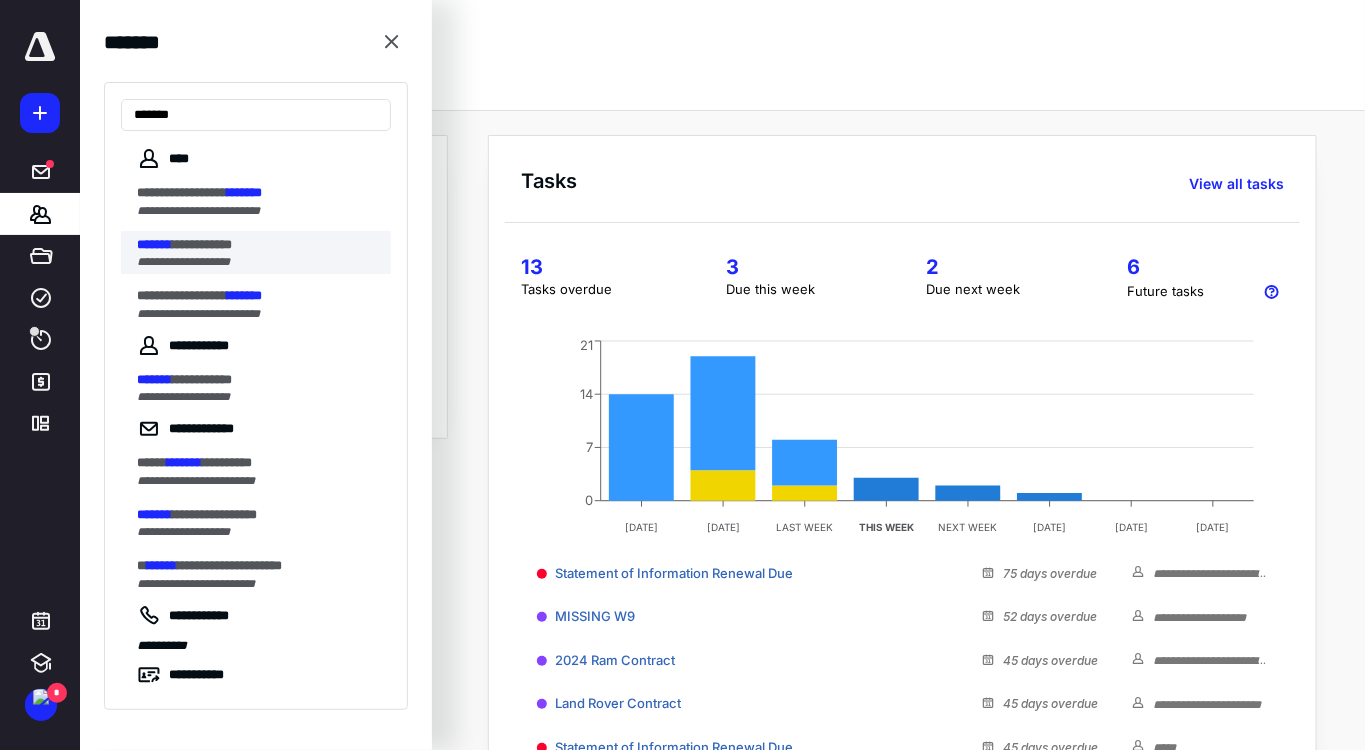 type on "*******" 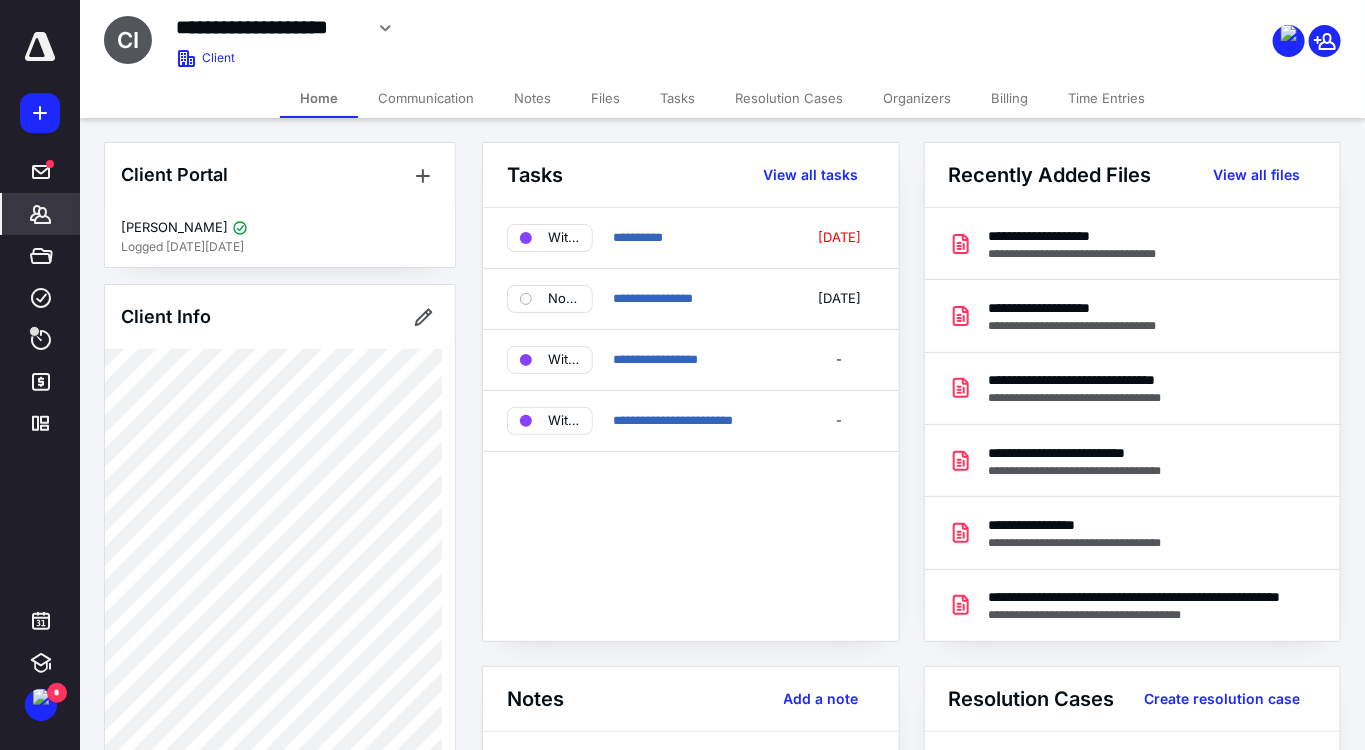 click on "Files" at bounding box center (605, 98) 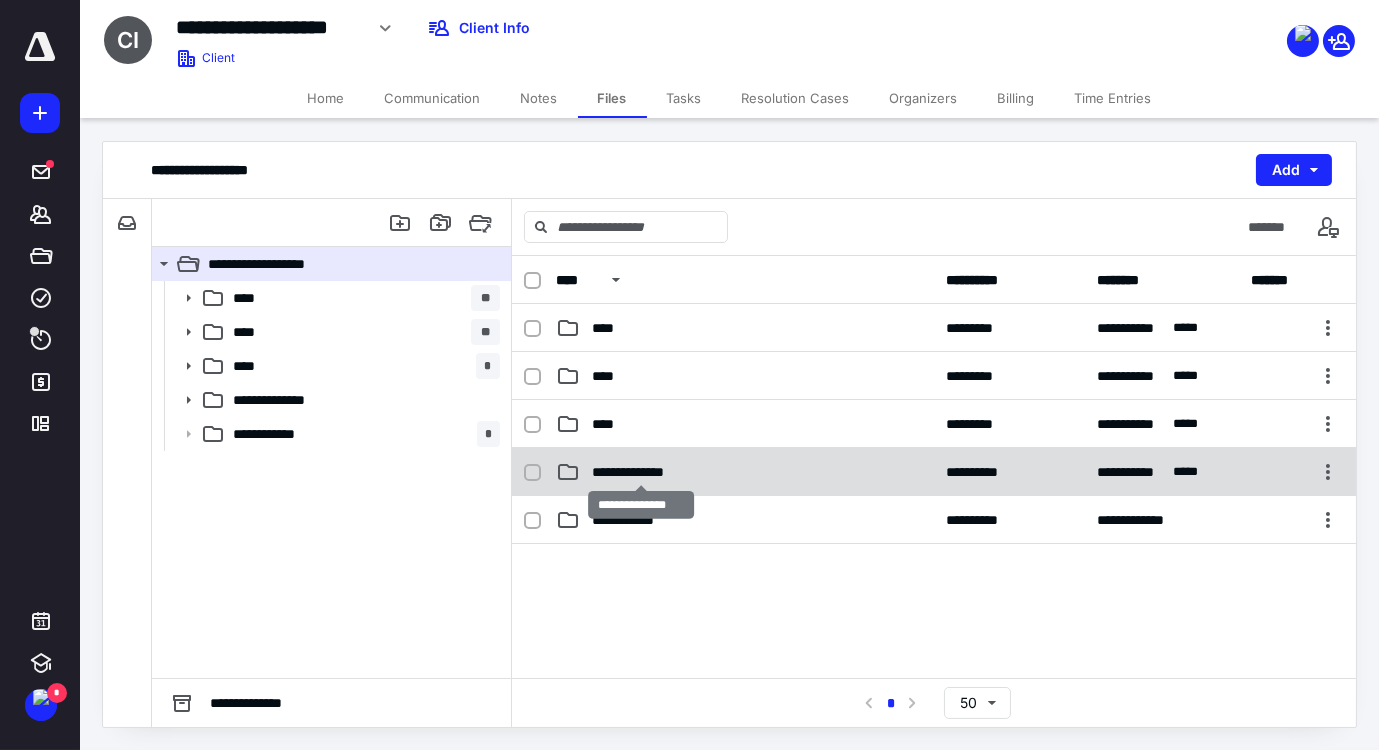 click on "**********" at bounding box center (641, 472) 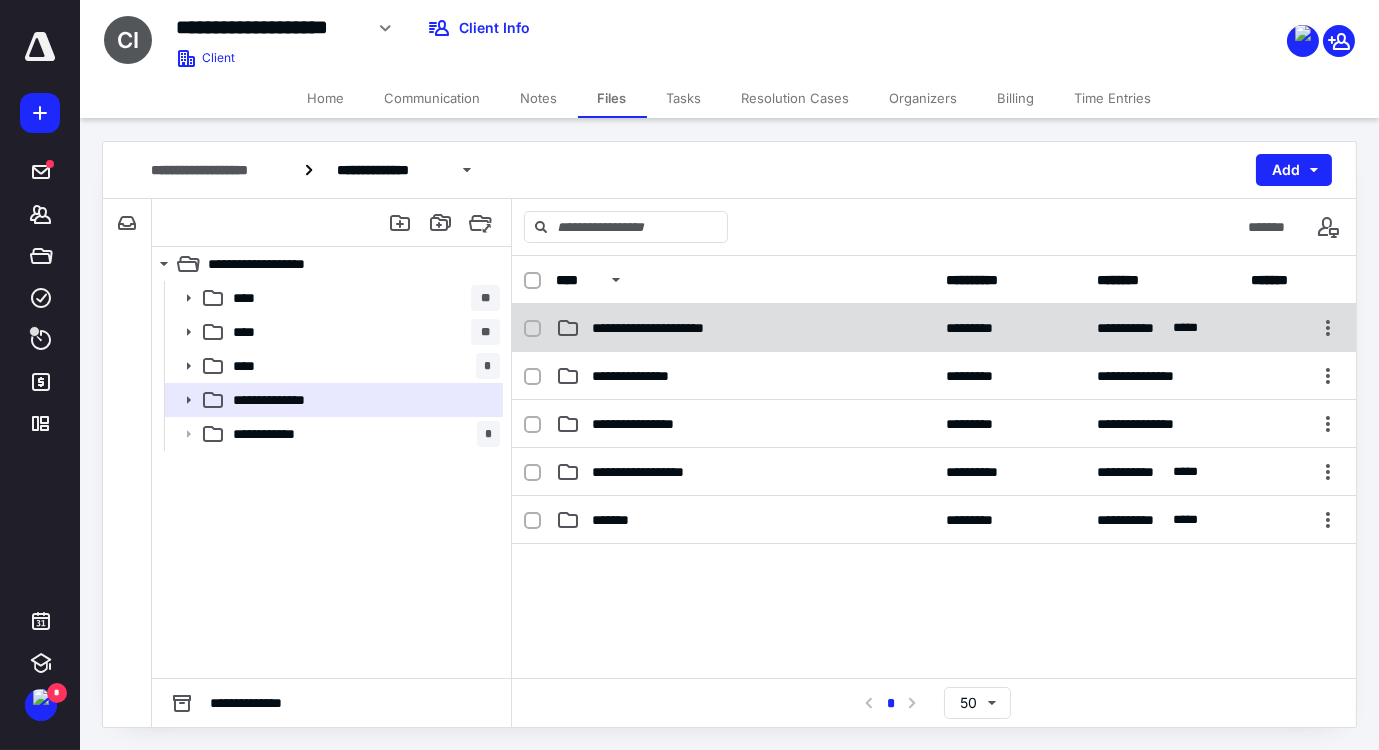 click on "**********" at bounding box center [669, 328] 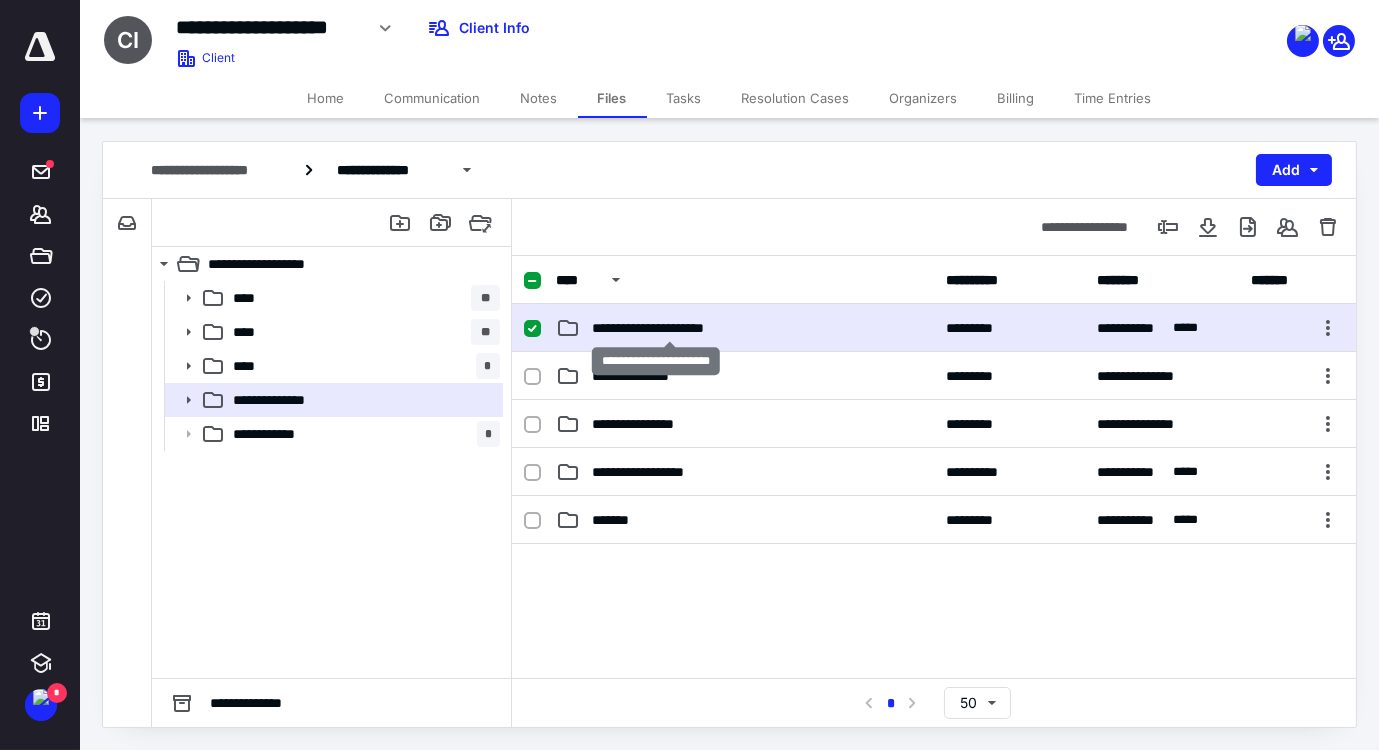 click on "**********" at bounding box center (669, 328) 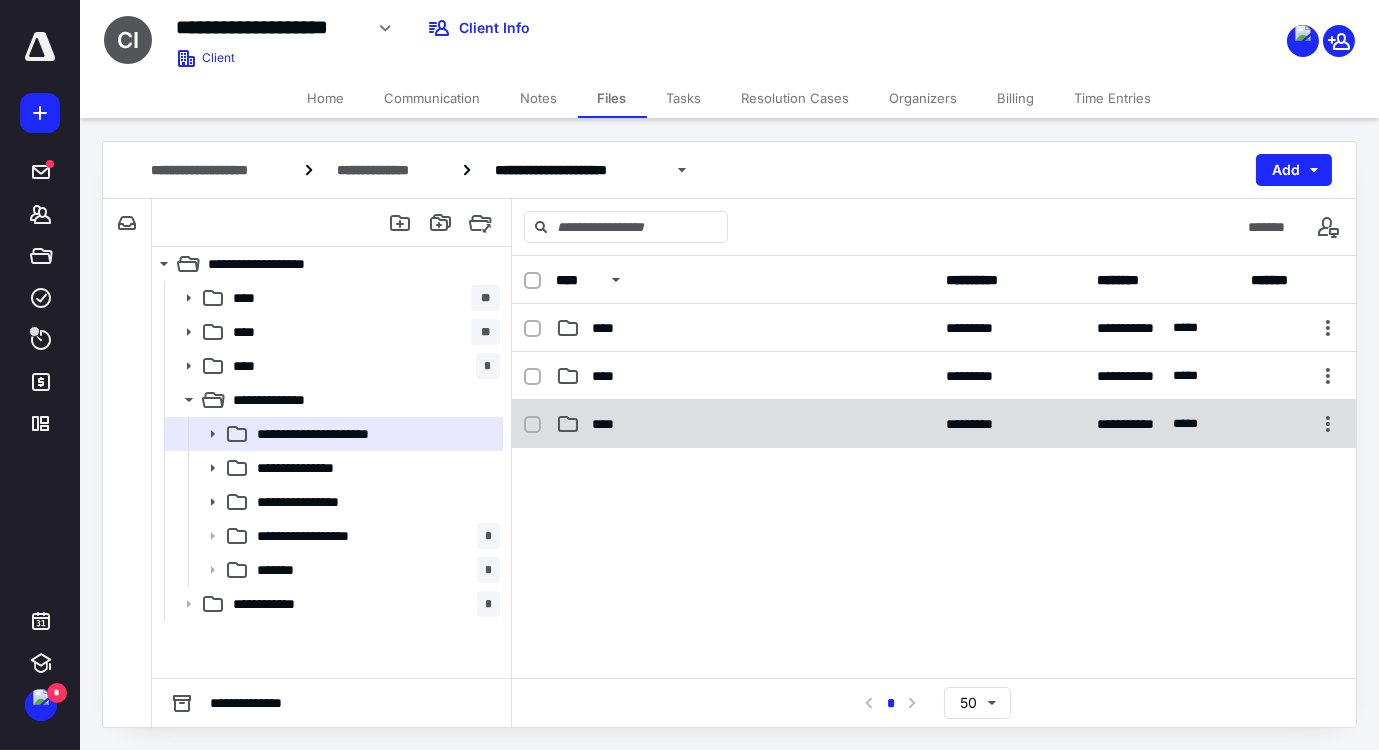 click on "****" at bounding box center (610, 424) 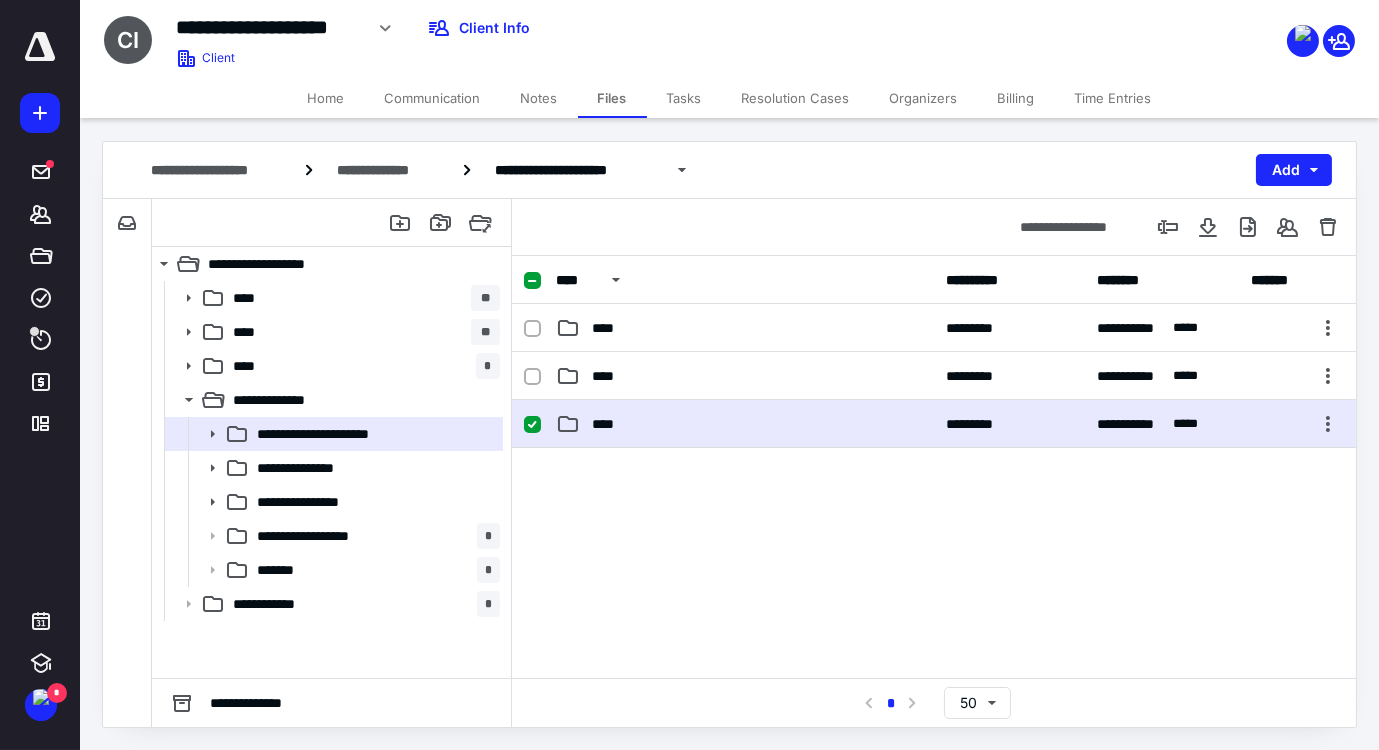 click on "****" at bounding box center [610, 424] 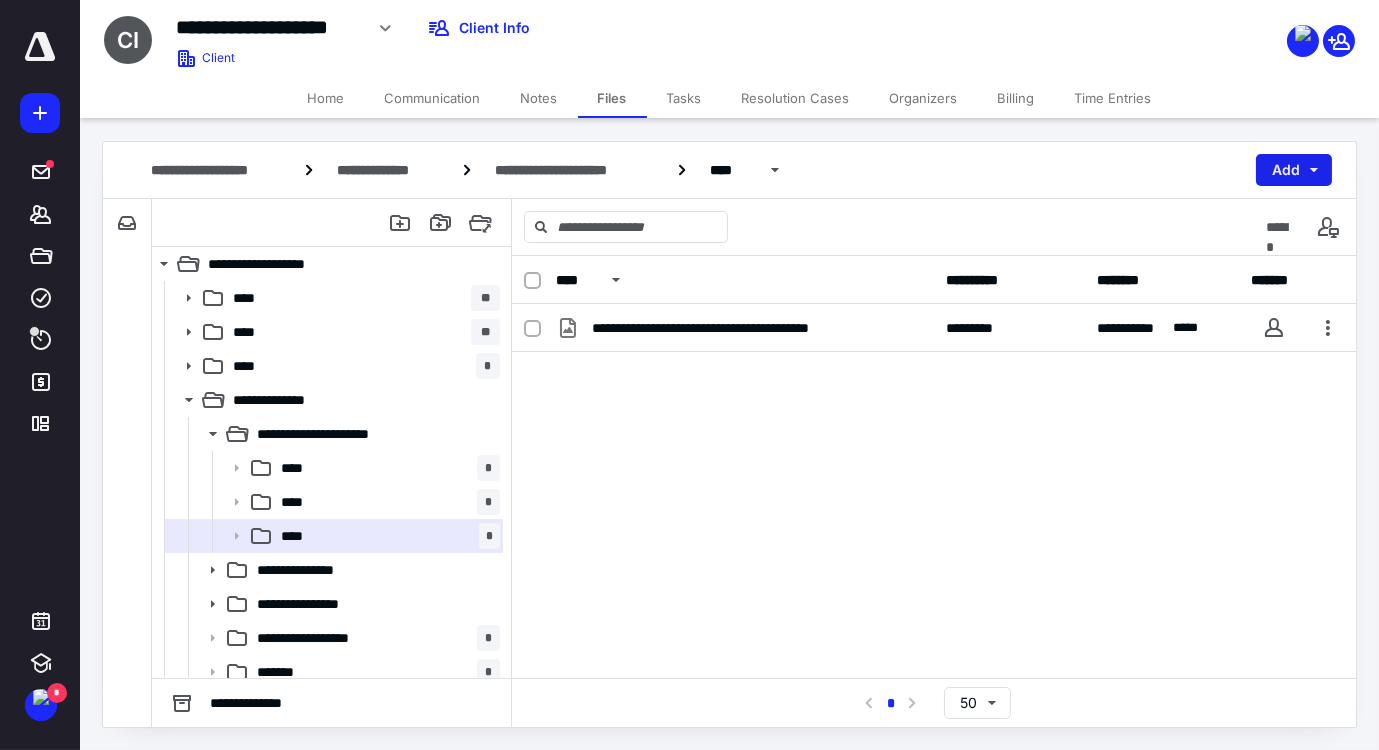 click on "Add" at bounding box center [1294, 170] 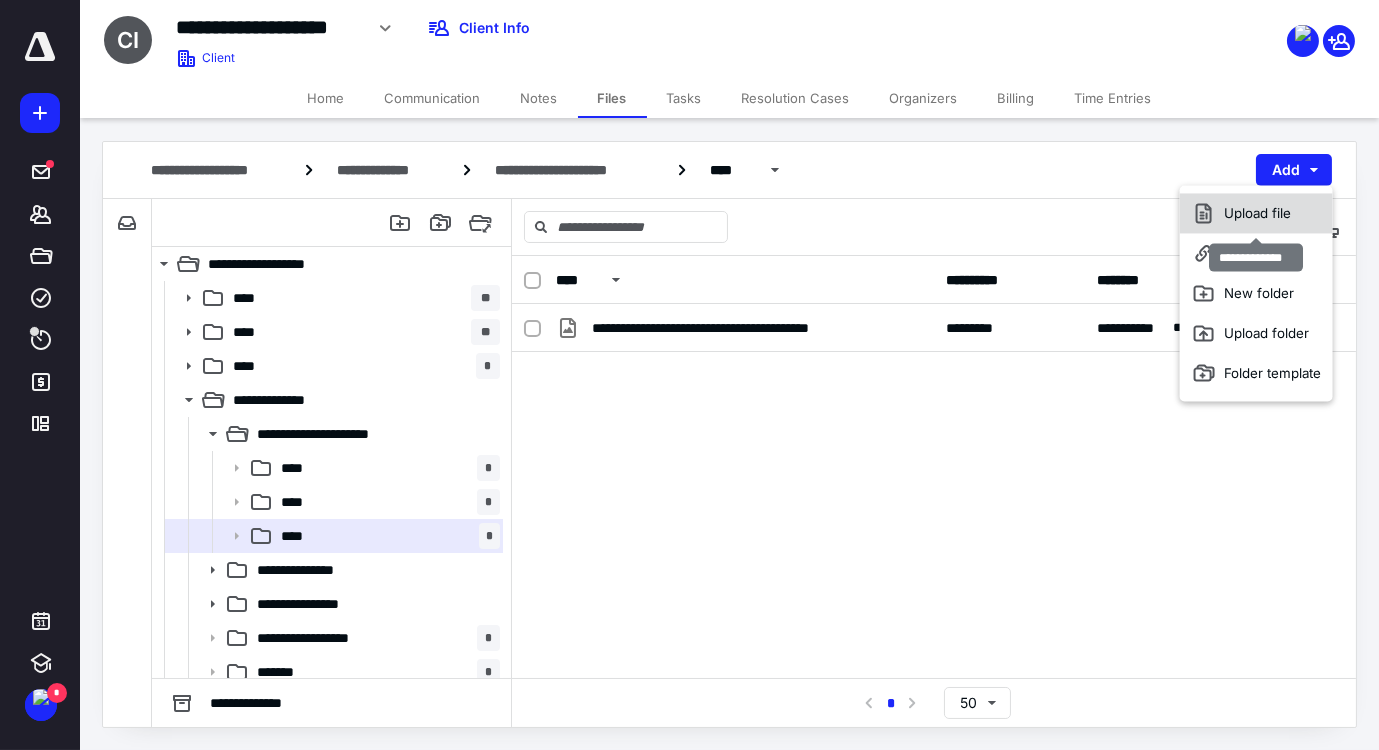 click on "Upload file" at bounding box center [1256, 213] 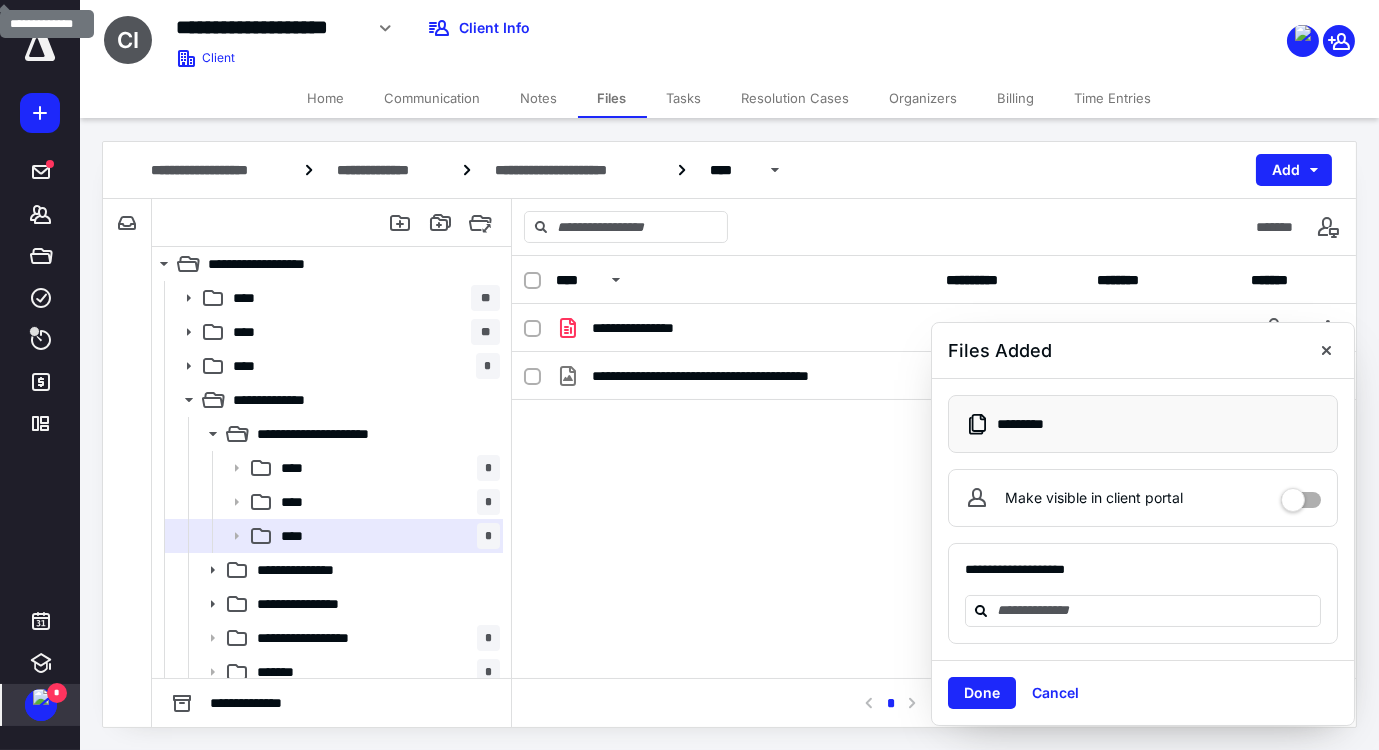 click on "*" at bounding box center [57, 693] 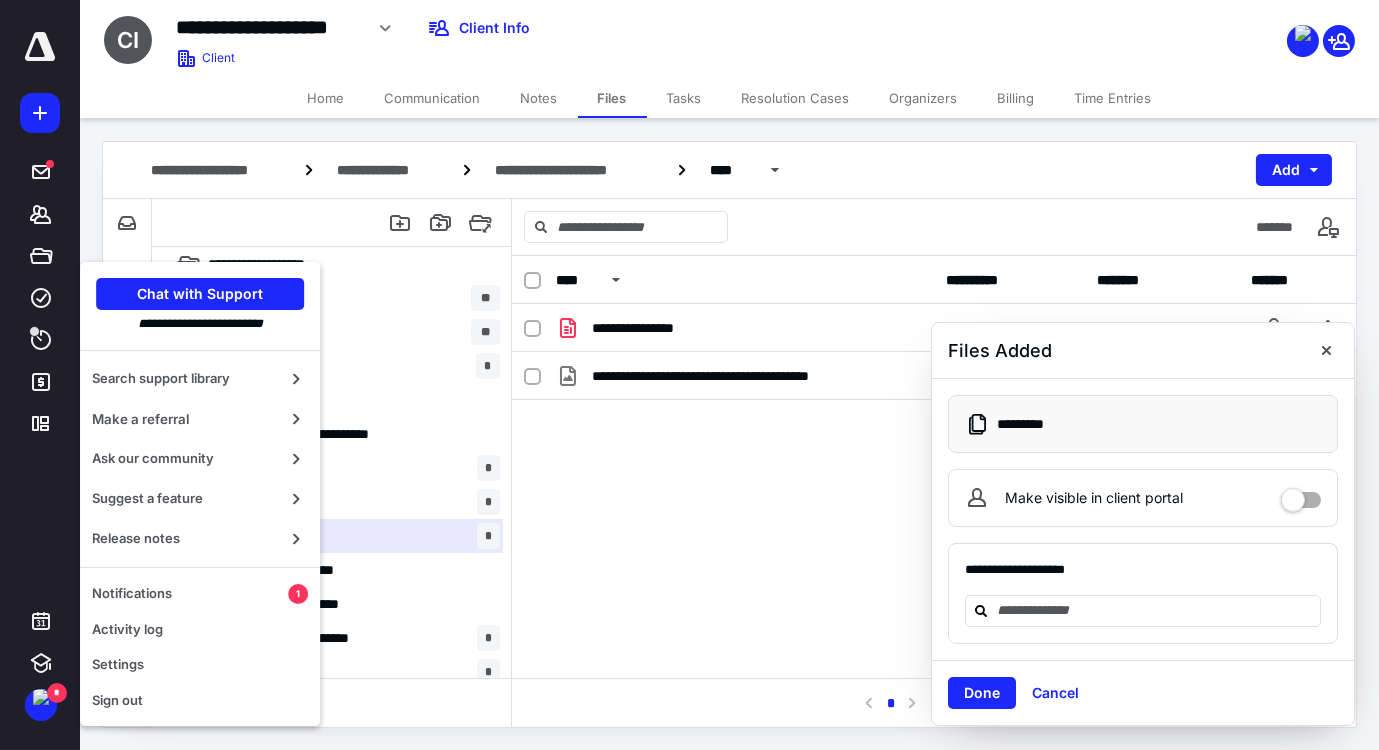 click on "**********" at bounding box center [934, 454] 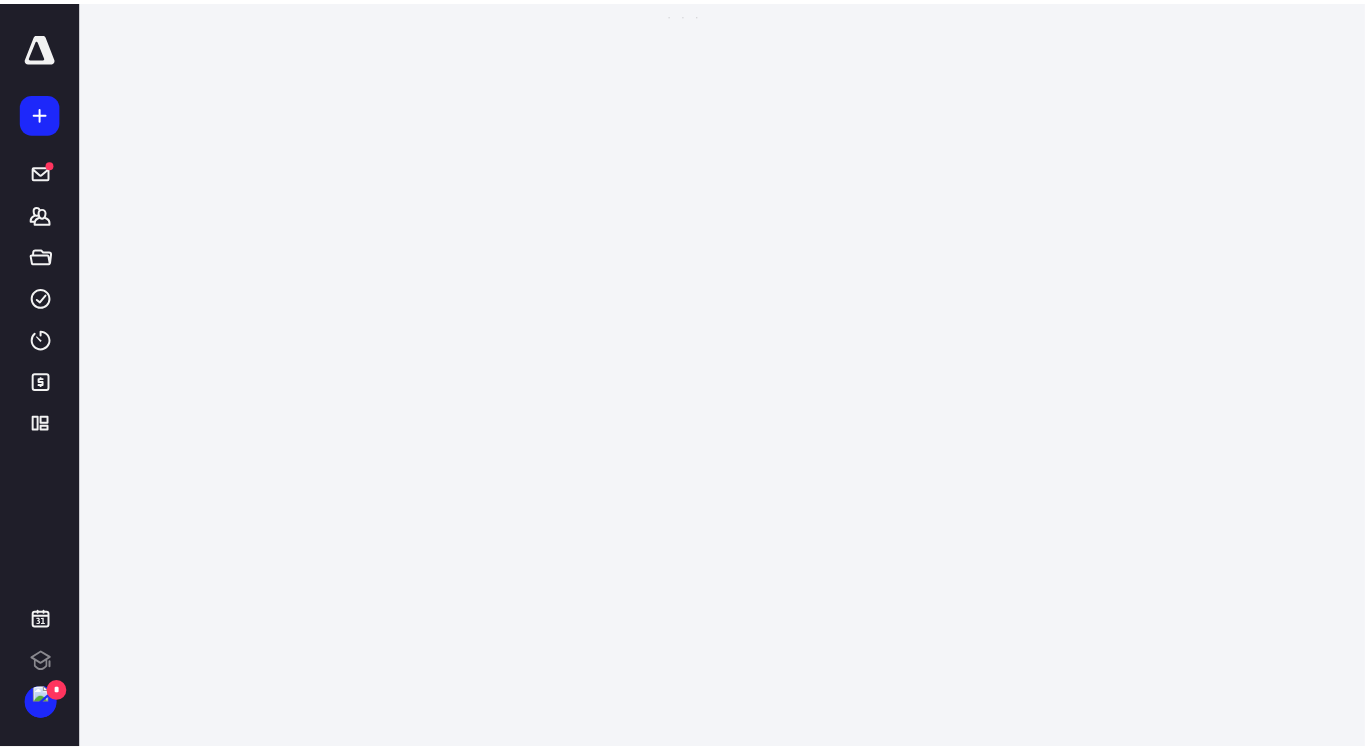 scroll, scrollTop: 0, scrollLeft: 0, axis: both 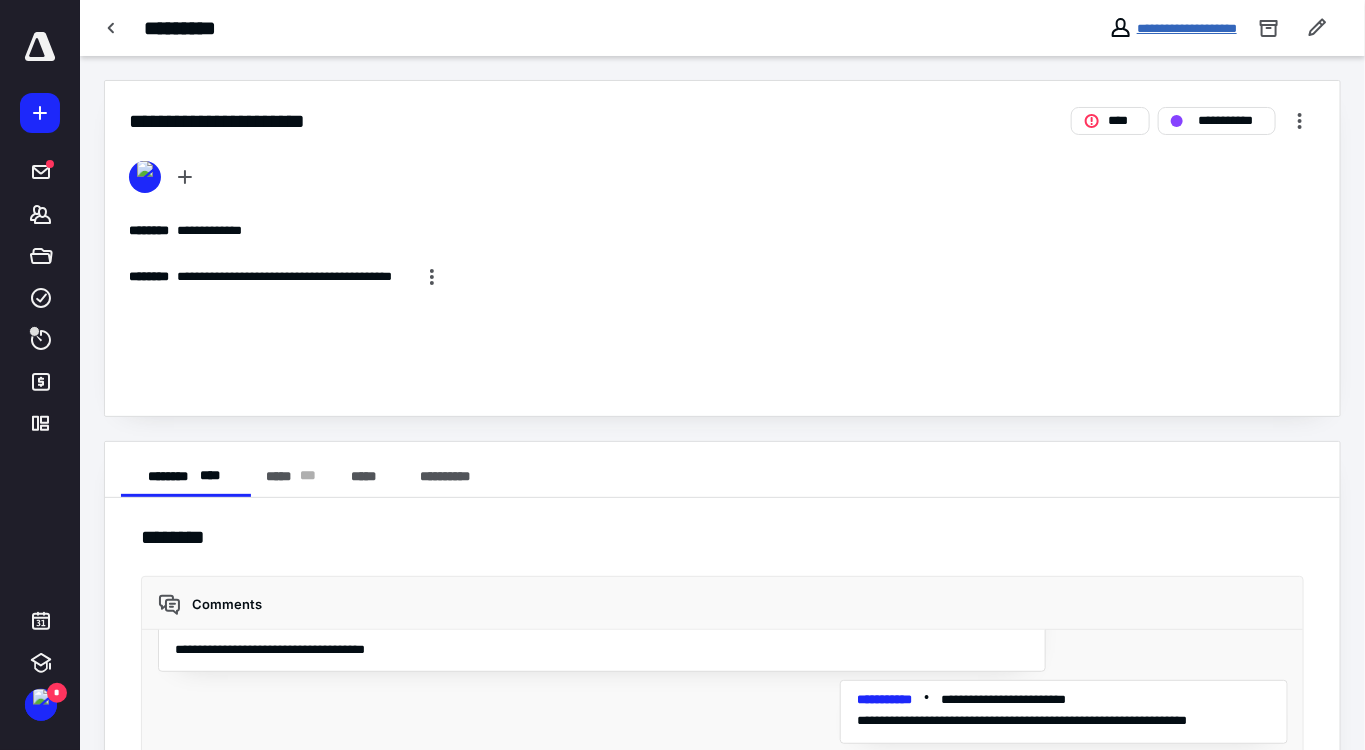click on "**********" at bounding box center [1187, 28] 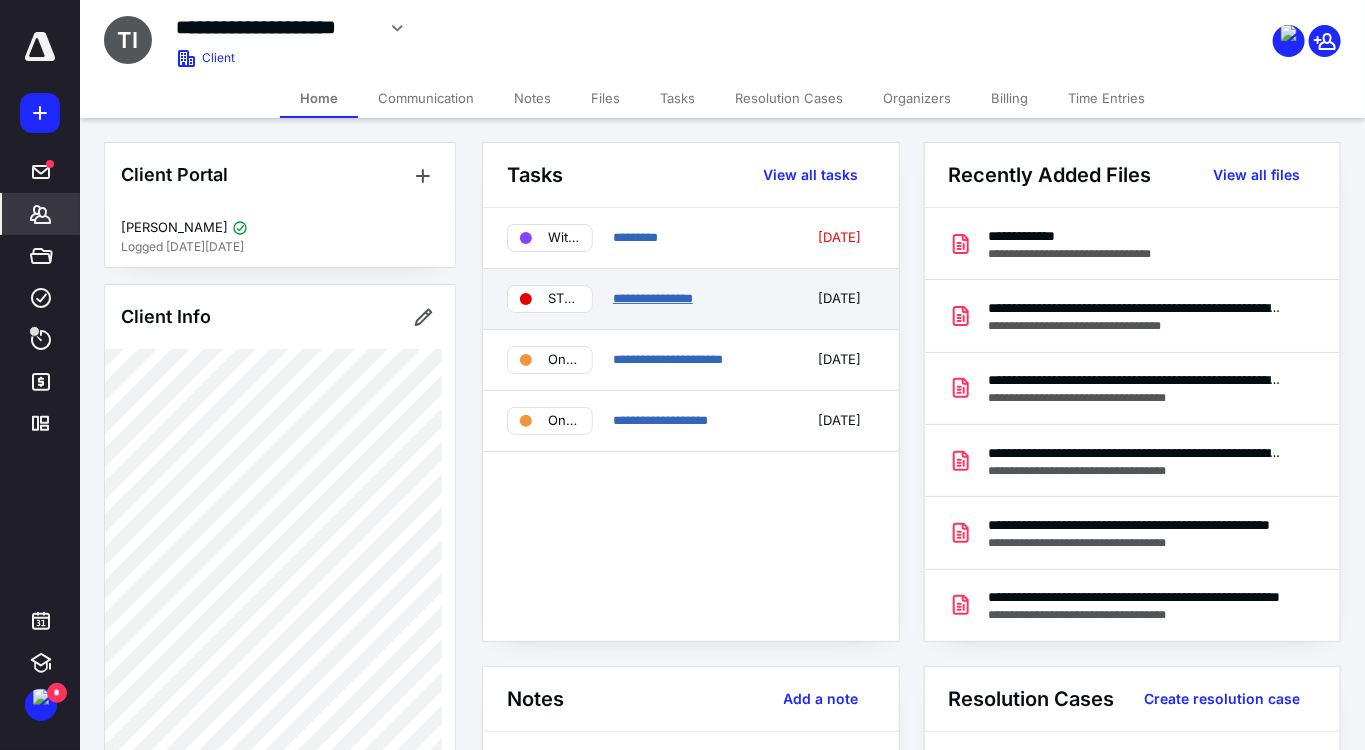 click on "**********" at bounding box center [653, 298] 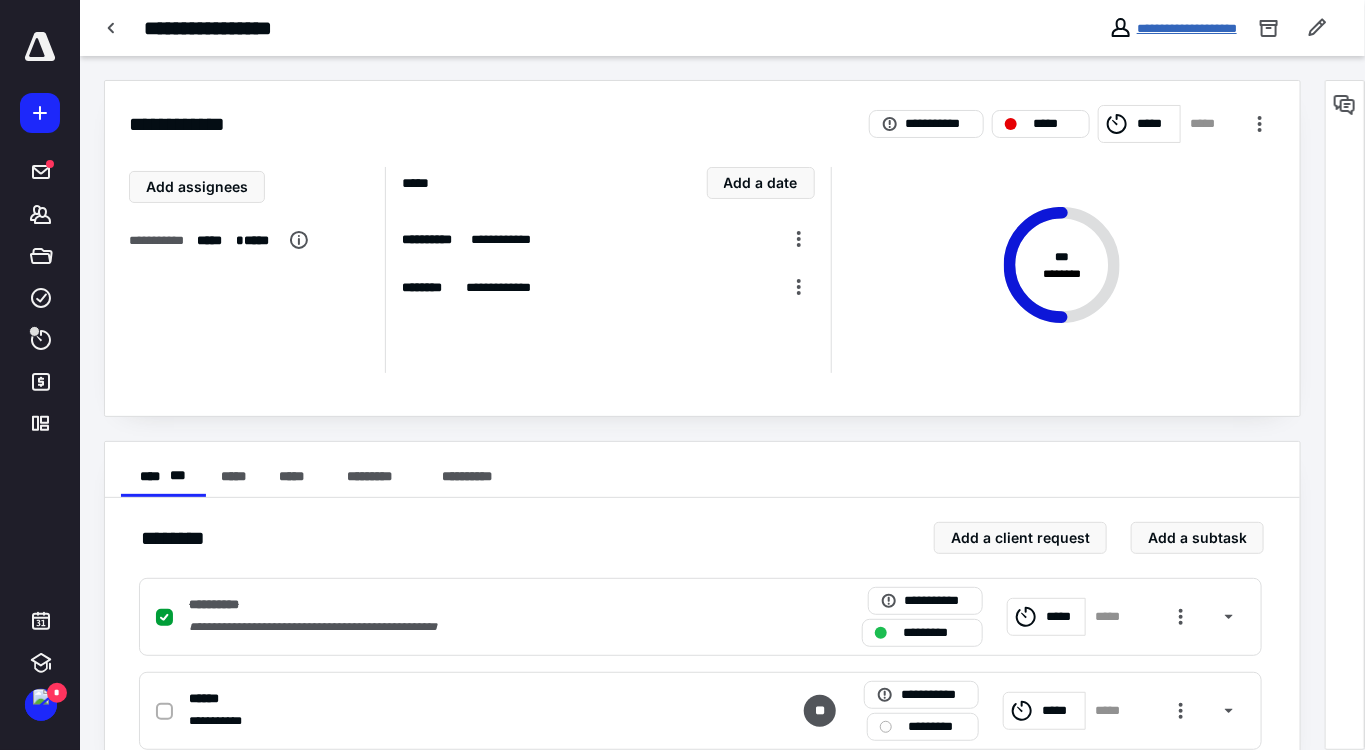 click on "**********" at bounding box center [1187, 28] 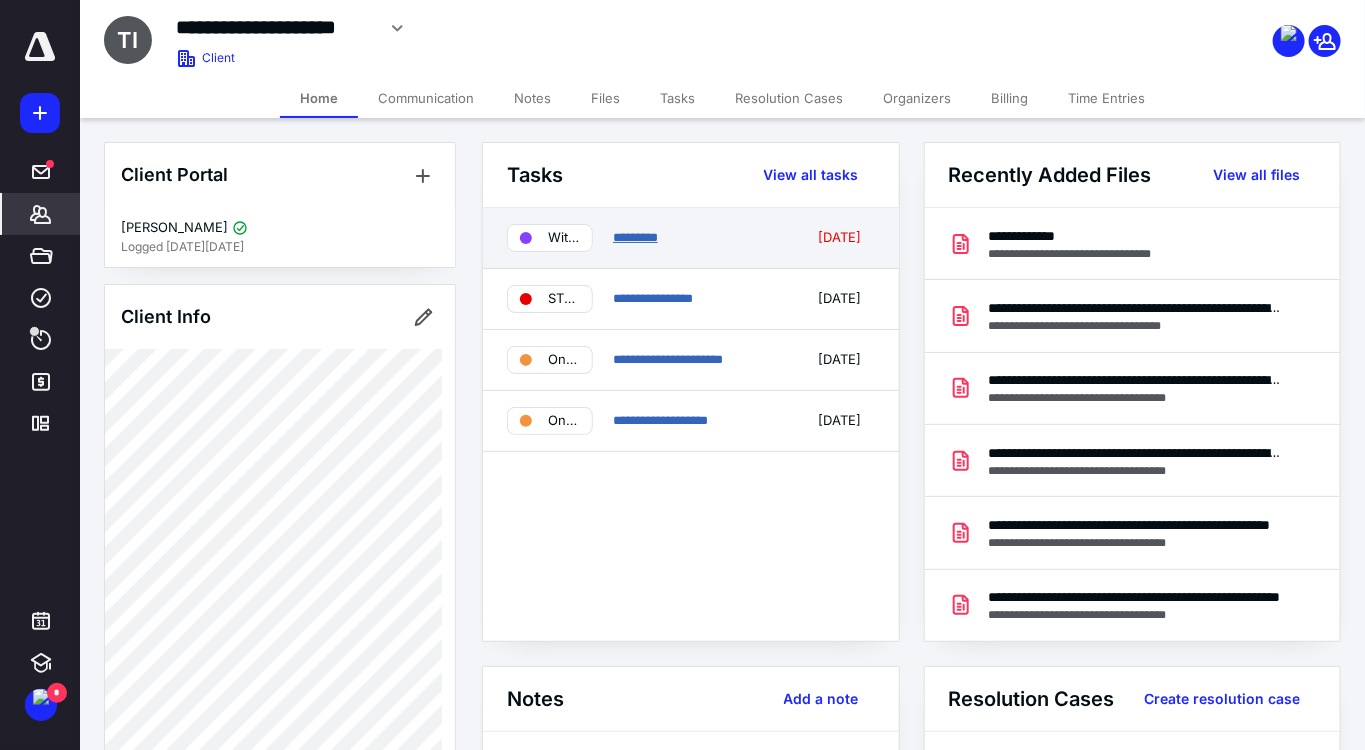 click on "*********" at bounding box center [635, 237] 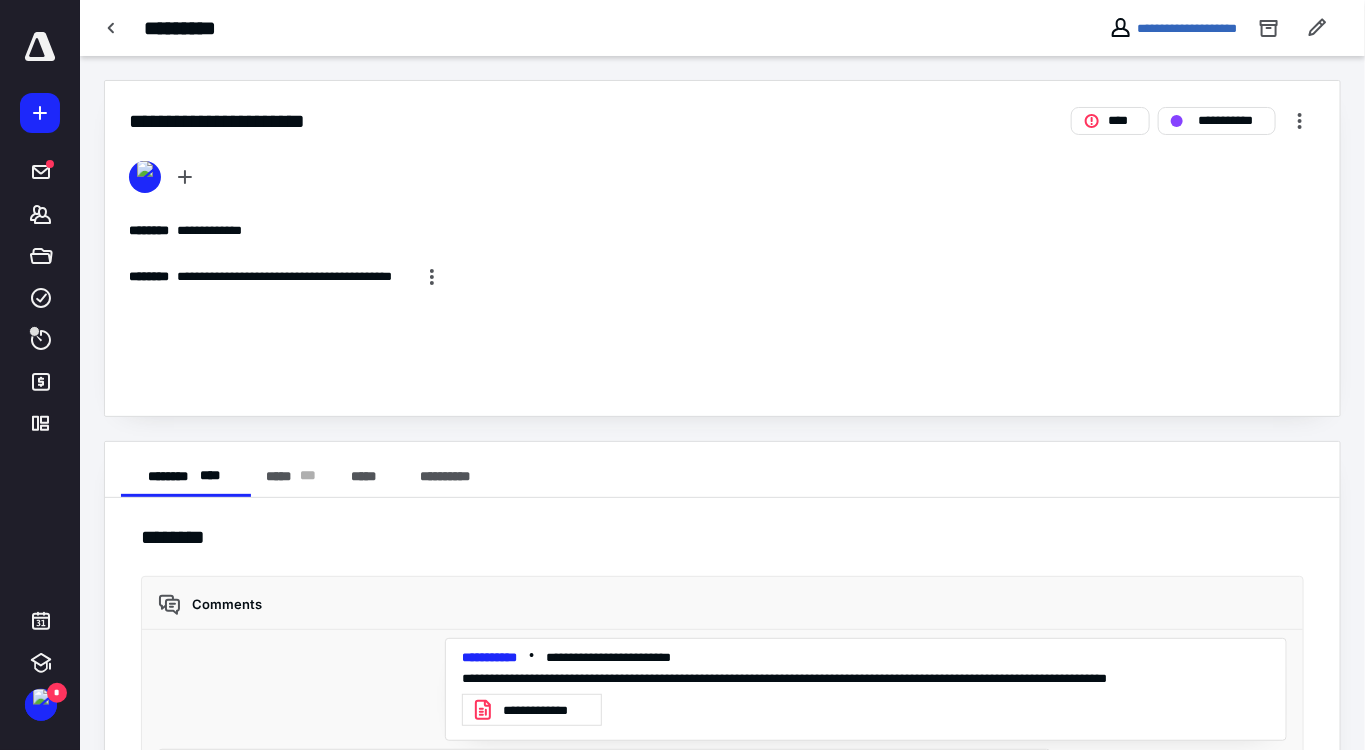 scroll, scrollTop: 2511, scrollLeft: 0, axis: vertical 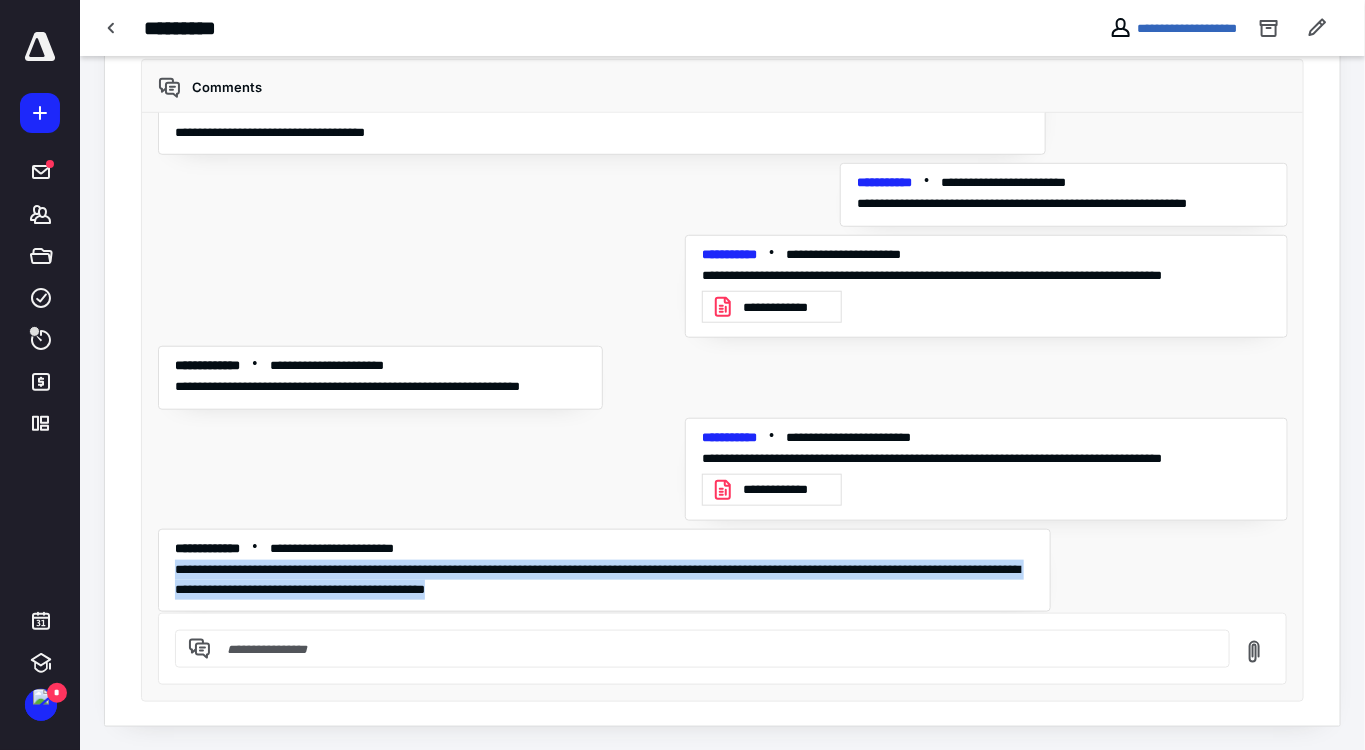 drag, startPoint x: 177, startPoint y: 564, endPoint x: 690, endPoint y: 589, distance: 513.6088 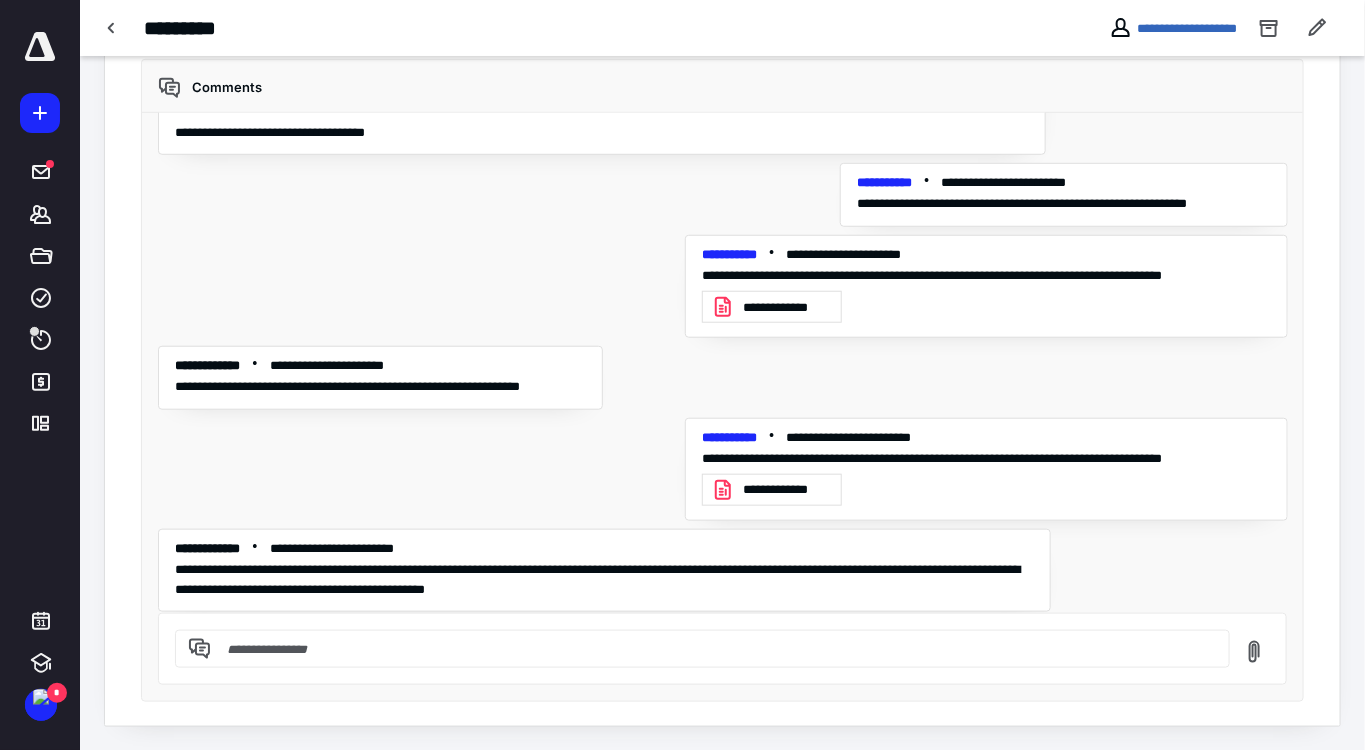 click at bounding box center [714, 649] 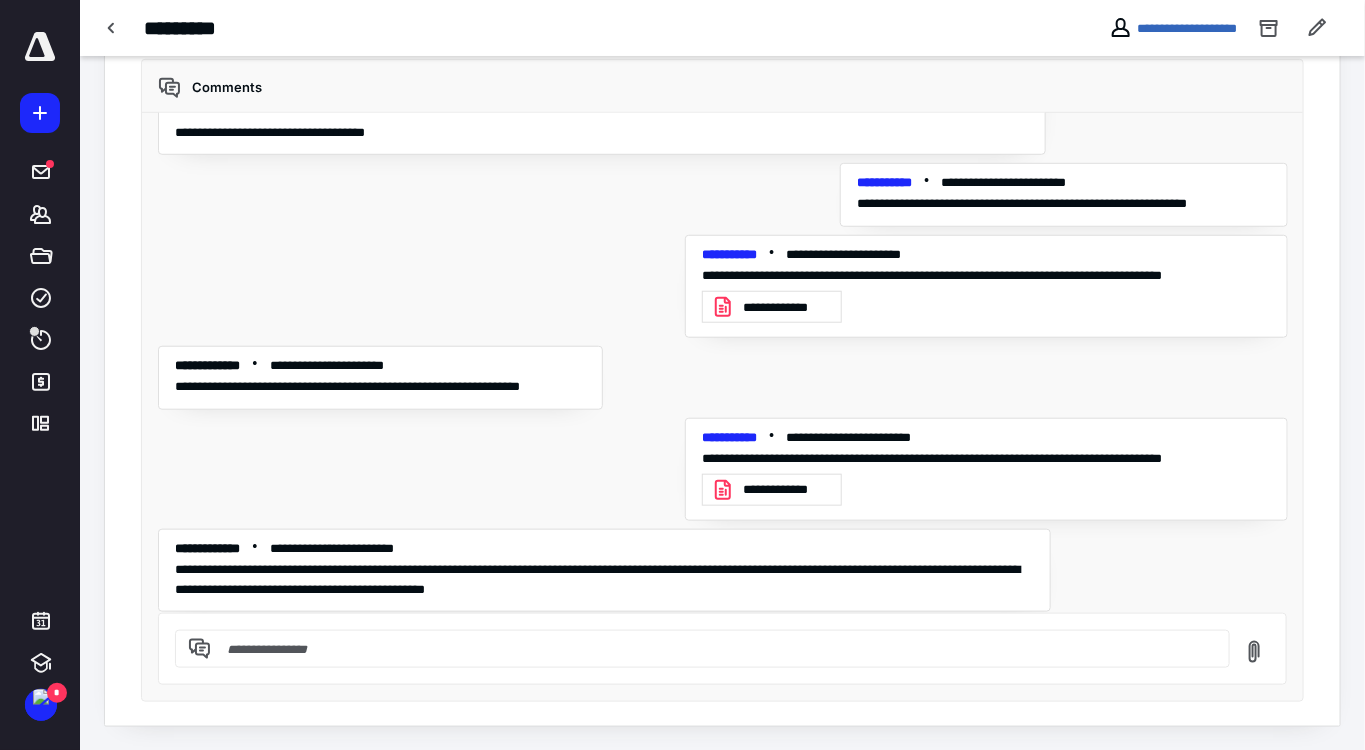 paste on "**********" 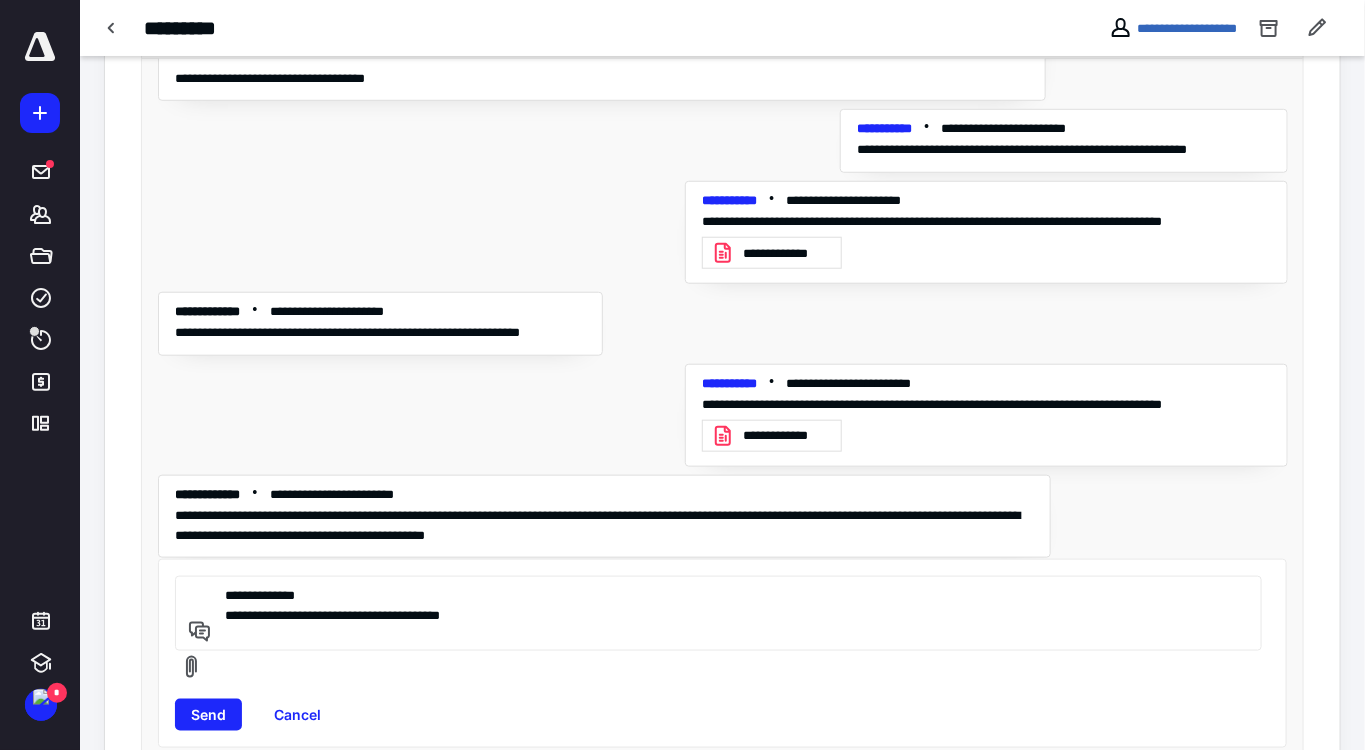 scroll, scrollTop: 601, scrollLeft: 0, axis: vertical 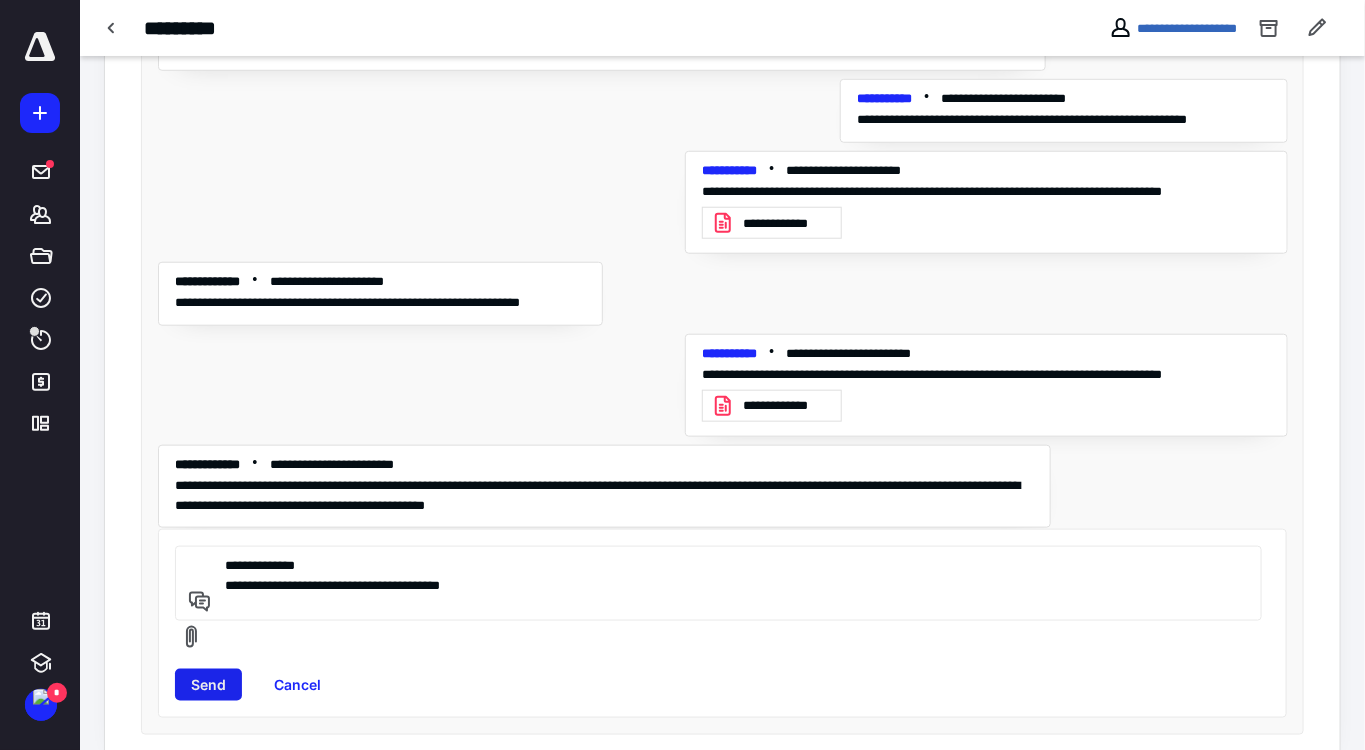 type on "**********" 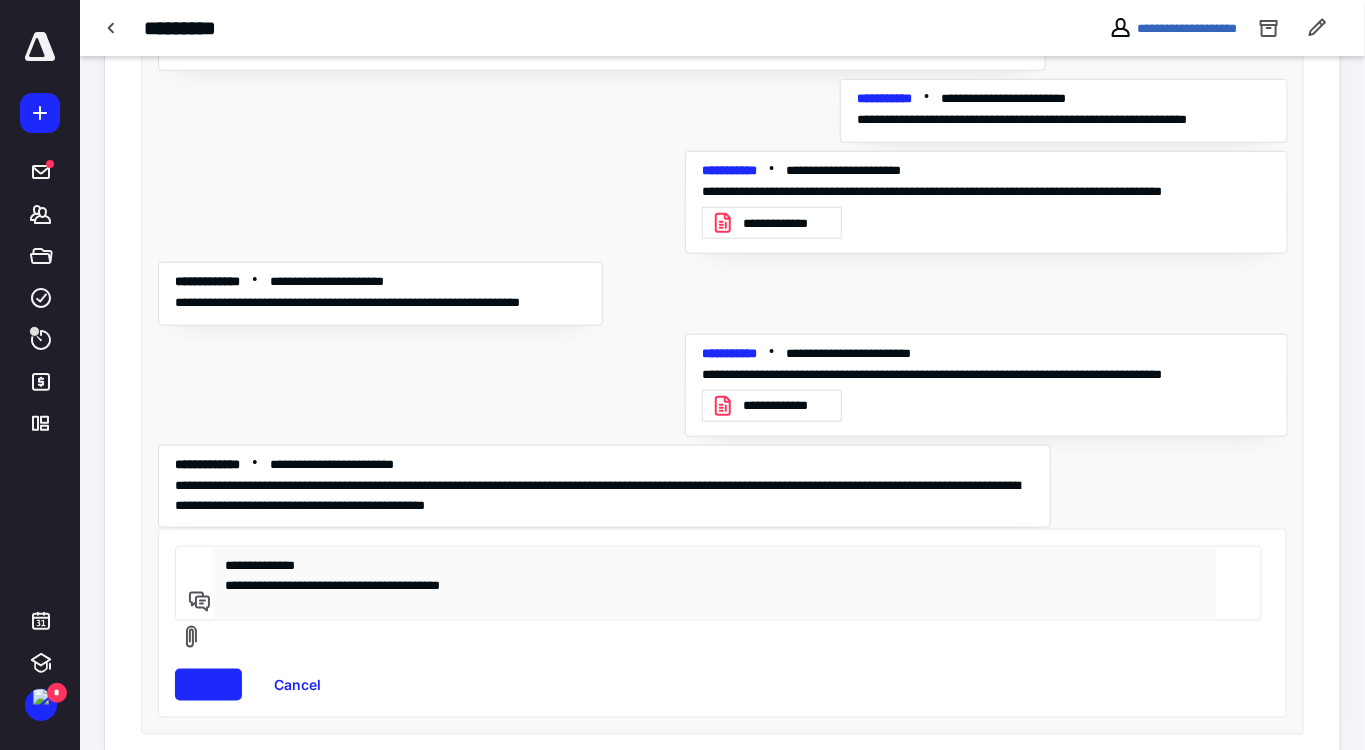 type 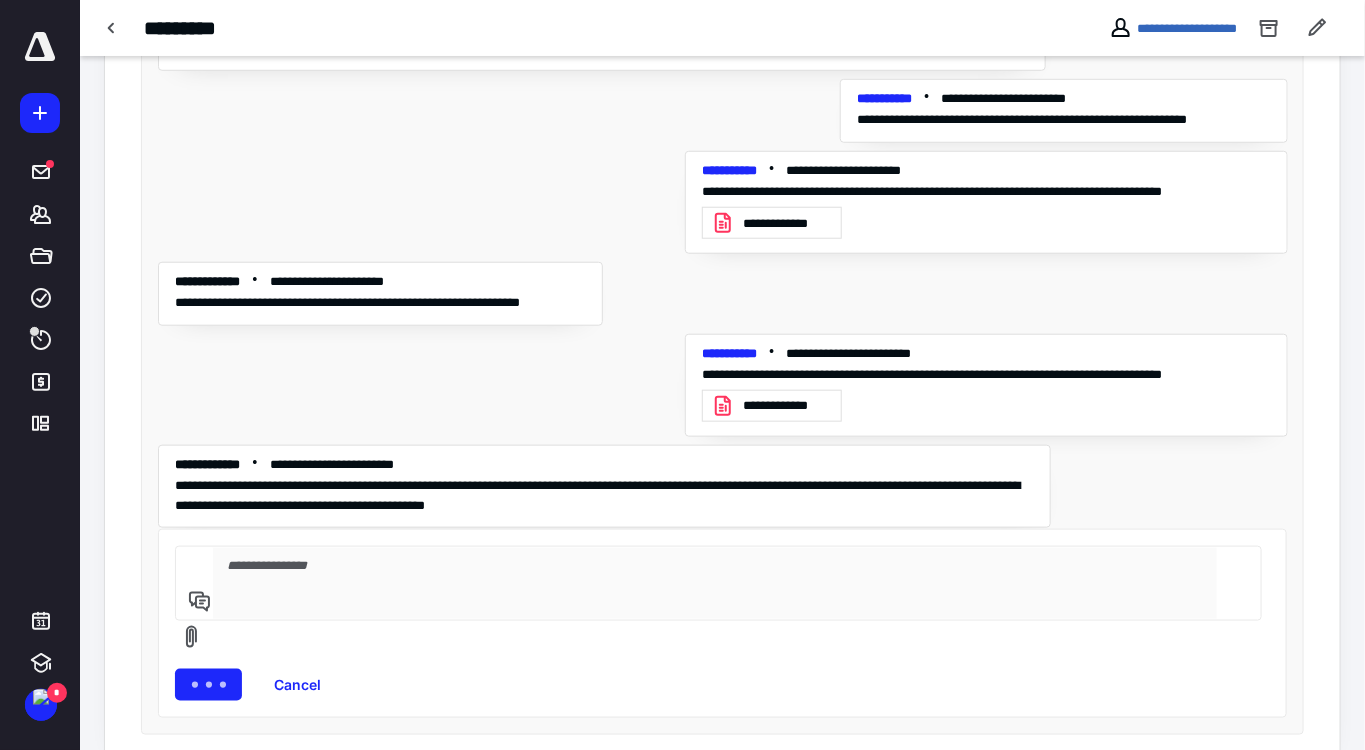 scroll, scrollTop: 517, scrollLeft: 0, axis: vertical 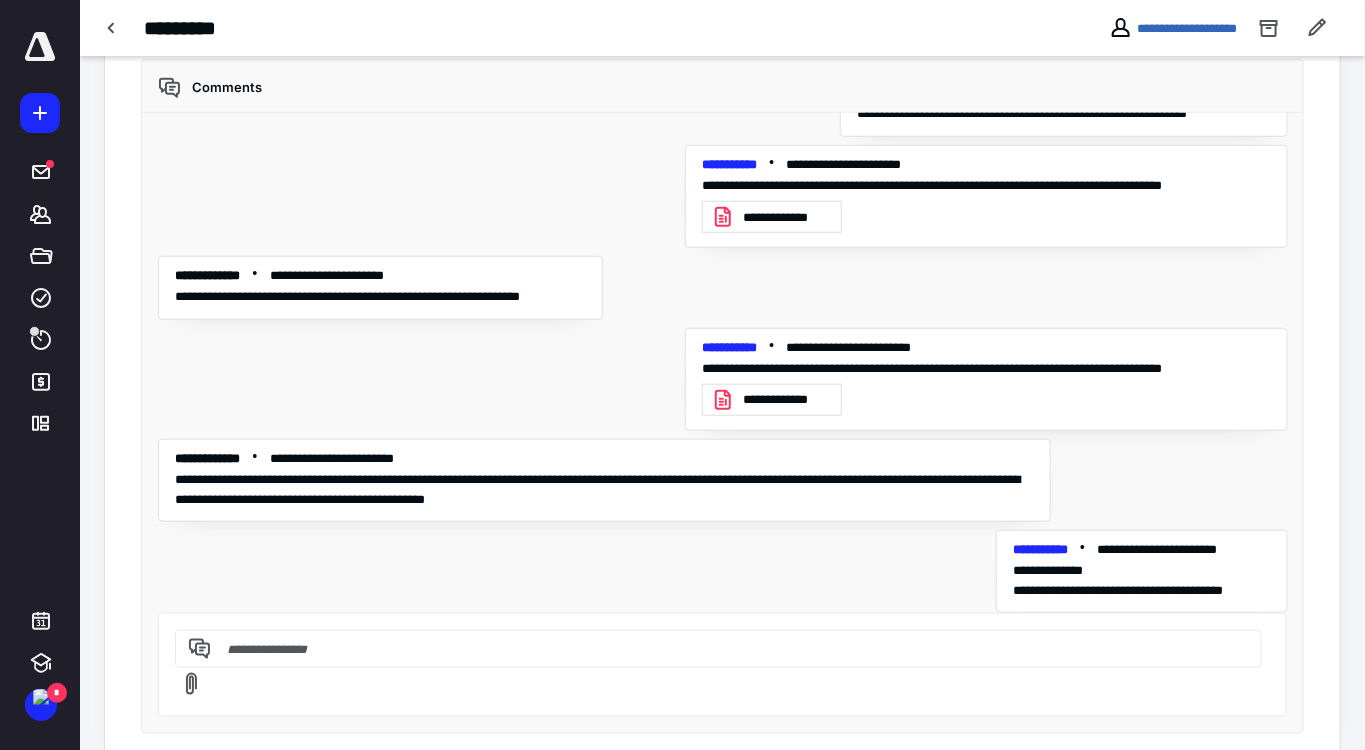 click on "**********" at bounding box center (786, 399) 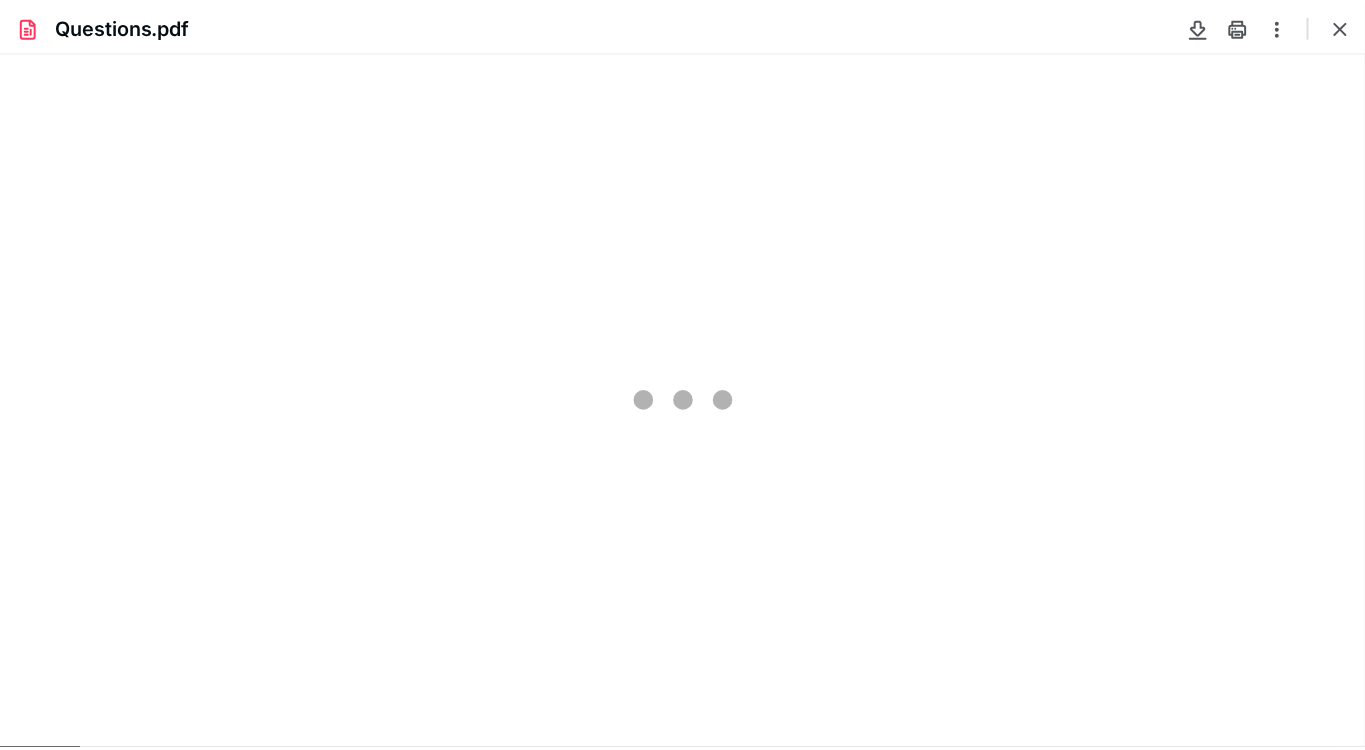 scroll, scrollTop: 0, scrollLeft: 0, axis: both 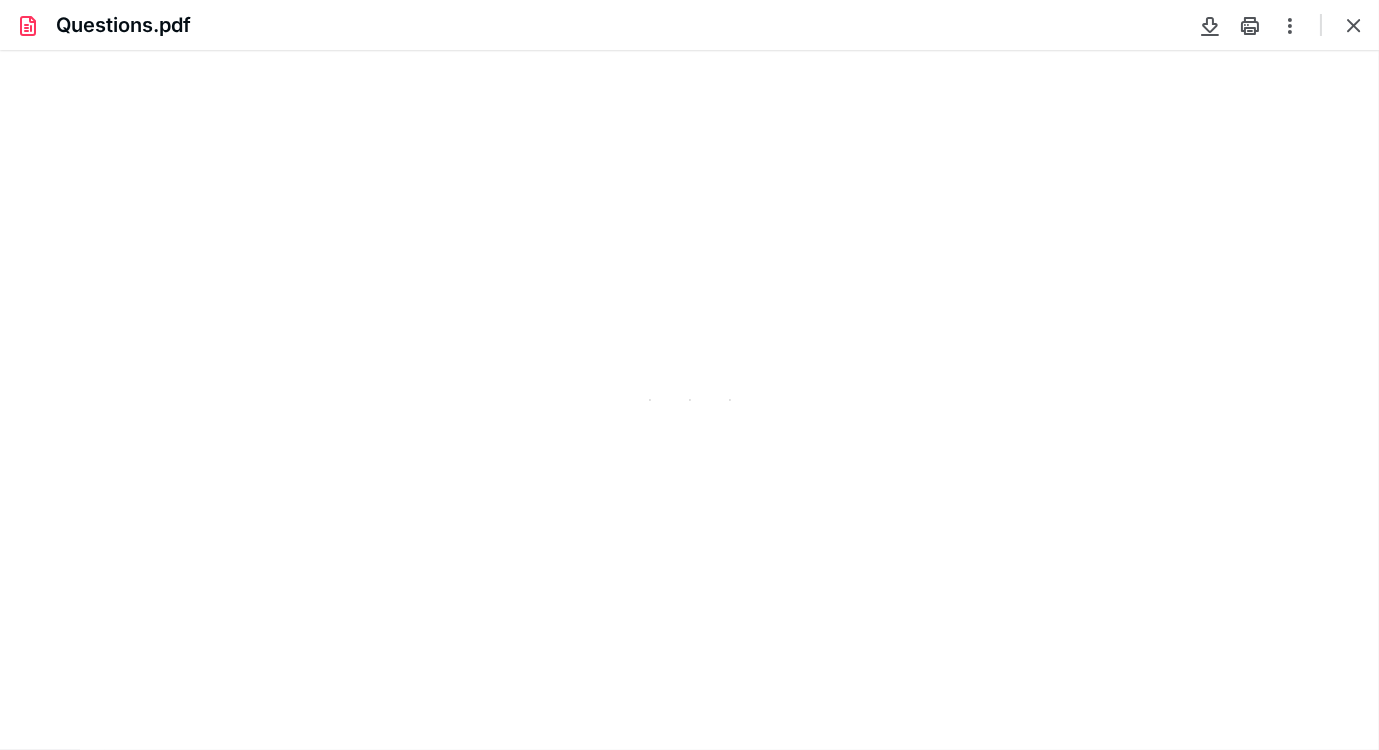 type on "101" 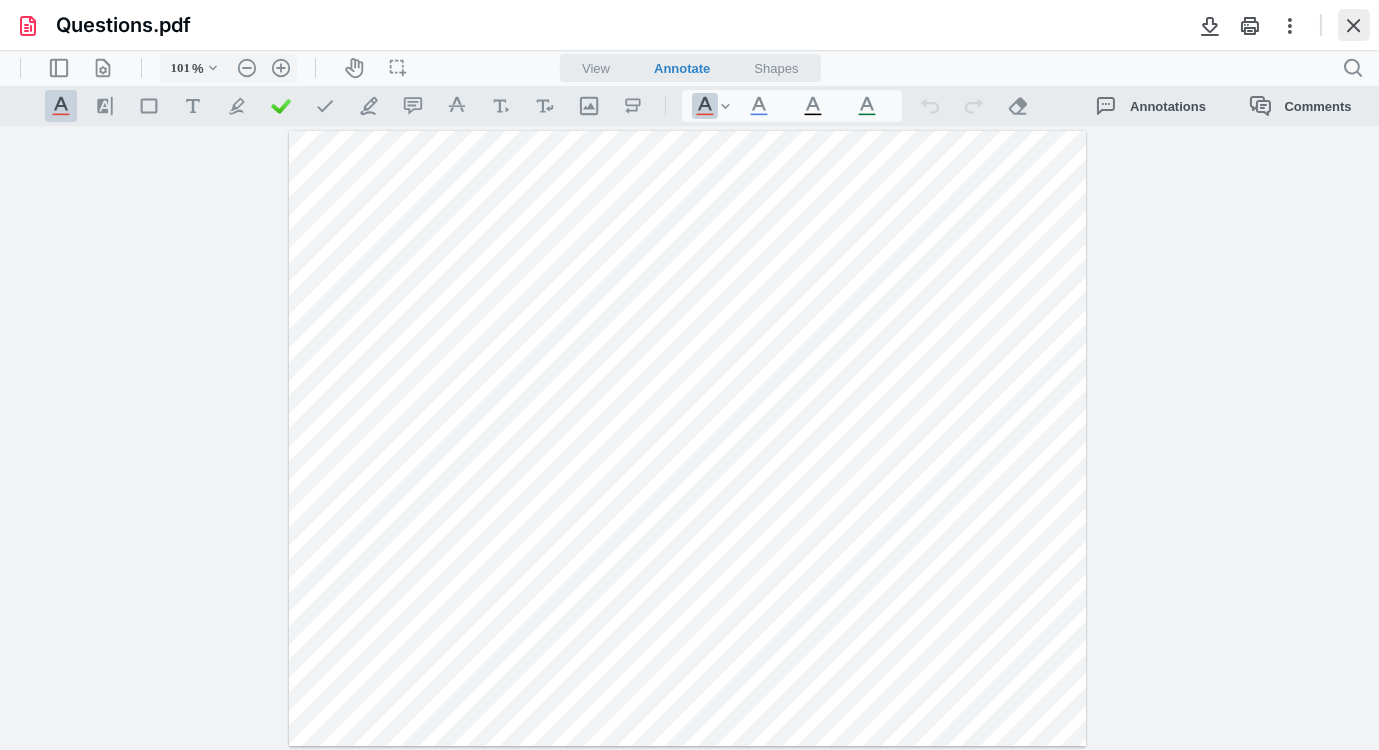 click at bounding box center (1354, 25) 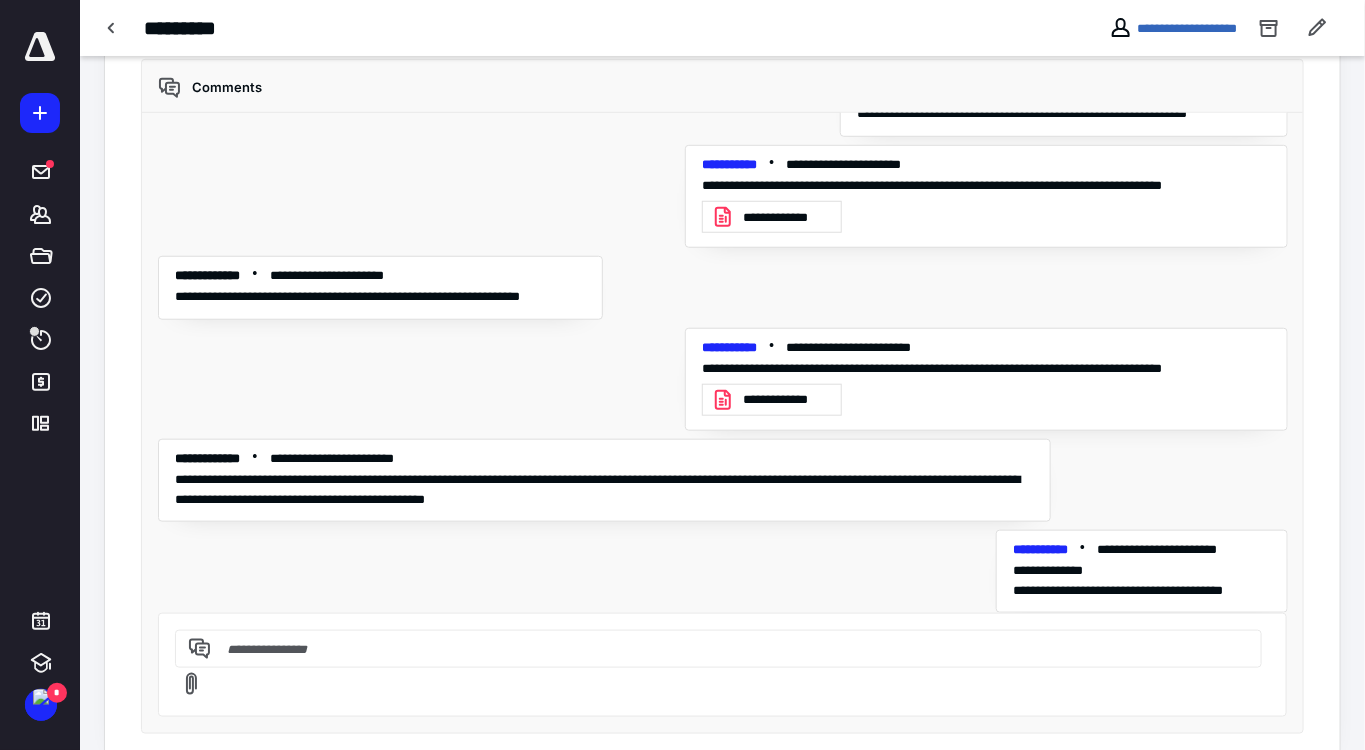 click at bounding box center [722, 665] 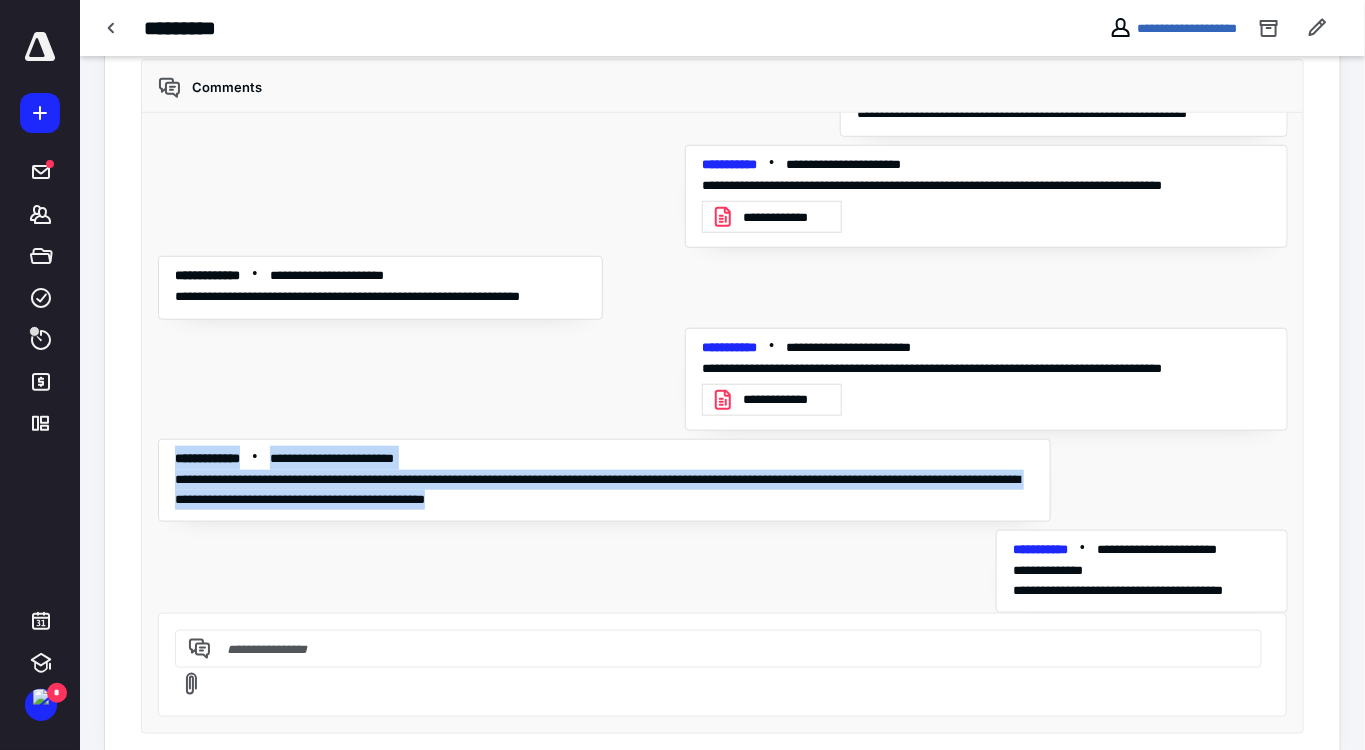 drag, startPoint x: 174, startPoint y: 449, endPoint x: 1044, endPoint y: 489, distance: 870.91907 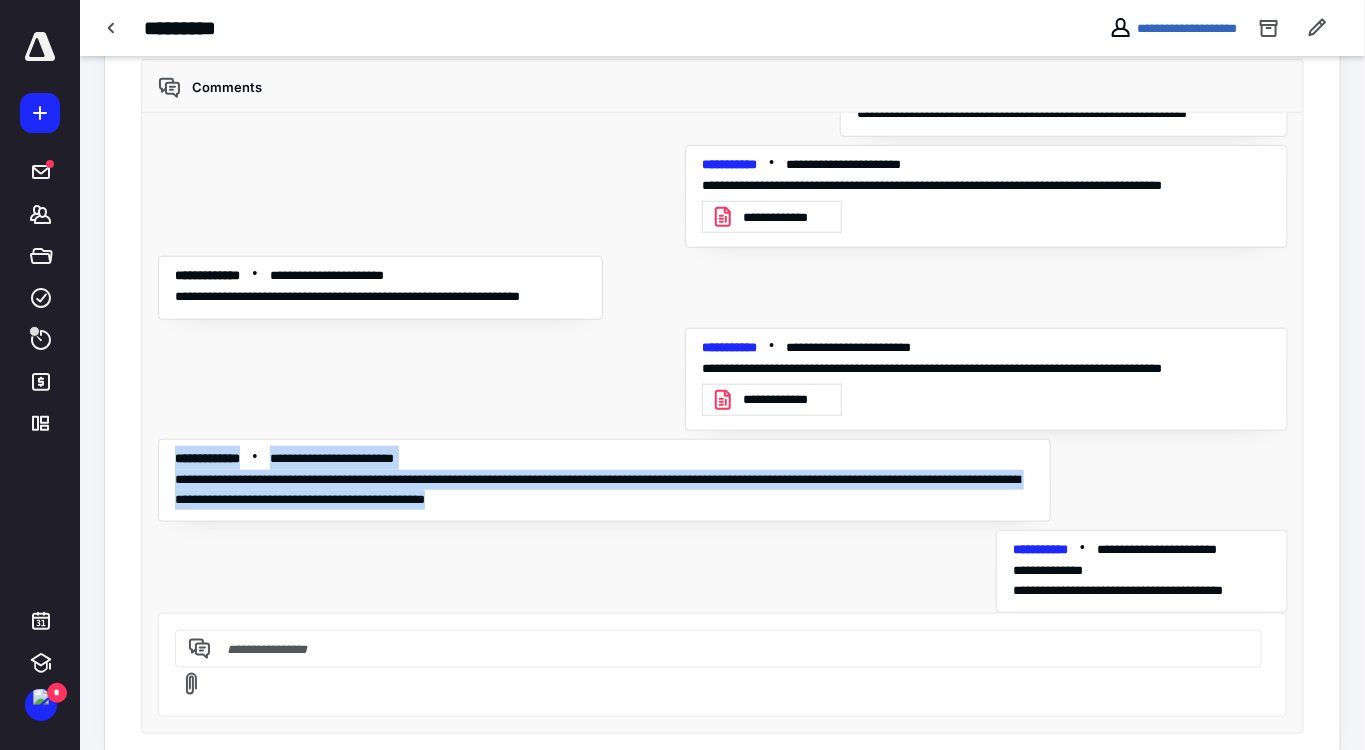 copy on "**********" 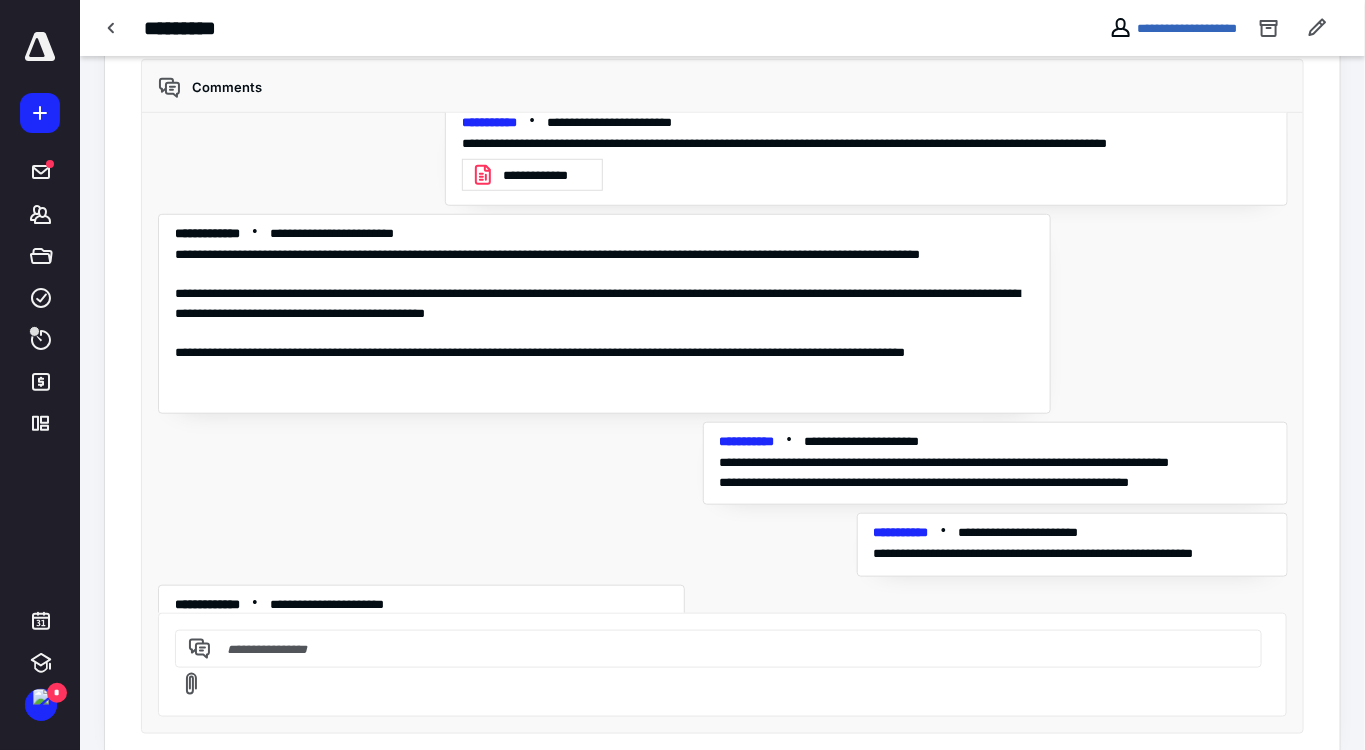 scroll, scrollTop: 0, scrollLeft: 0, axis: both 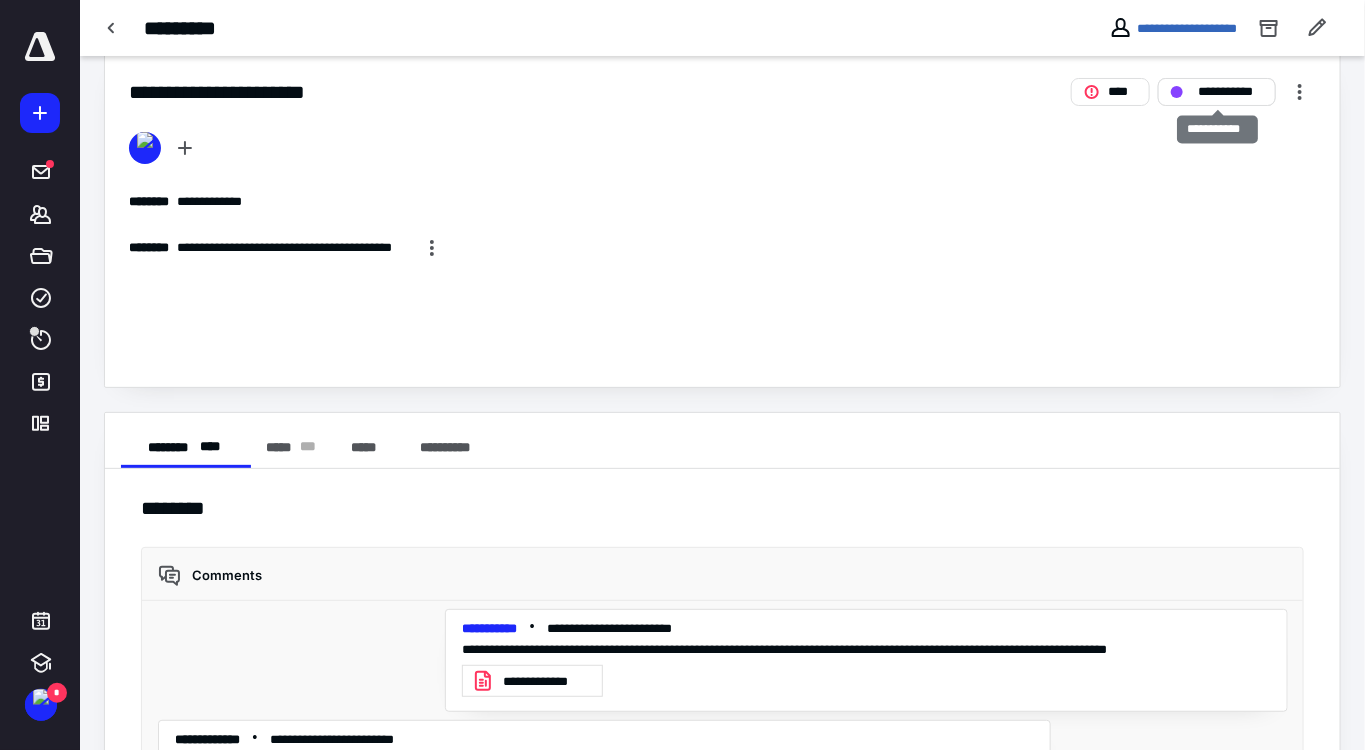click on "**********" at bounding box center [1231, 91] 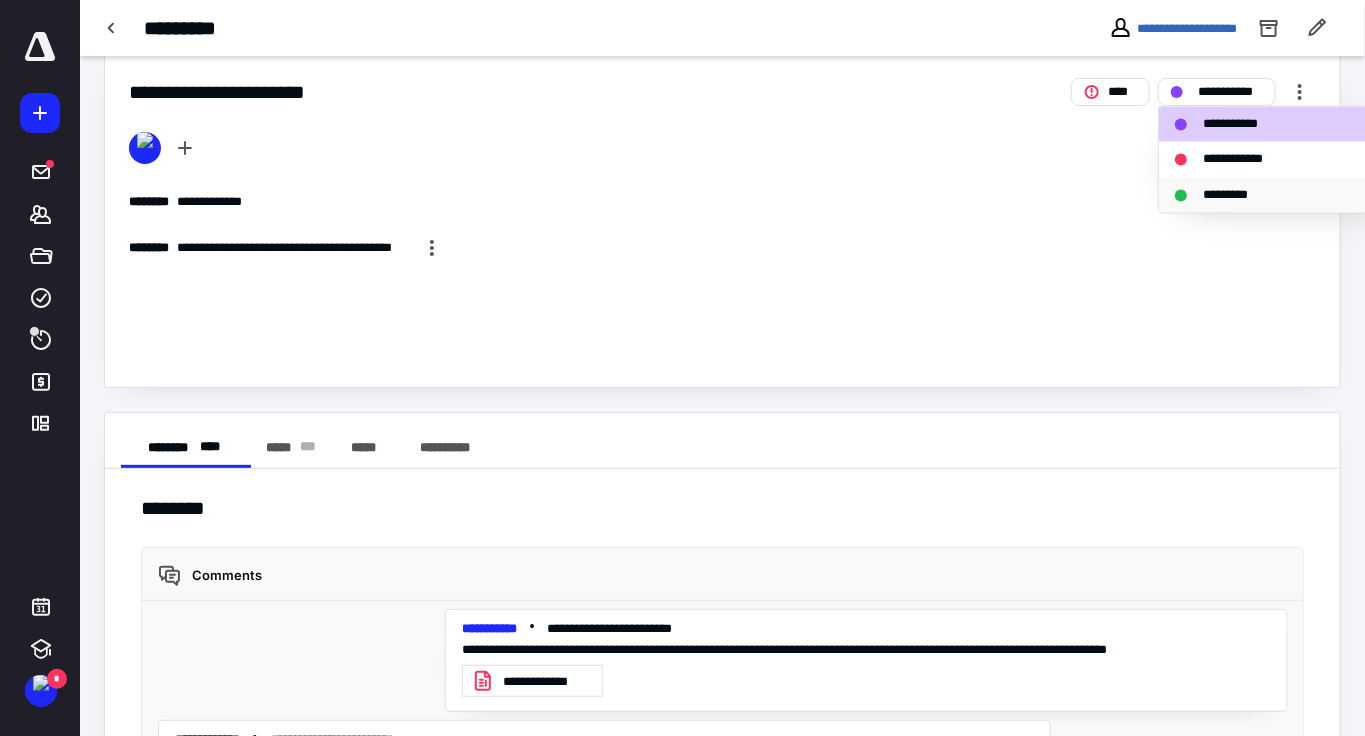 click on "*********" at bounding box center [1236, 195] 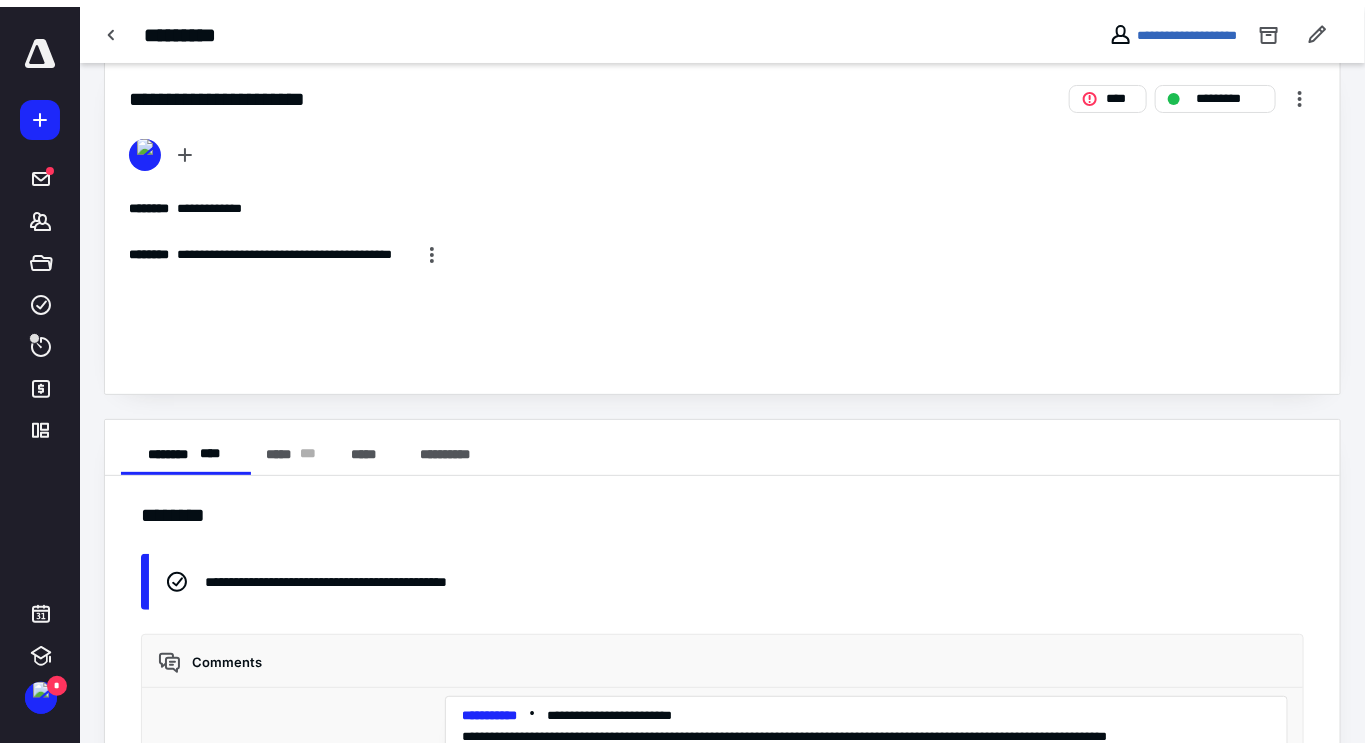 scroll, scrollTop: 2601, scrollLeft: 0, axis: vertical 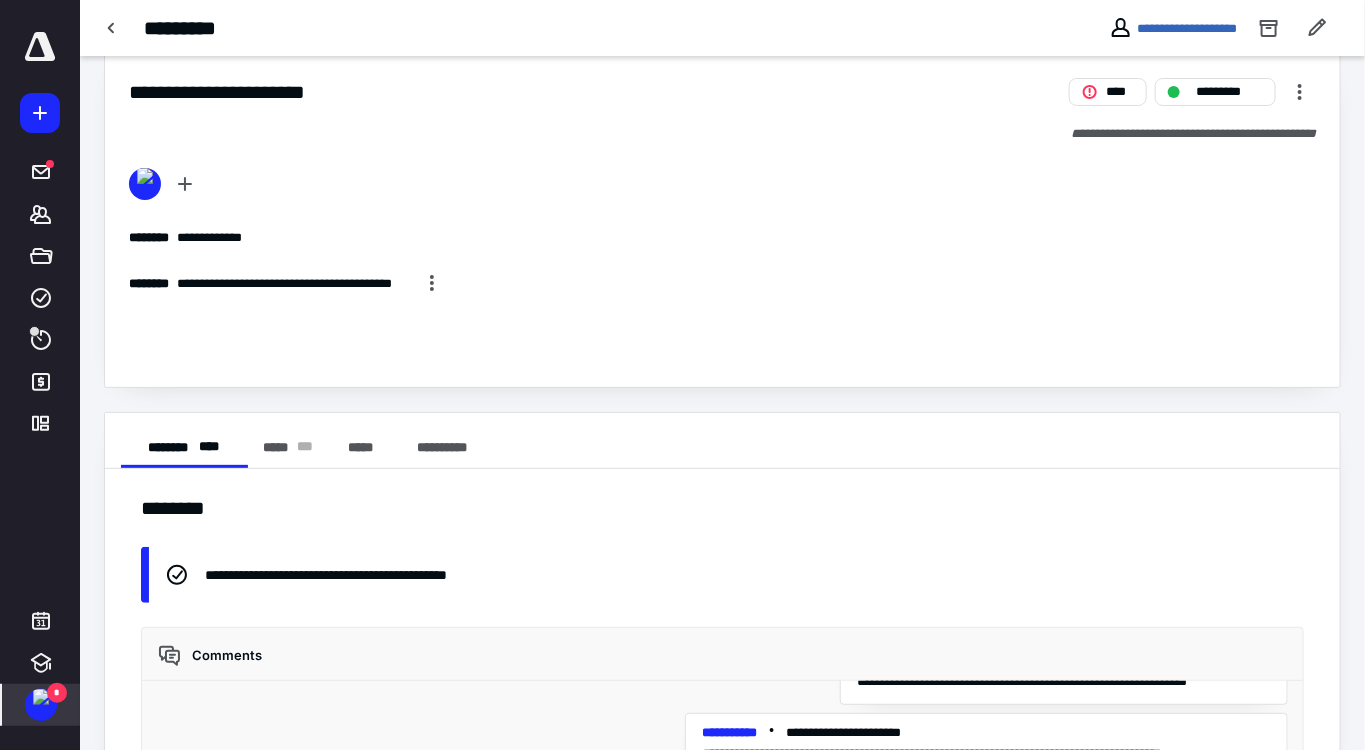 click on "*" at bounding box center (57, 693) 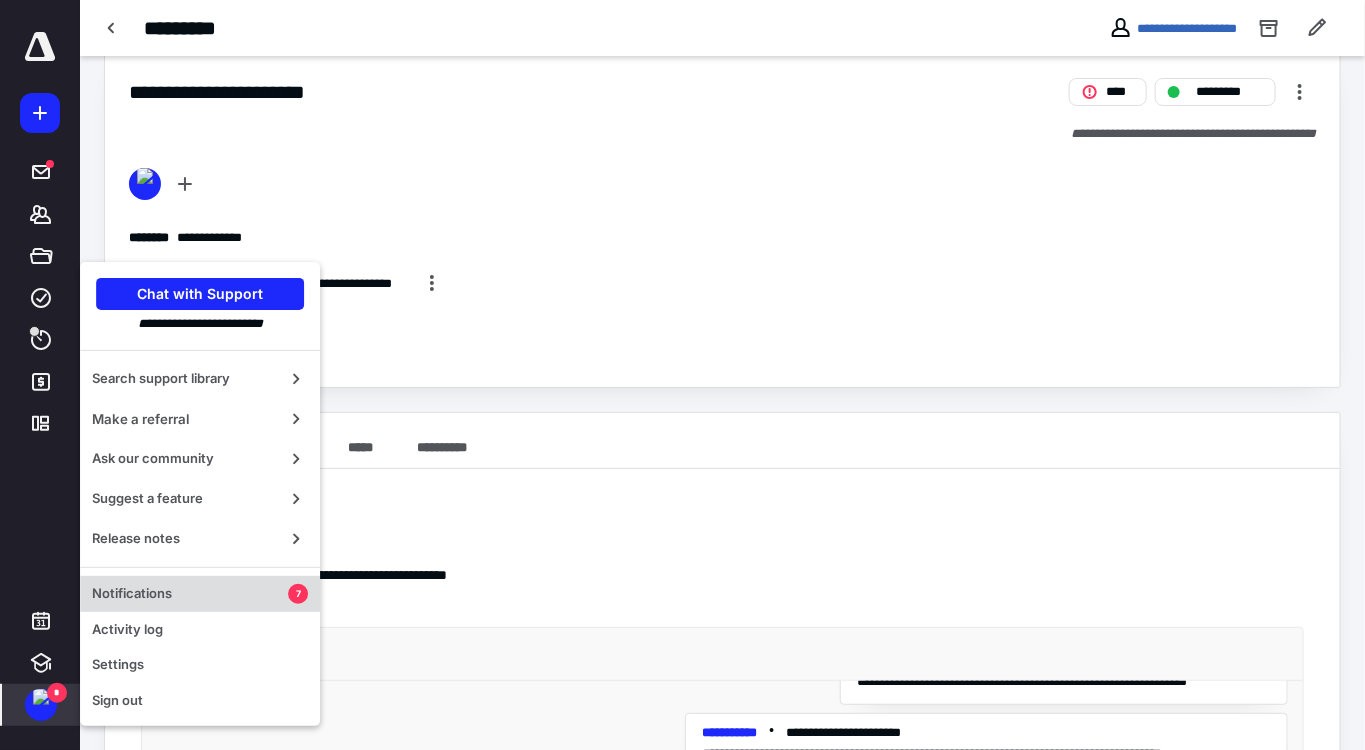 click on "Notifications" at bounding box center (190, 594) 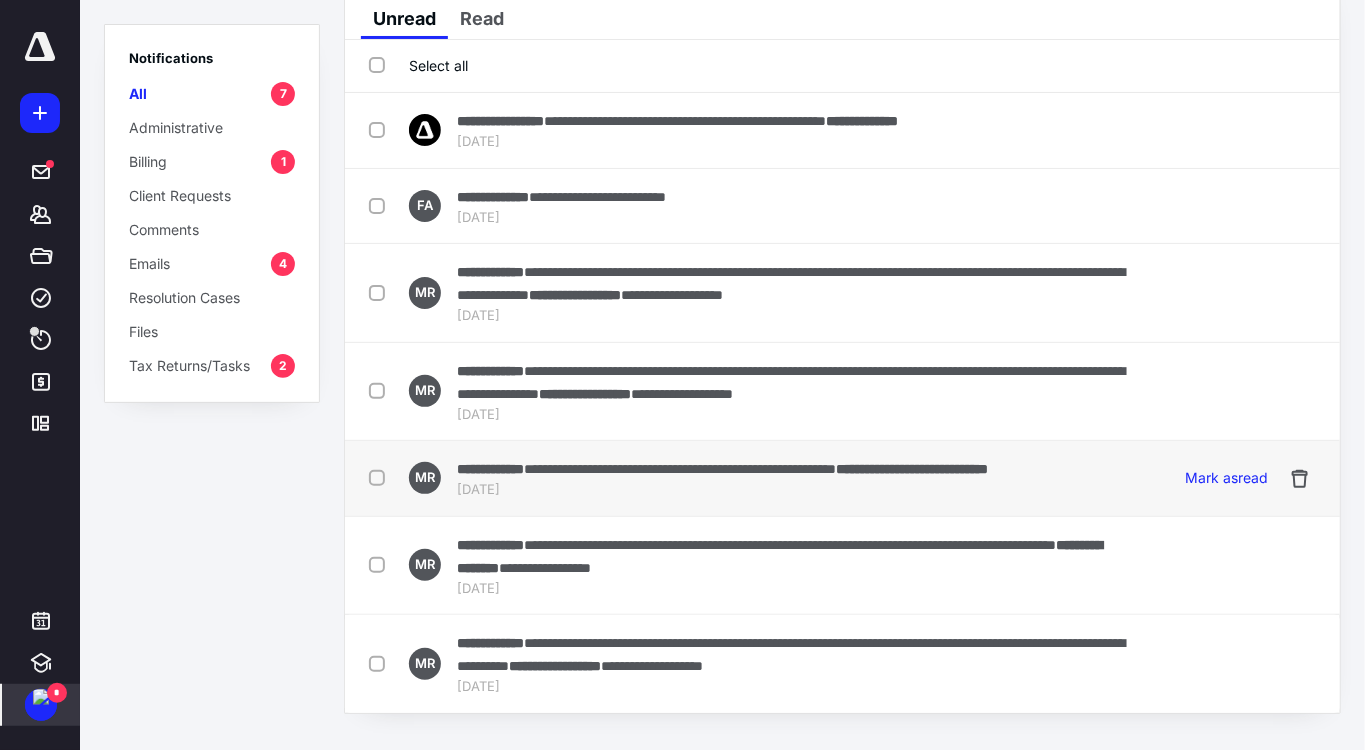 scroll, scrollTop: 98, scrollLeft: 0, axis: vertical 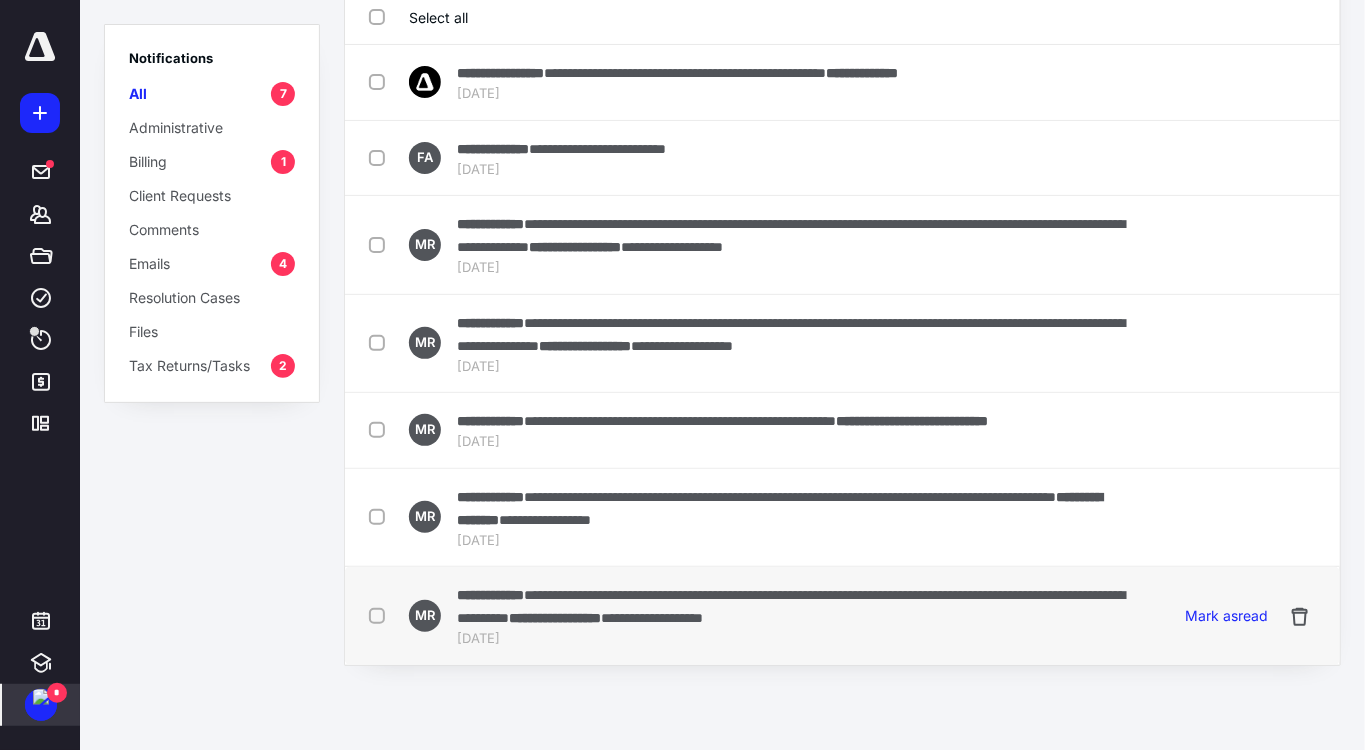click on "**********" at bounding box center (652, 618) 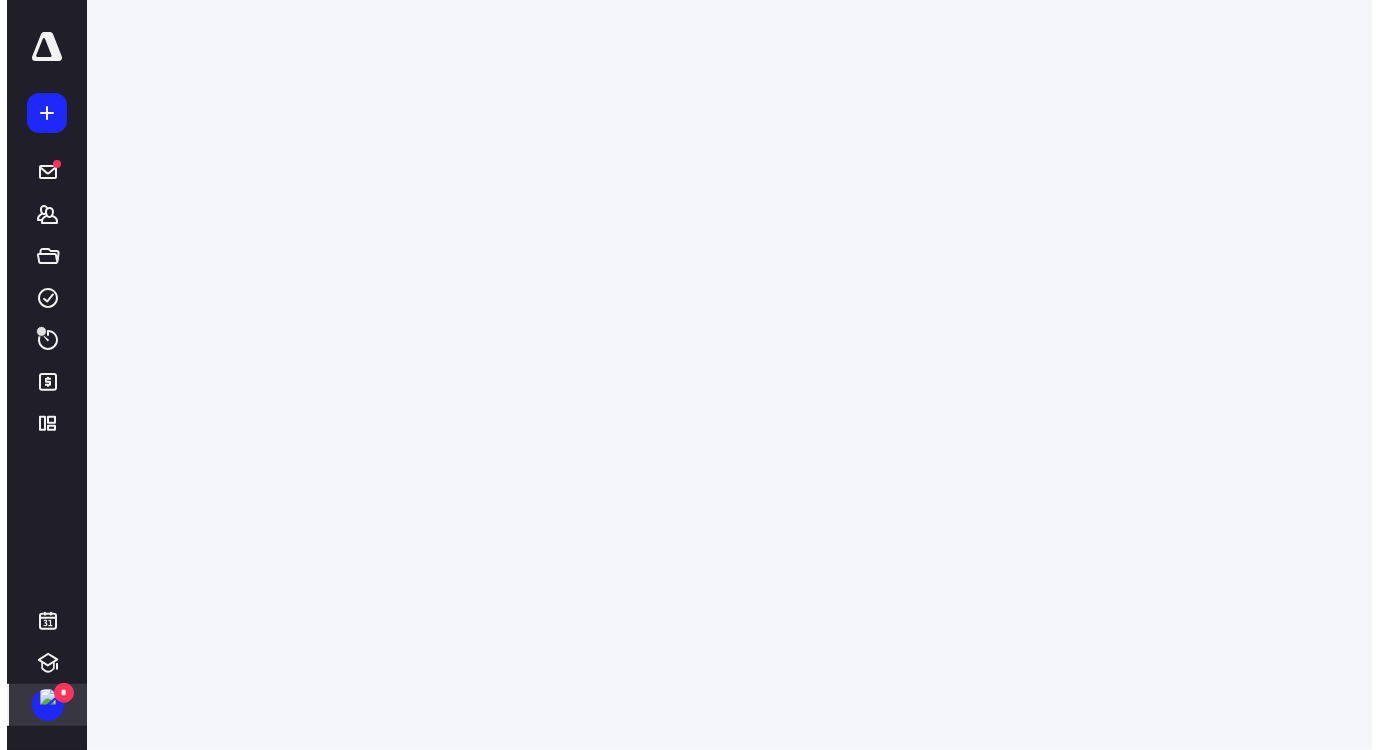 scroll, scrollTop: 0, scrollLeft: 0, axis: both 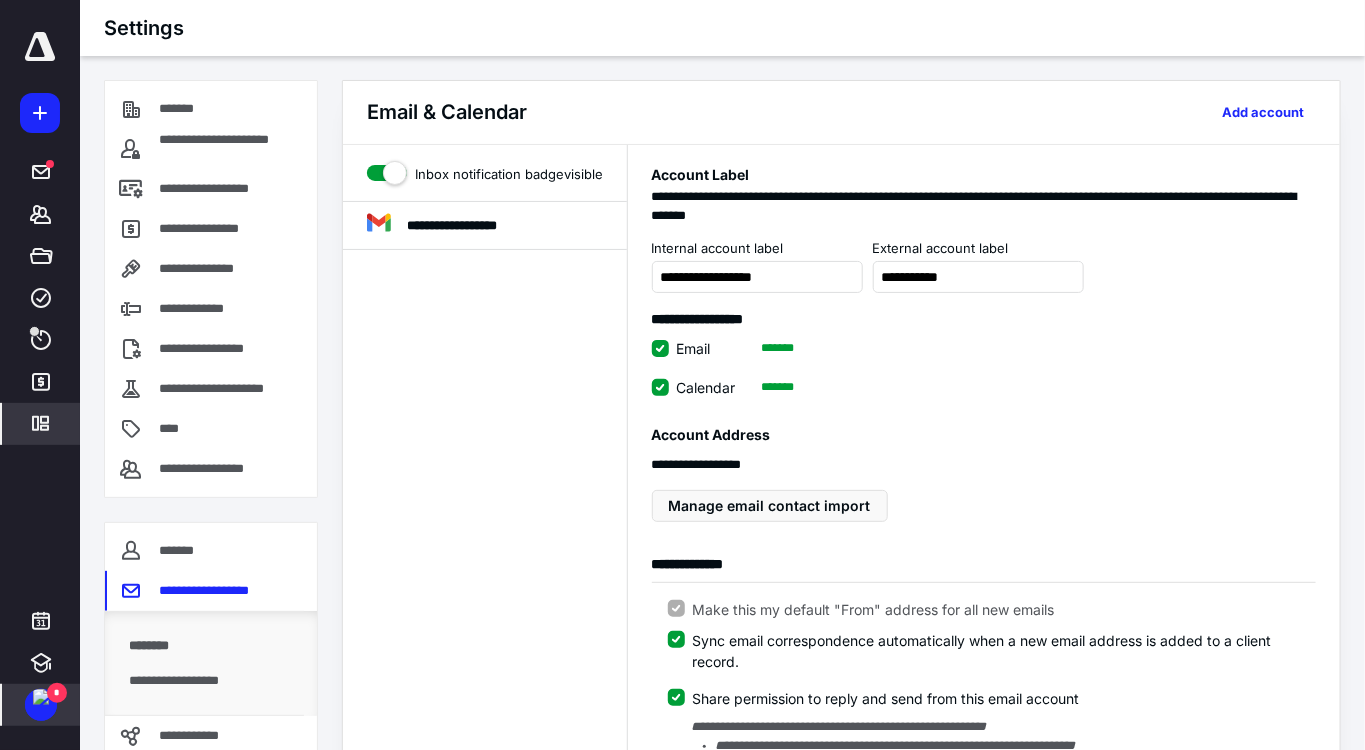 click at bounding box center (41, 697) 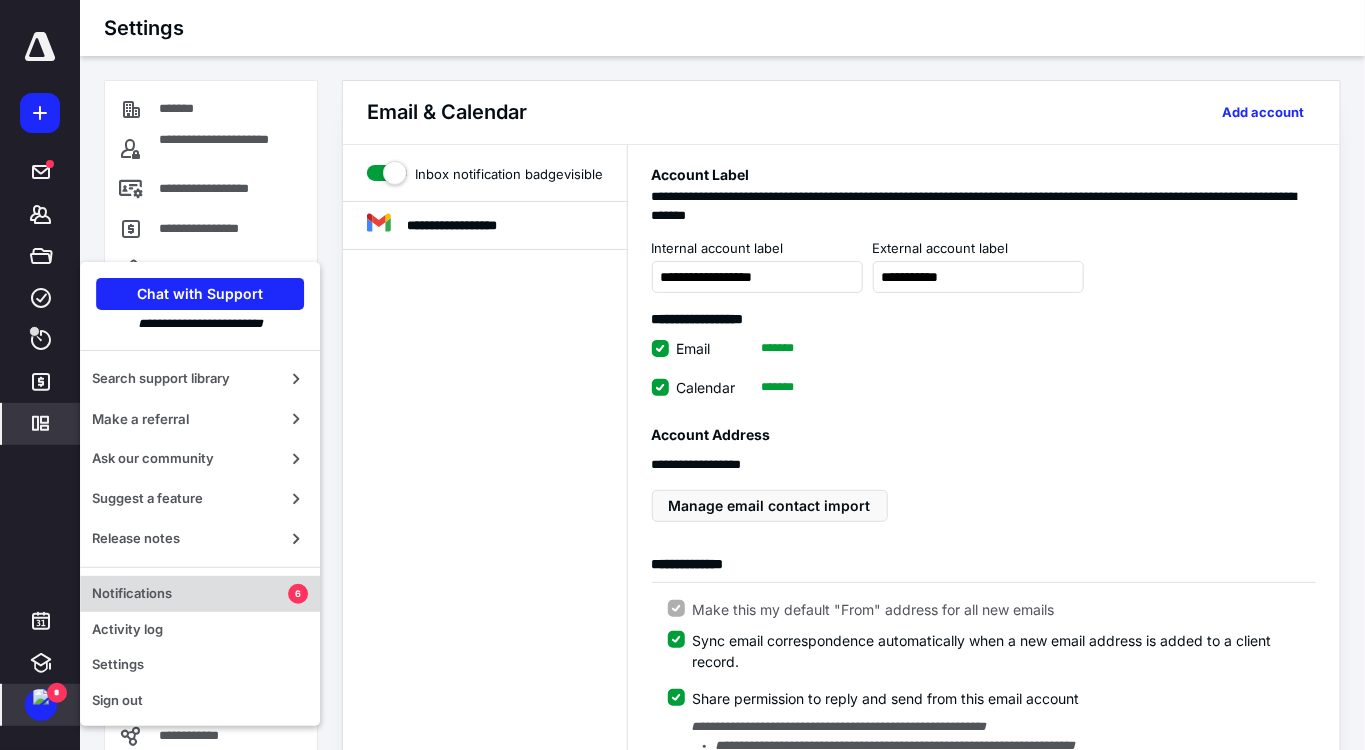 click on "Notifications" at bounding box center [190, 594] 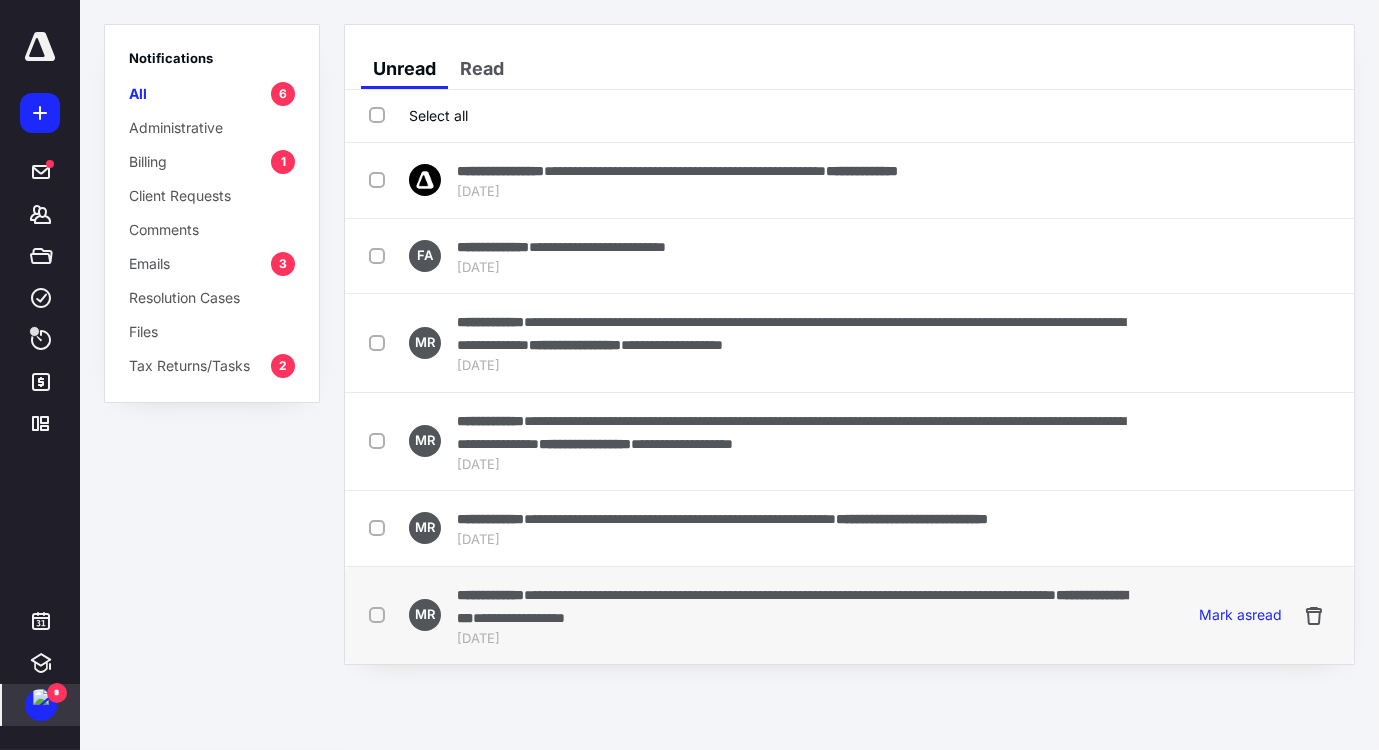 click on "**********" at bounding box center [792, 606] 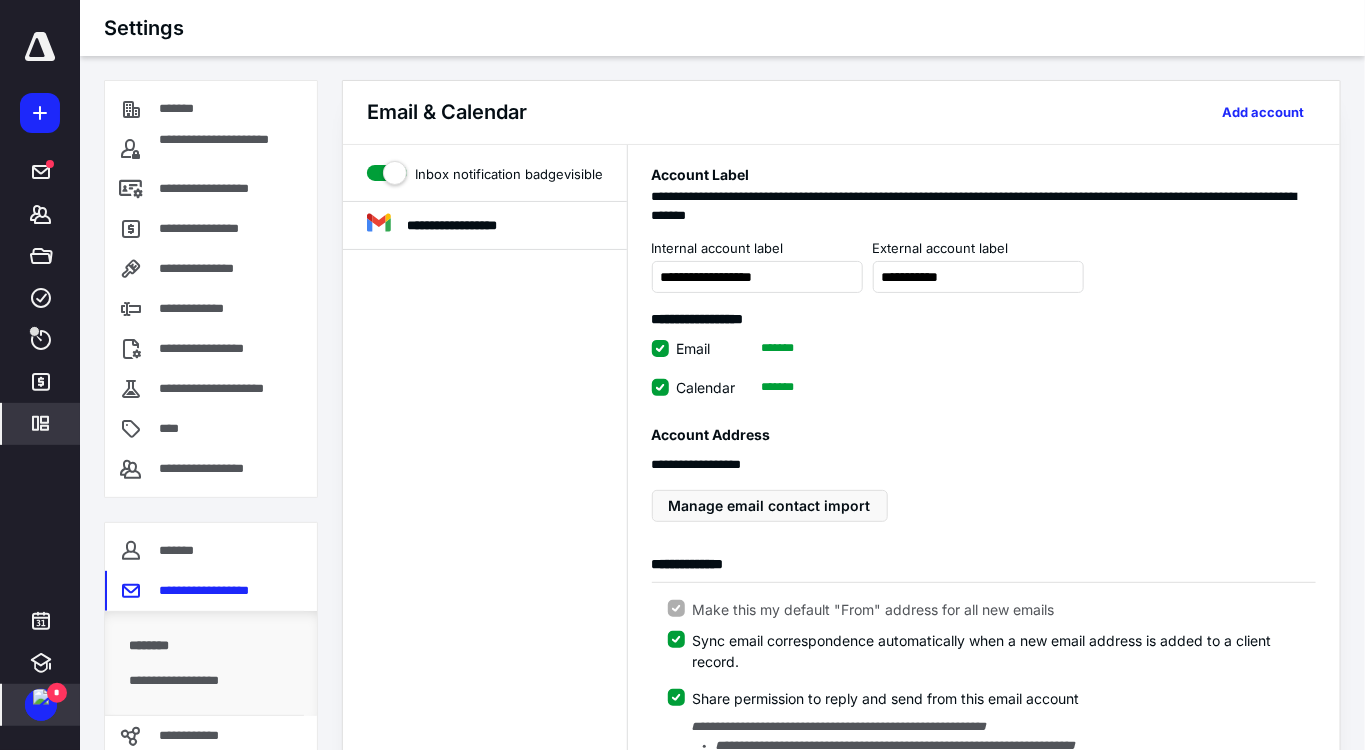 click at bounding box center (41, 697) 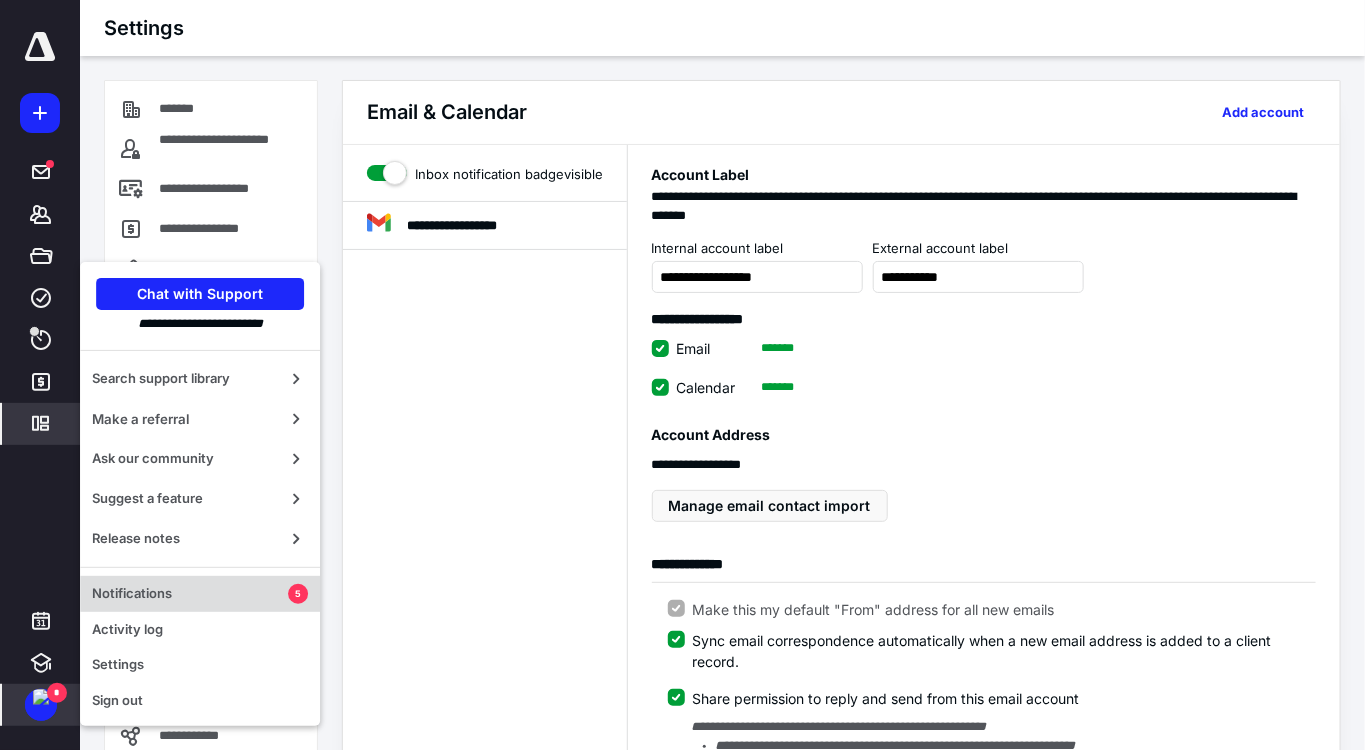 click on "Notifications" at bounding box center [190, 594] 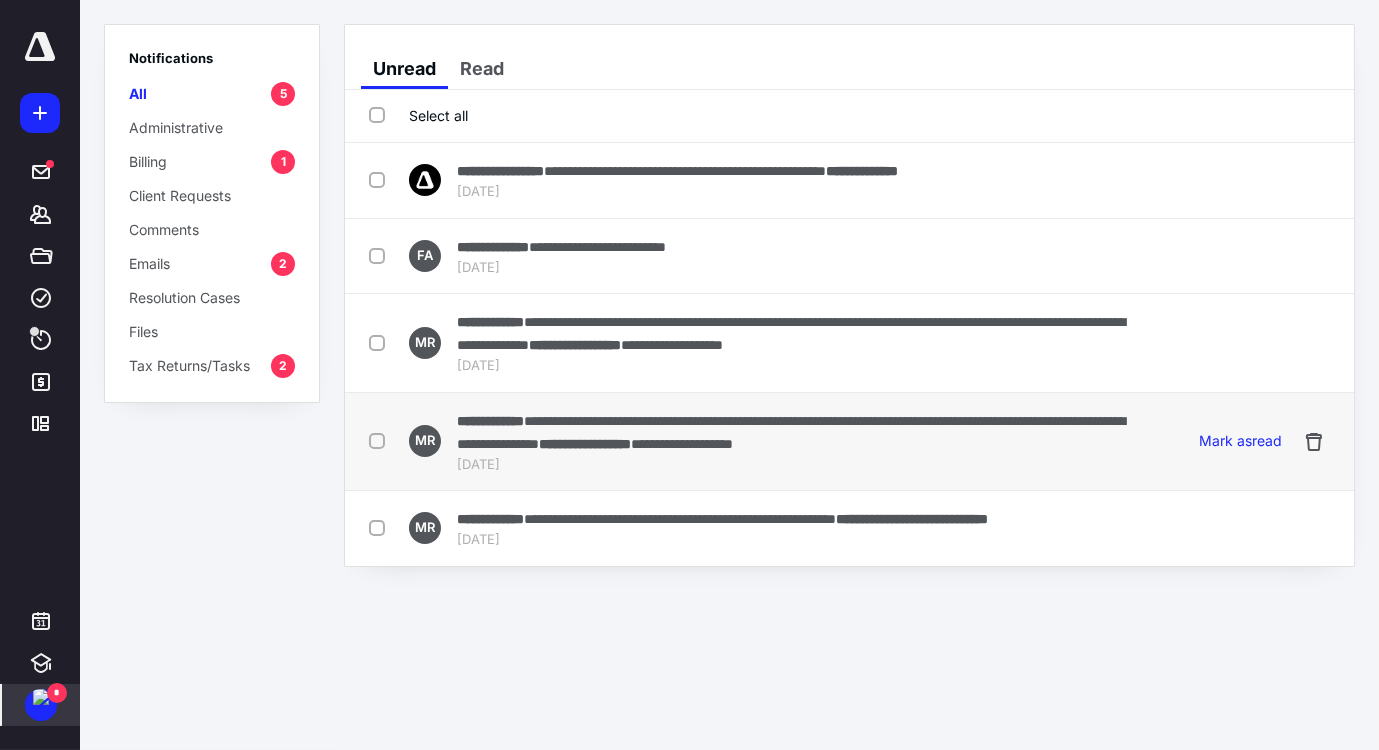 click on "**********" at bounding box center [791, 432] 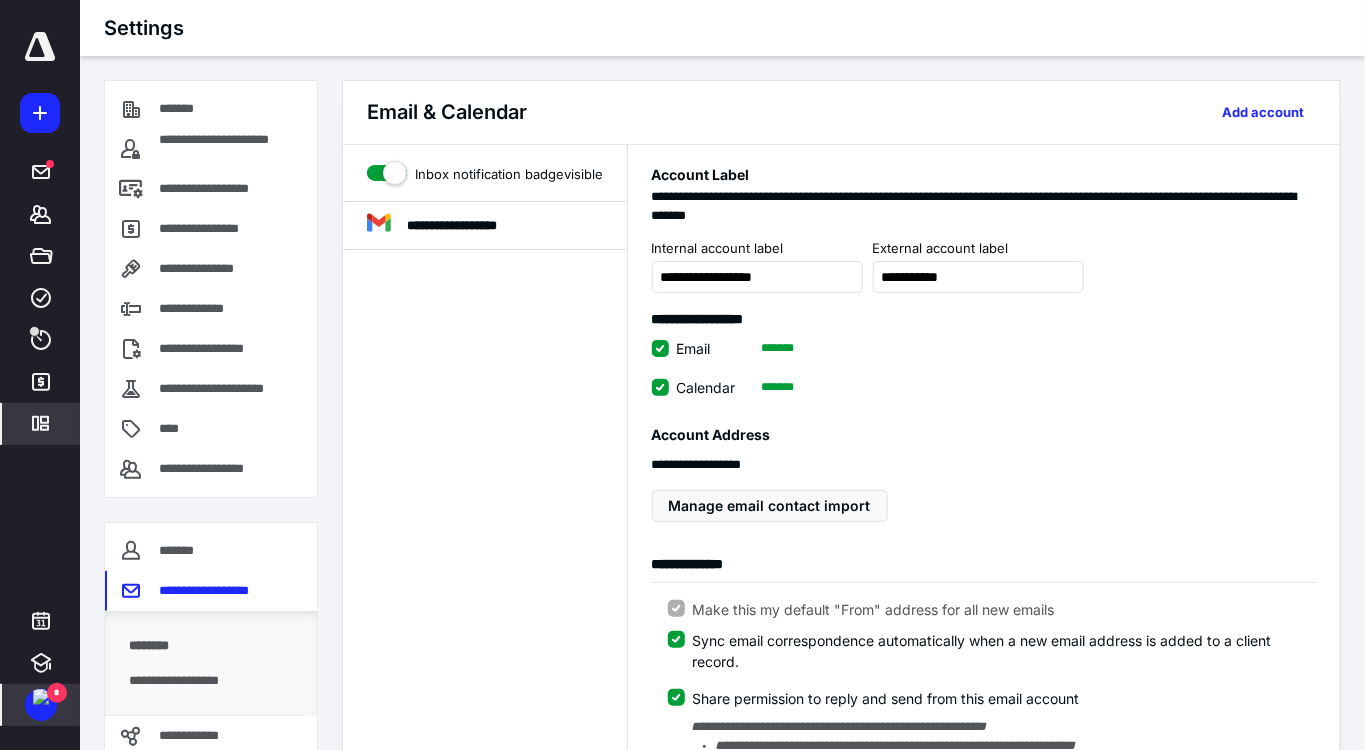 click on "*" at bounding box center (57, 693) 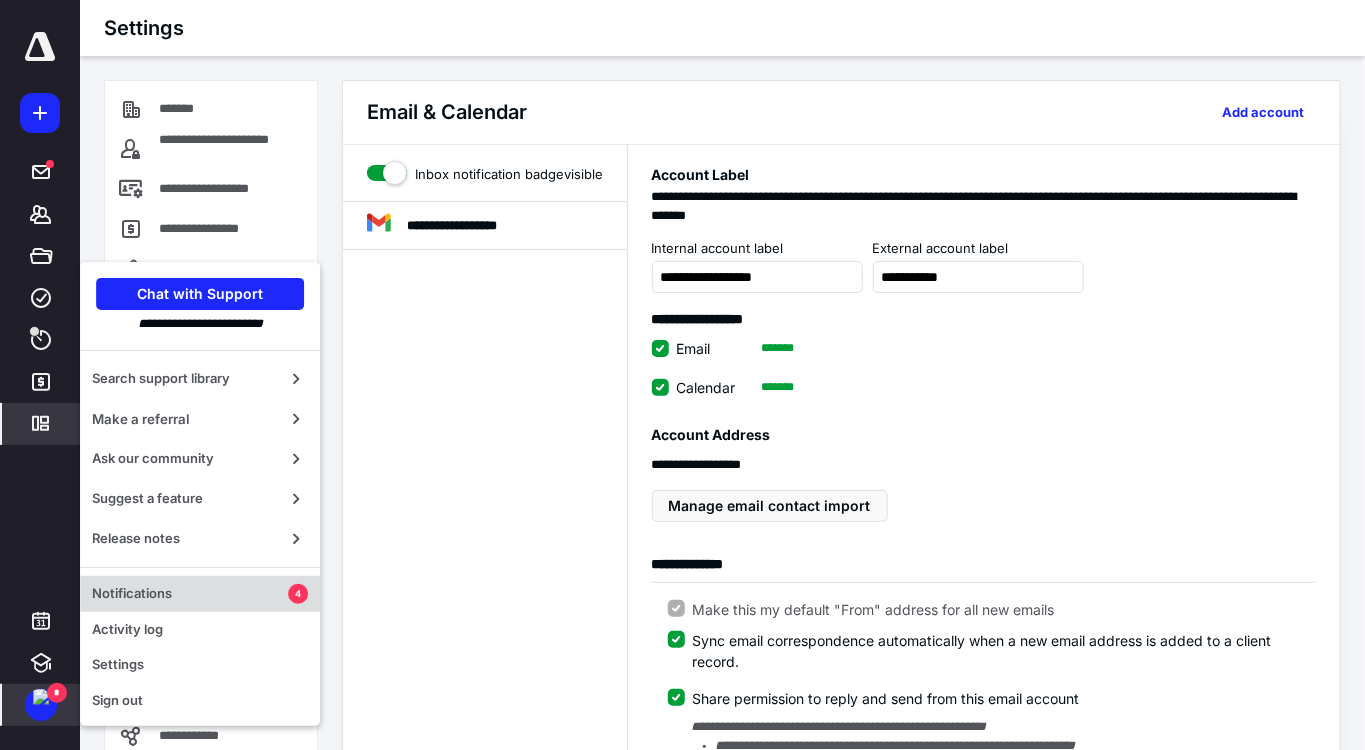 click on "Notifications" at bounding box center [190, 594] 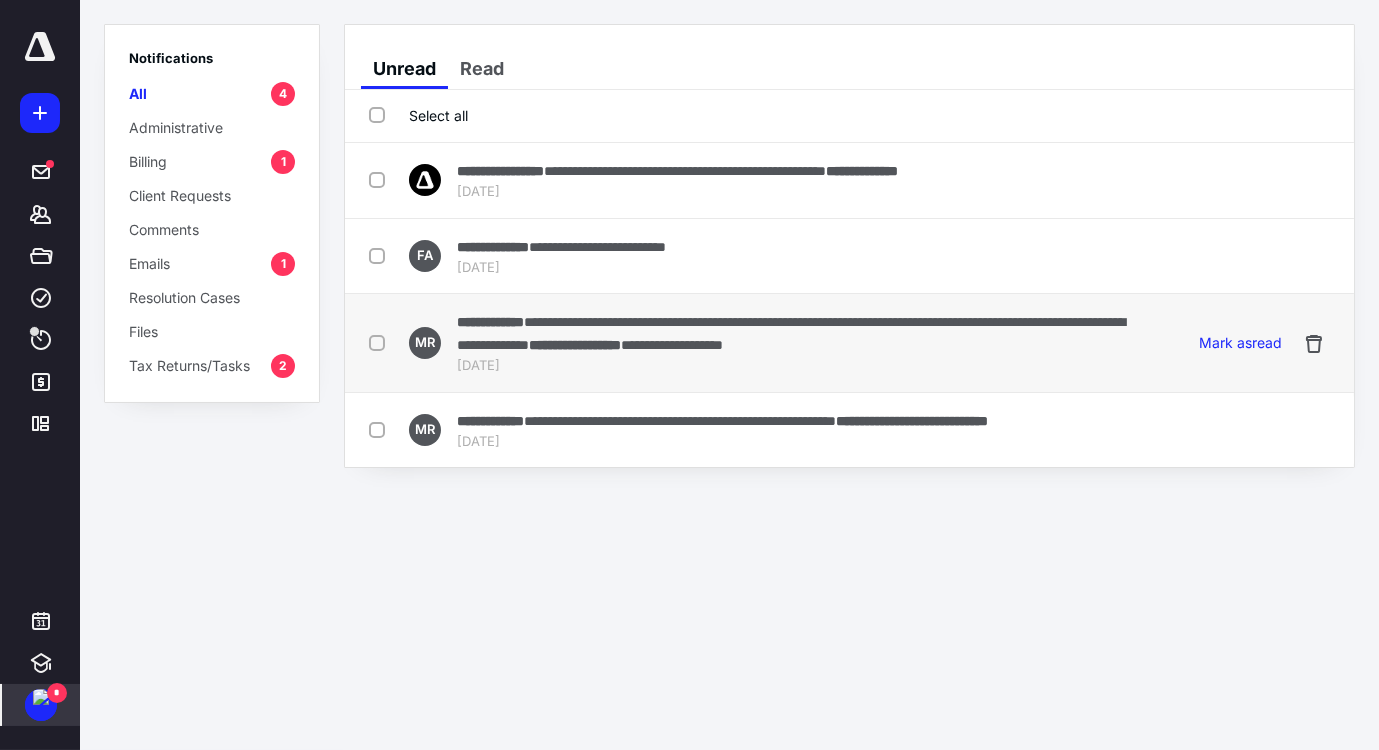 click on "**********" at bounding box center [791, 333] 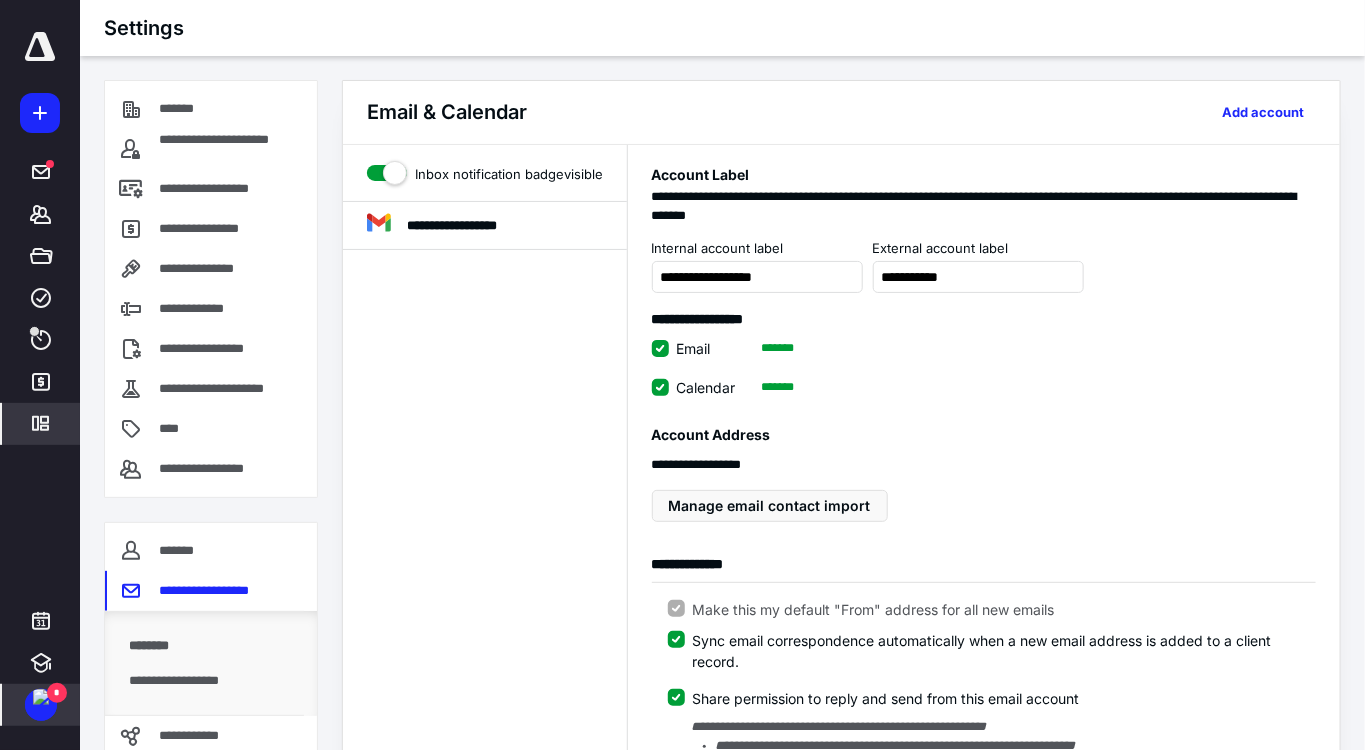 click at bounding box center (41, 697) 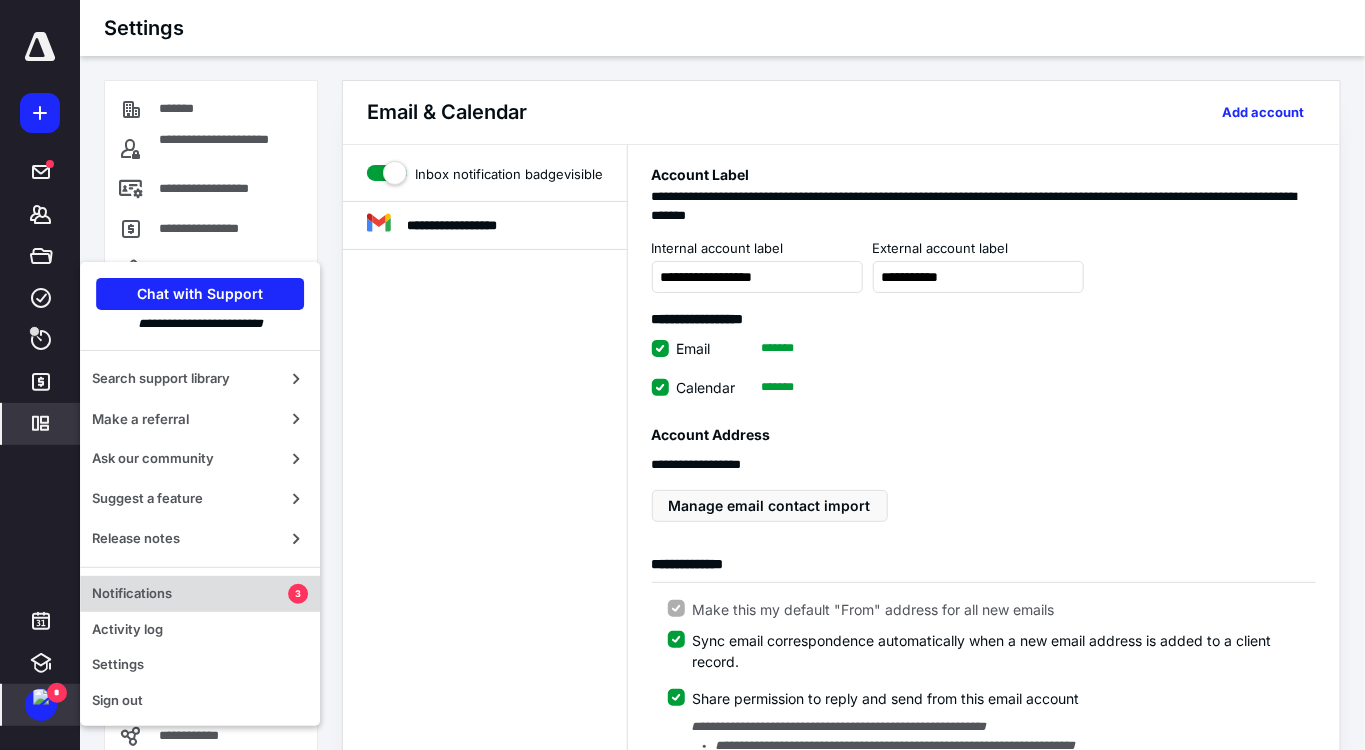 click on "Notifications" at bounding box center (190, 594) 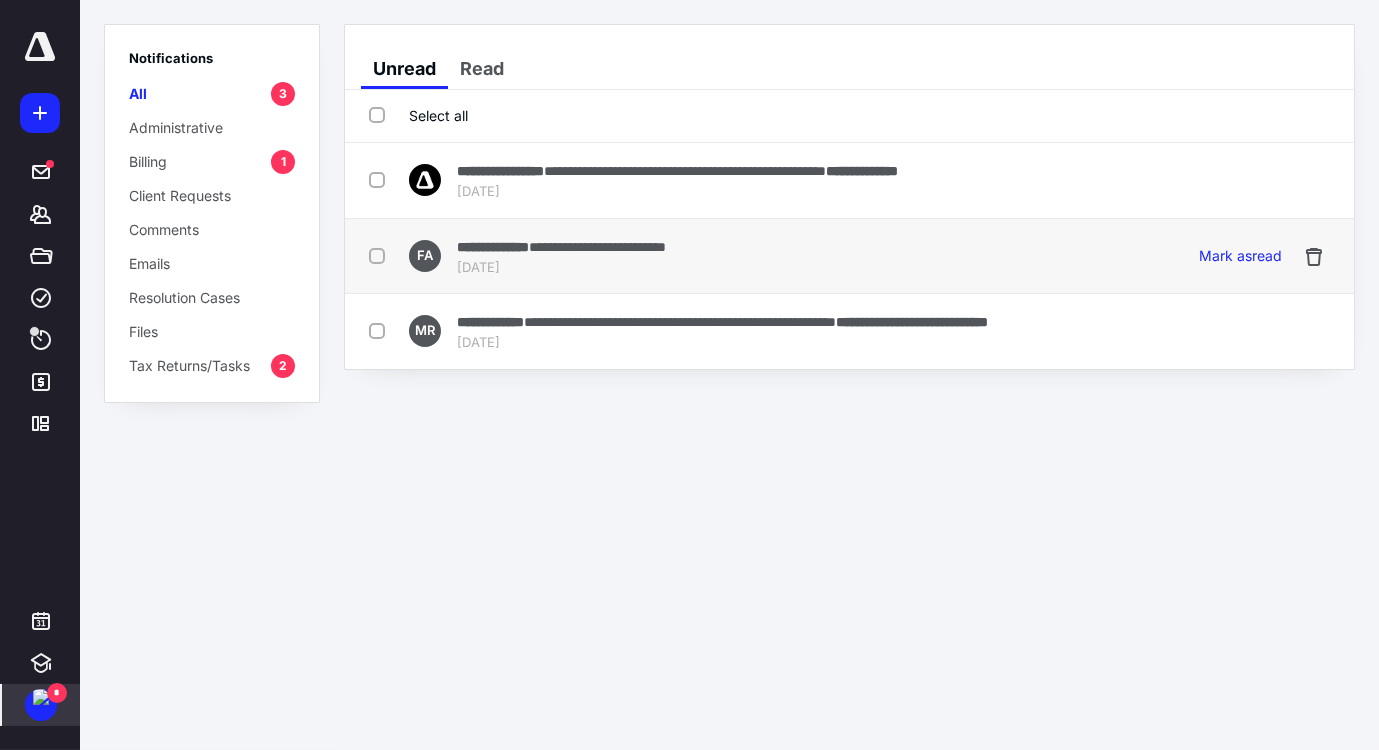 click on "**********" at bounding box center (597, 247) 